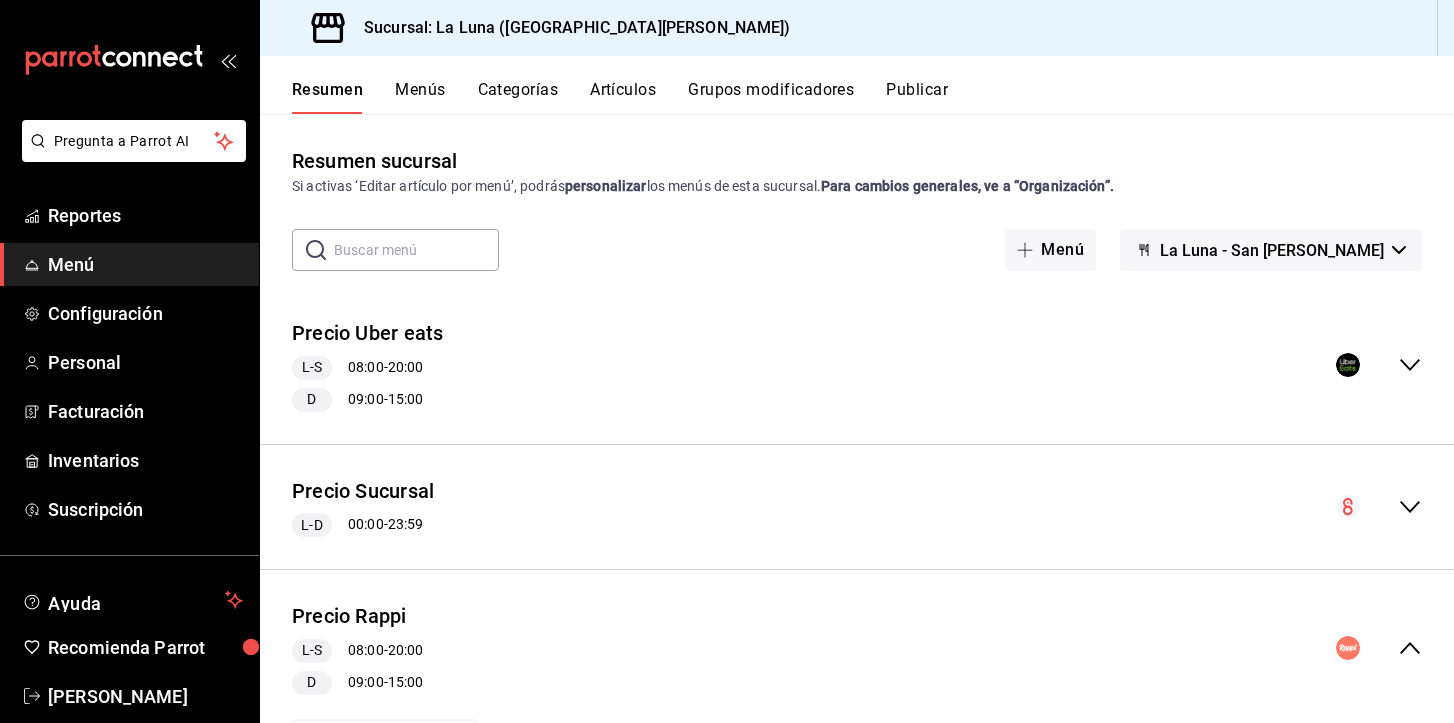 scroll, scrollTop: 0, scrollLeft: 0, axis: both 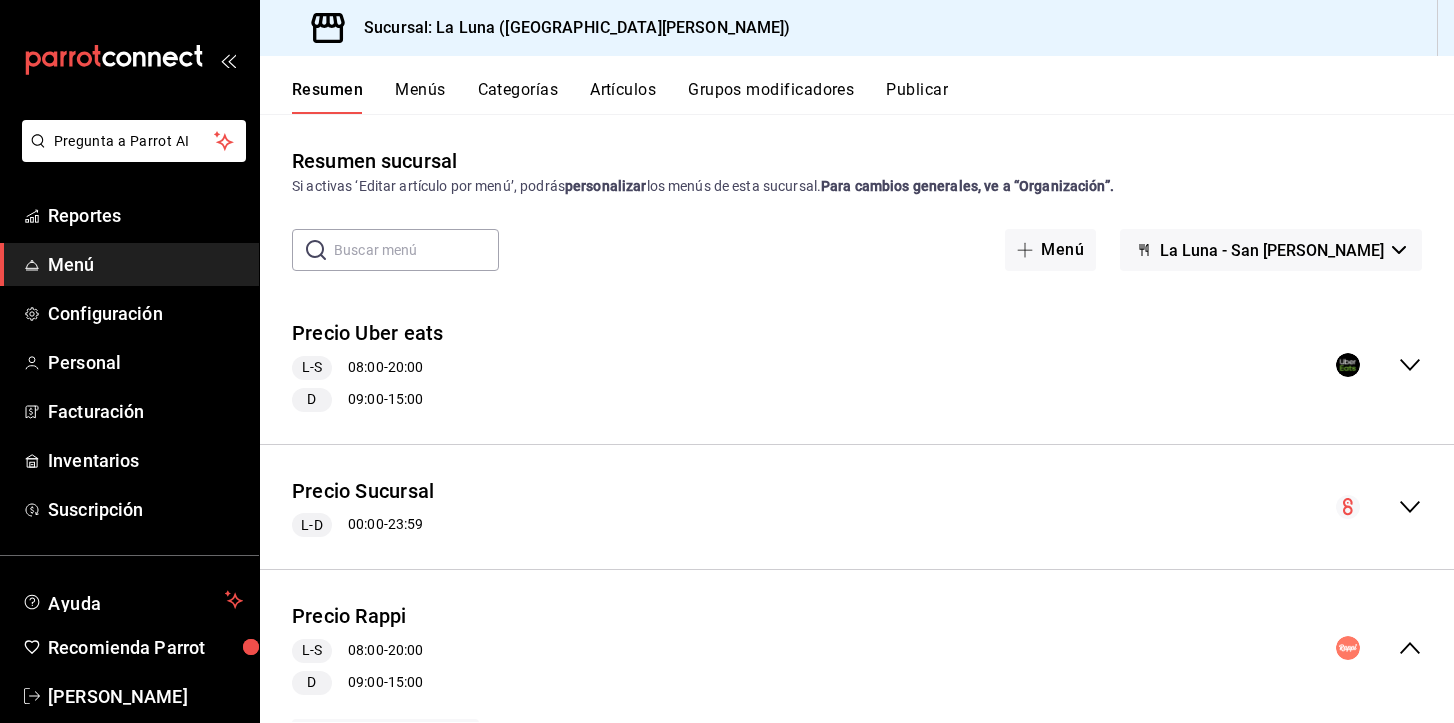 click on "Menú" at bounding box center (145, 264) 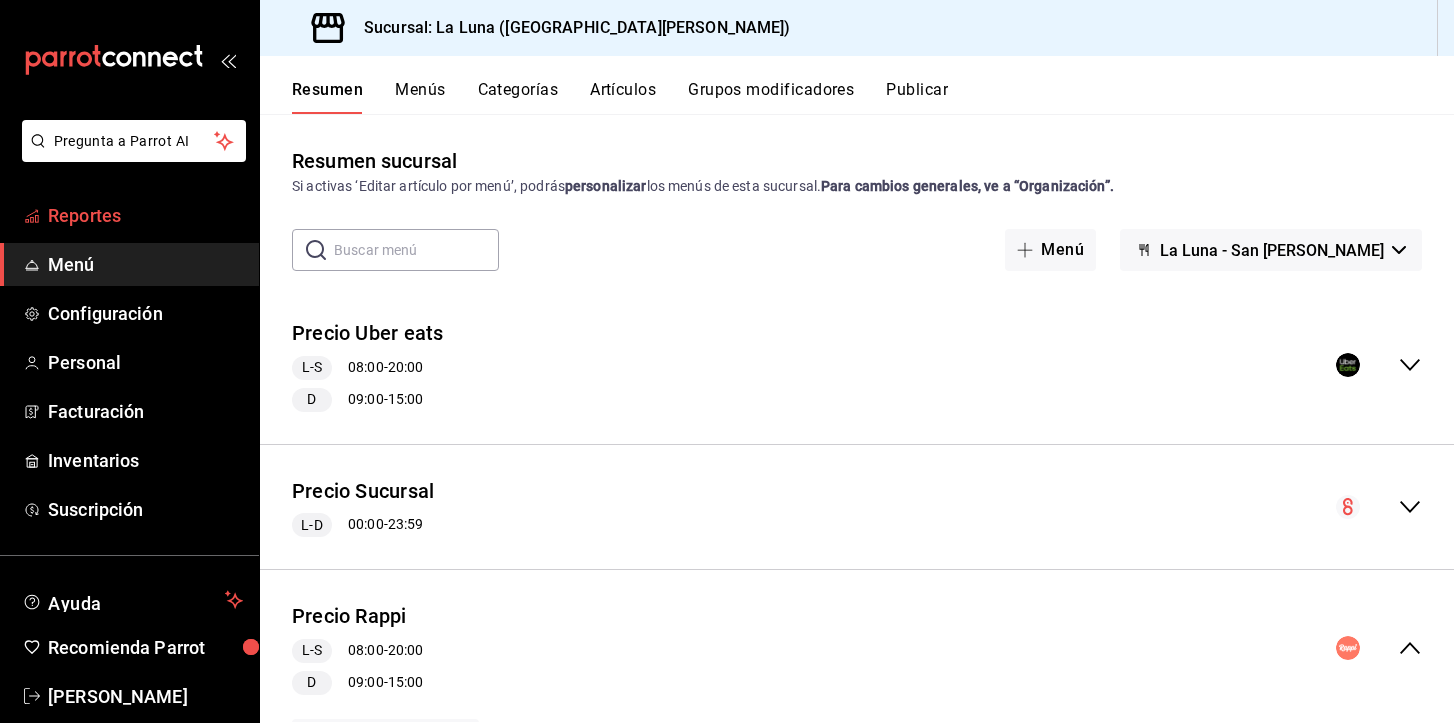 click on "Reportes" at bounding box center [145, 215] 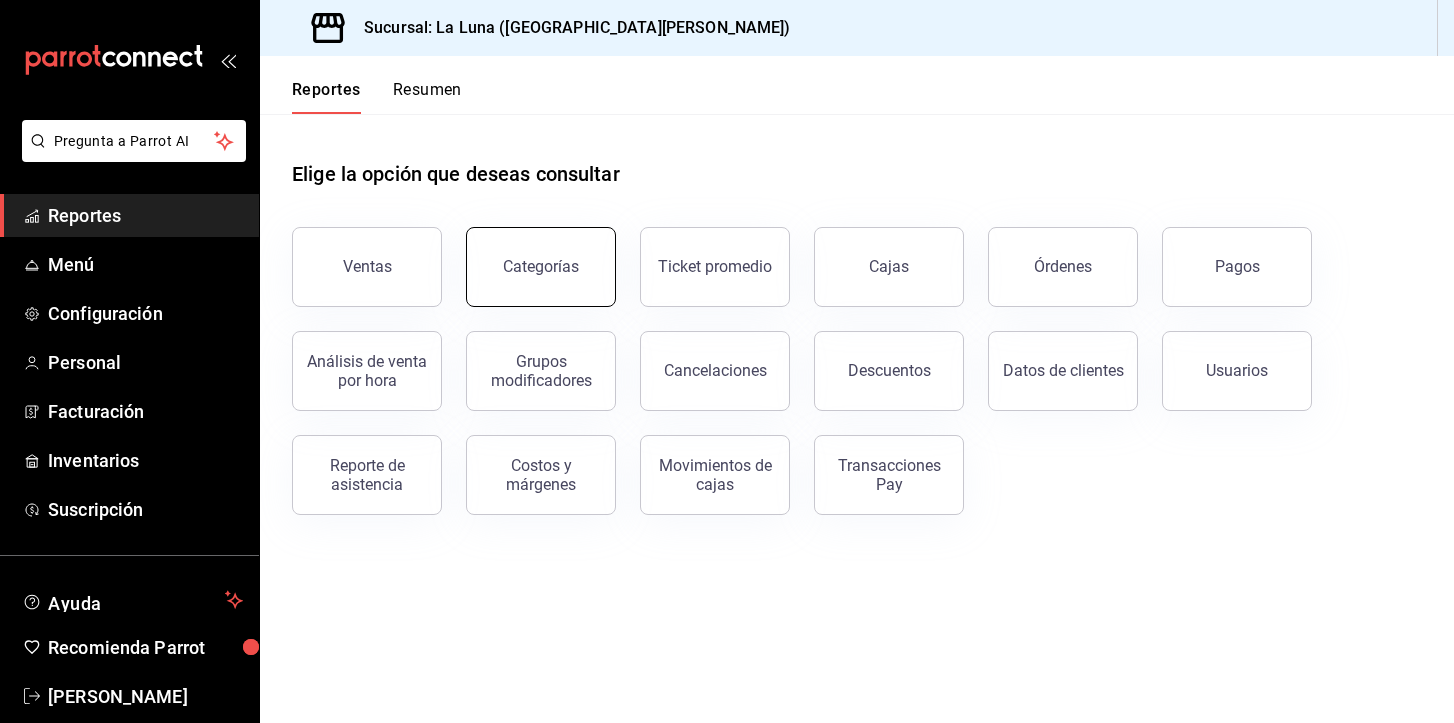 click on "Categorías" at bounding box center [541, 267] 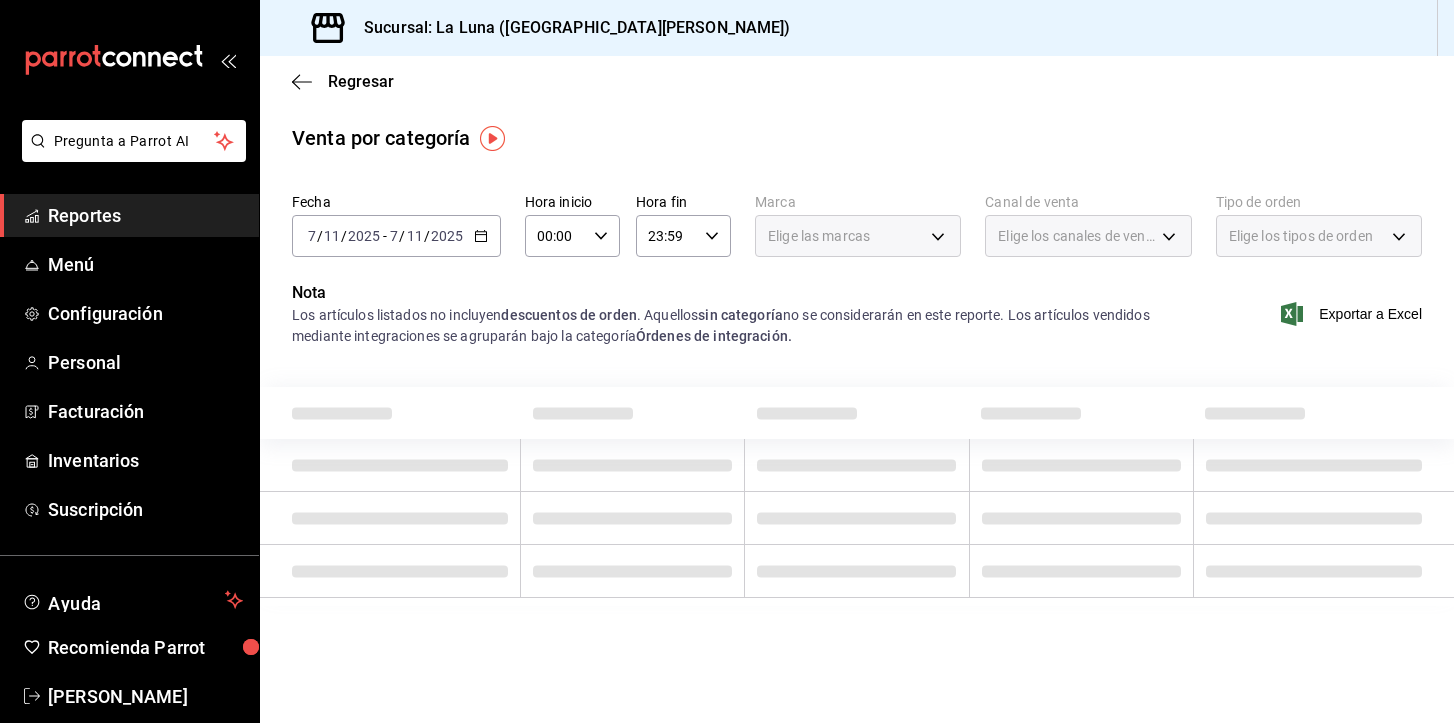 click 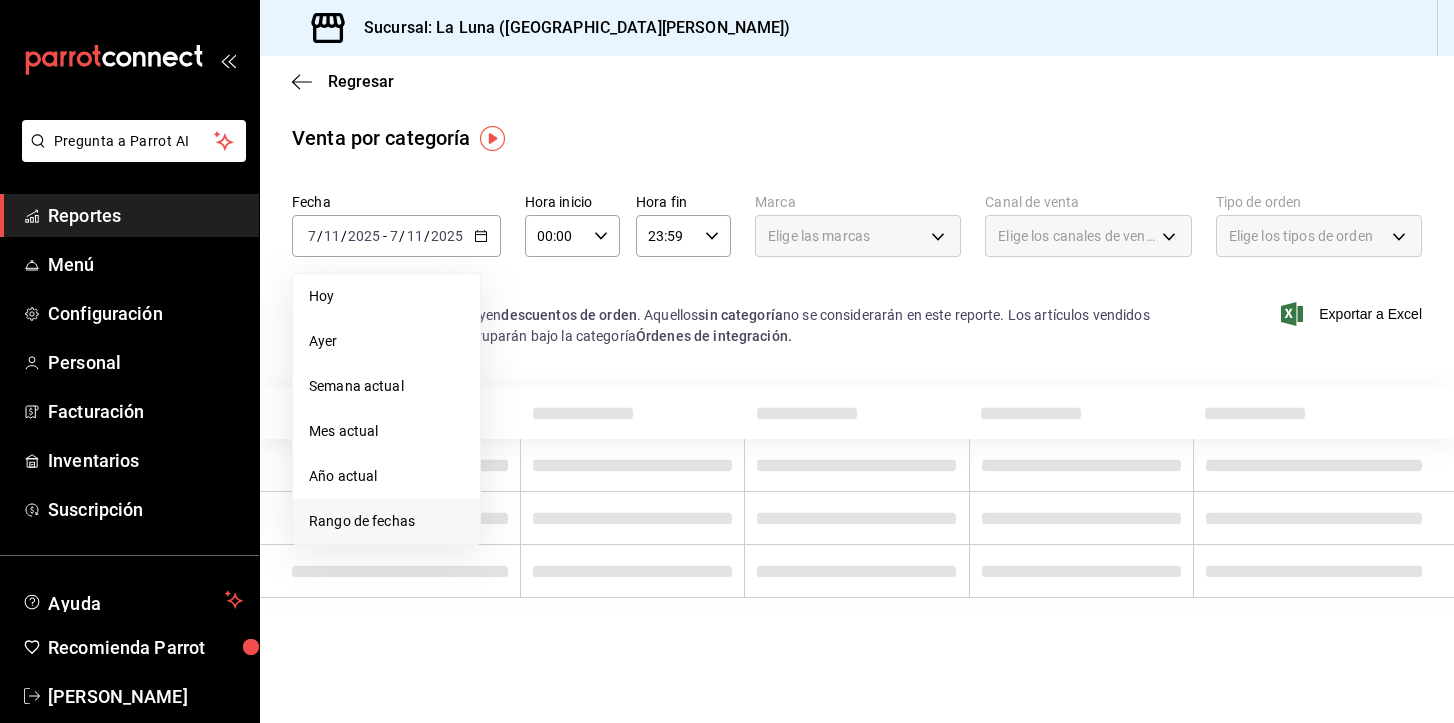 click on "Rango de fechas" at bounding box center (386, 521) 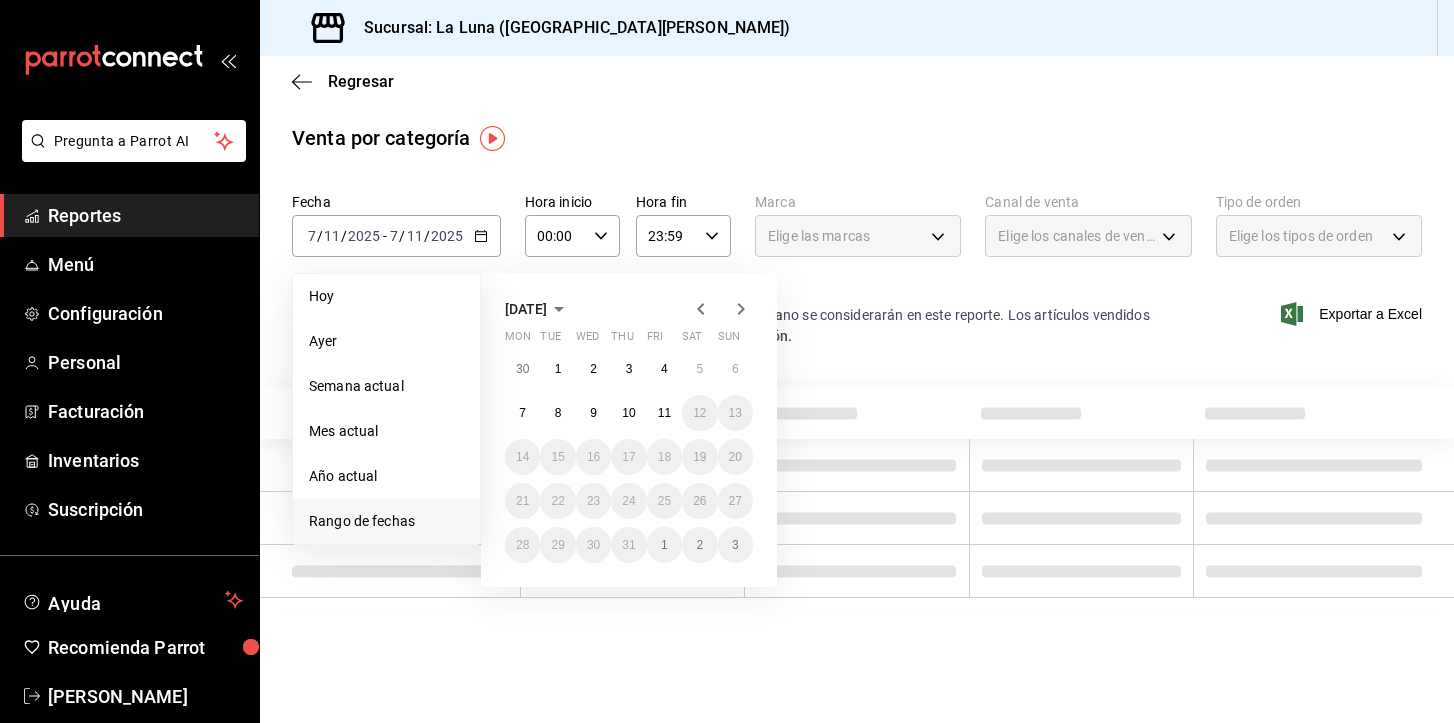 click 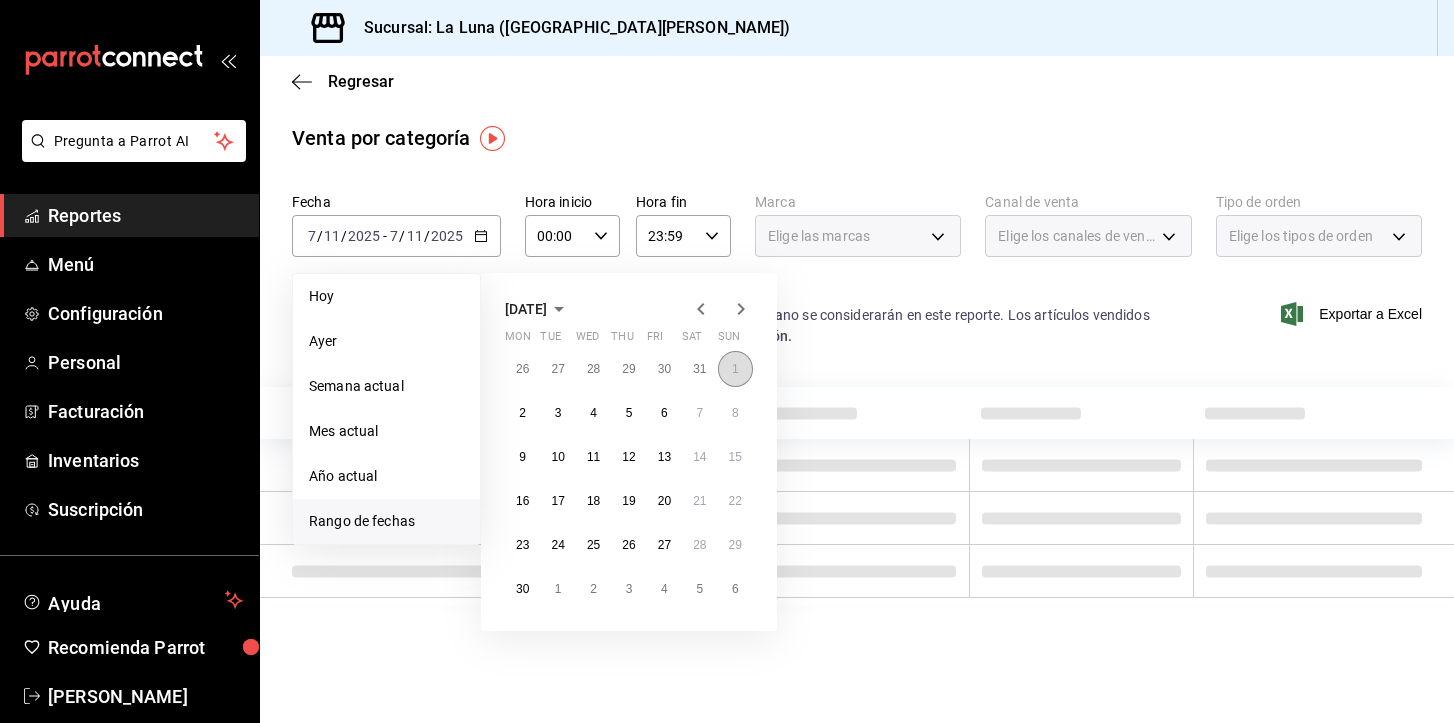 click on "1" at bounding box center [735, 369] 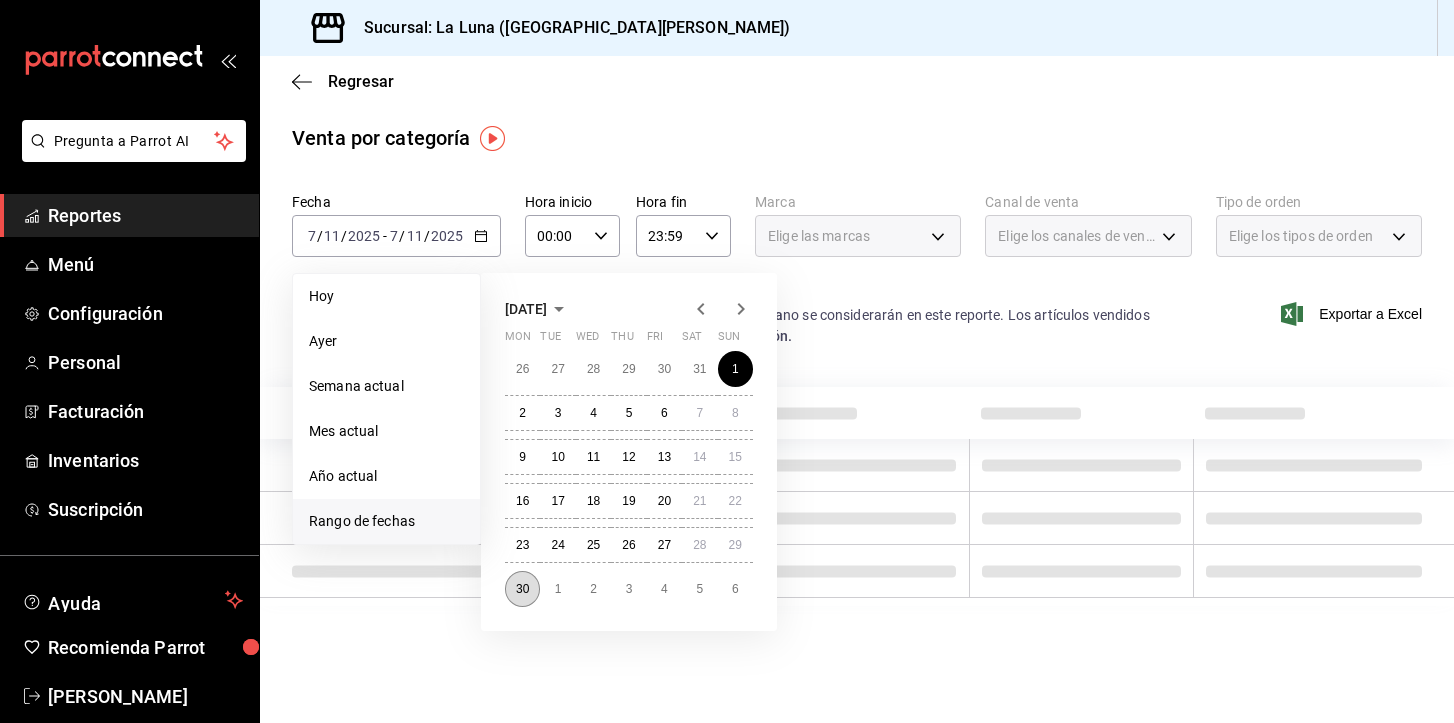 click on "30" at bounding box center (522, 589) 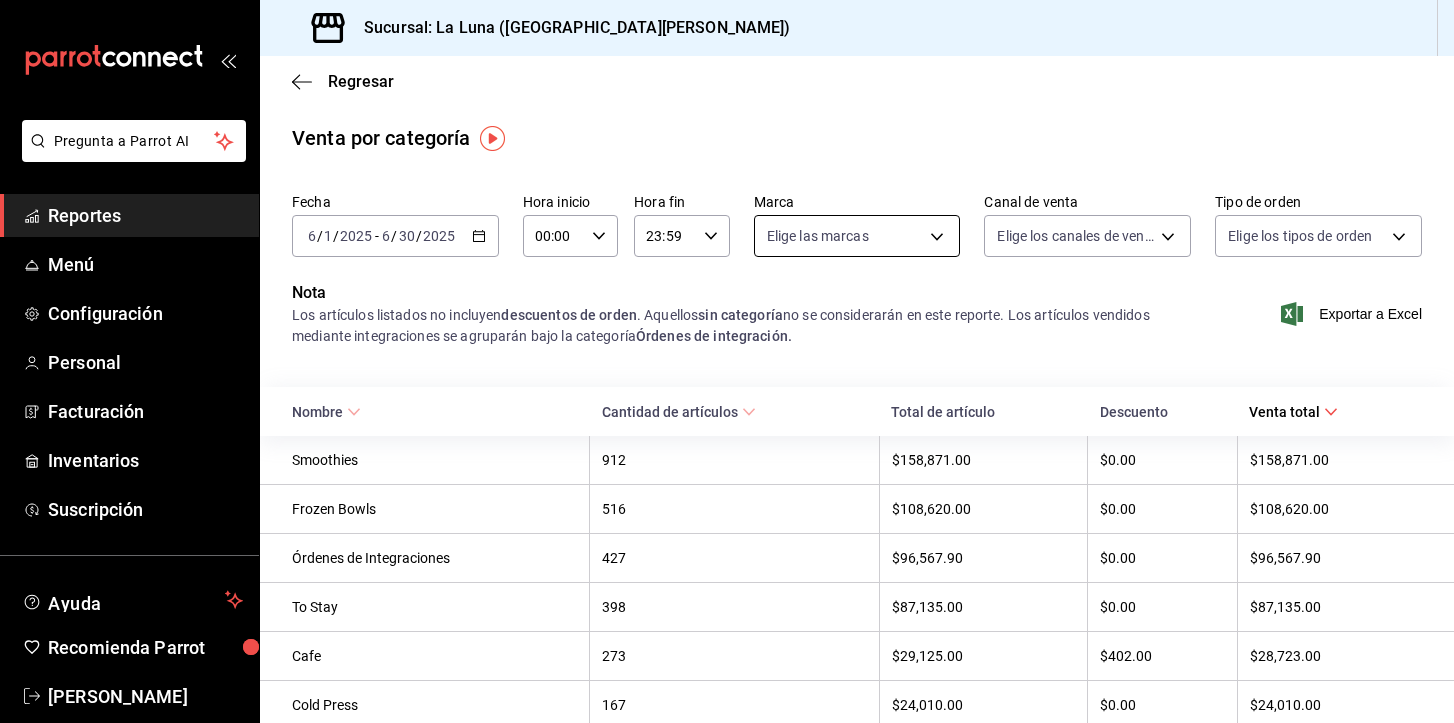 click on "Pregunta a Parrot AI Reportes   Menú   Configuración   Personal   Facturación   Inventarios   Suscripción   Ayuda Recomienda Parrot   [PERSON_NAME]   Sugerir nueva función   Sucursal: [GEOGRAPHIC_DATA] ([GEOGRAPHIC_DATA][PERSON_NAME]) Regresar Venta por categoría Fecha [DATE] [DATE] - [DATE] [DATE] Hora inicio 00:00 Hora inicio Hora fin 23:59 Hora fin Marca Elige las marcas Canal de venta Elige los canales de venta Tipo de orden Elige los tipos de orden Nota Los artículos listados no incluyen  descuentos de orden . Aquellos  sin categoría  no se considerarán en este reporte. Los artículos vendidos mediante integraciones se agruparán bajo la categoría  Órdenes de integración. Exportar a Excel Nombre Cantidad de artículos Total de artículo Descuento Venta total Smoothies 912 $158,871.00 $0.00 $158,871.00 Frozen Bowls 516 $108,620.00 $0.00 $108,620.00 Órdenes de Integraciones 427 $96,567.90 $0.00 $96,567.90 To Stay 398 $87,135.00 $0.00 $87,135.00 Cafe 273 $29,125.00 $402.00 $28,723.00 Cold Press 167 82 2" at bounding box center (727, 361) 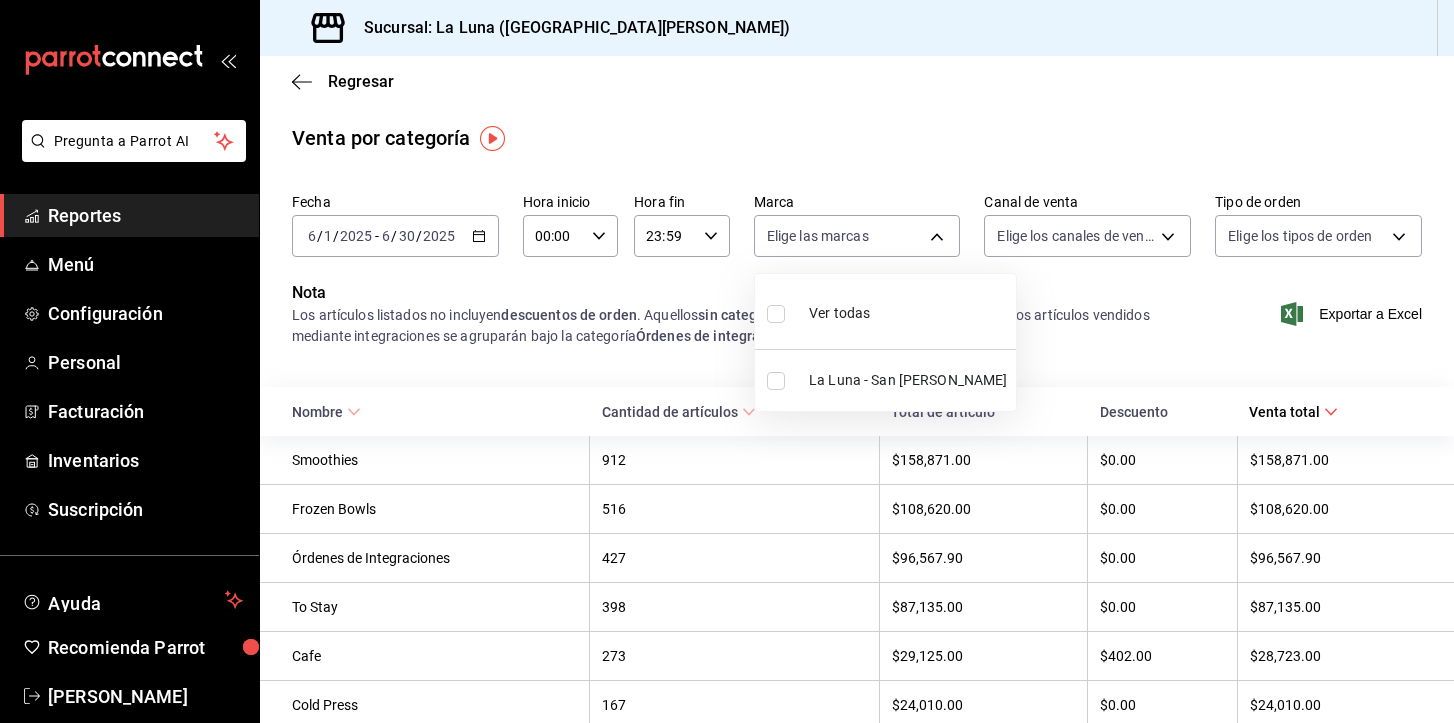 click at bounding box center [727, 361] 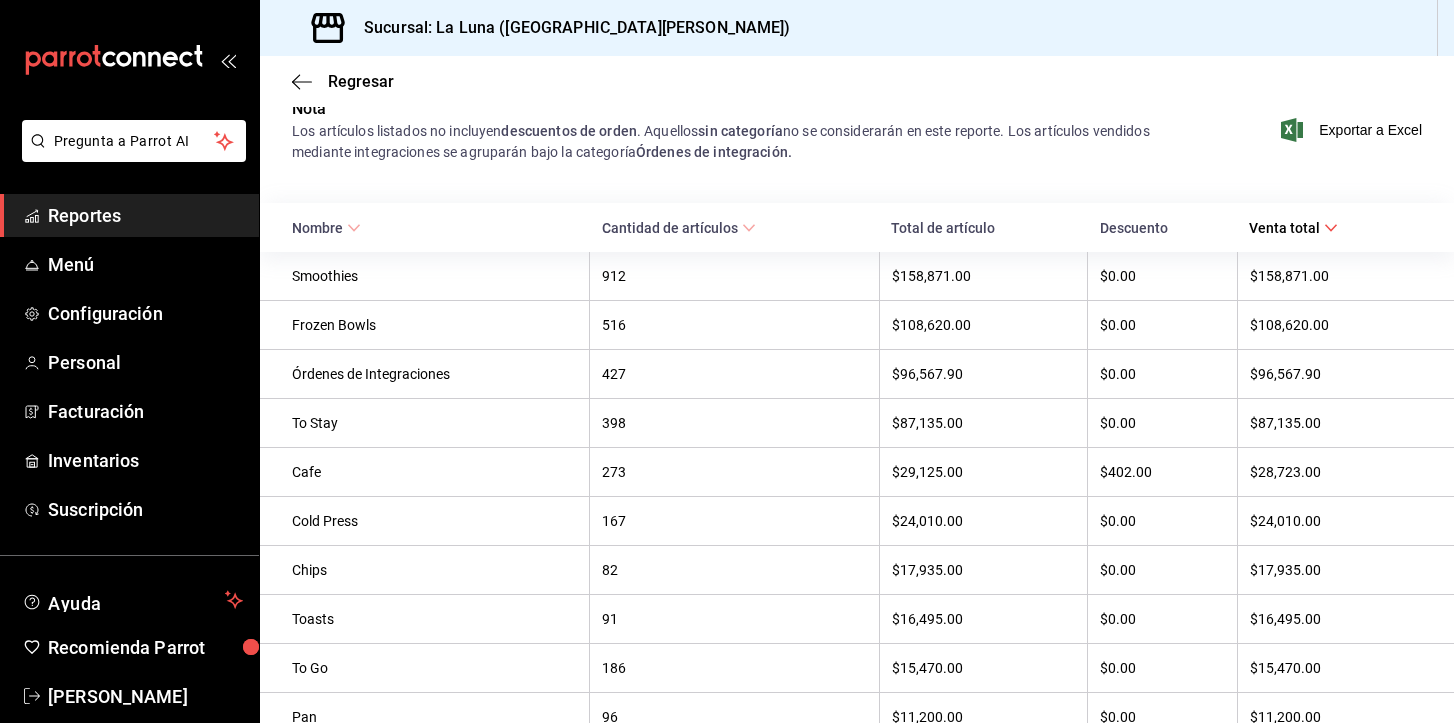 scroll, scrollTop: 187, scrollLeft: 0, axis: vertical 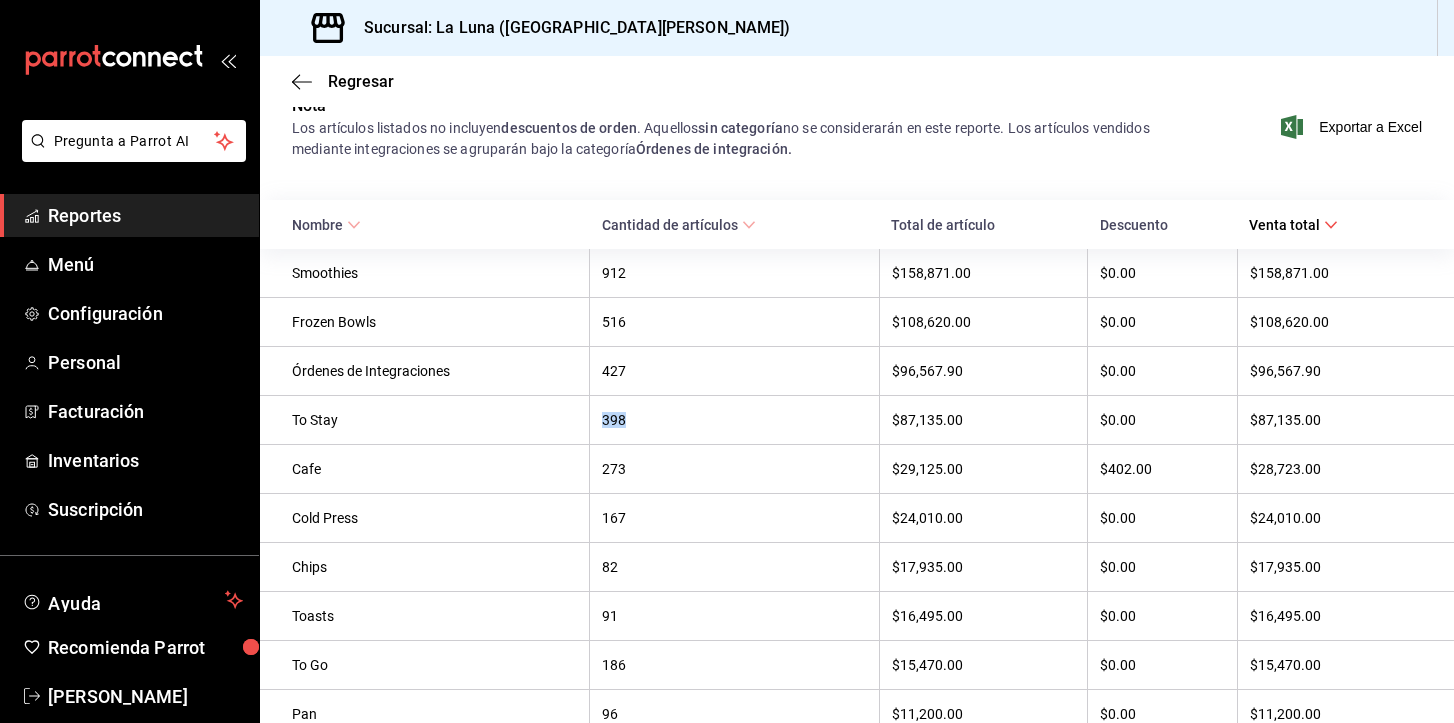 drag, startPoint x: 643, startPoint y: 429, endPoint x: 606, endPoint y: 423, distance: 37.48333 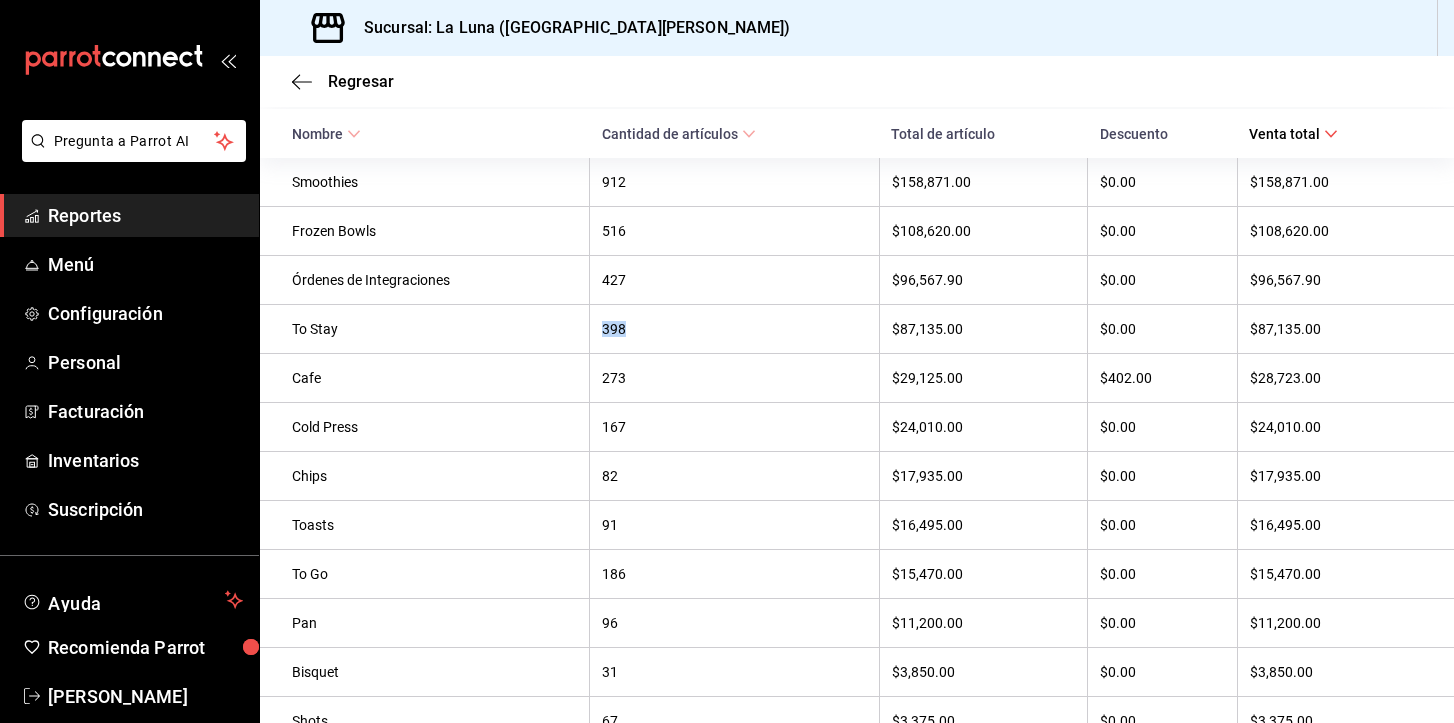 scroll, scrollTop: 279, scrollLeft: 0, axis: vertical 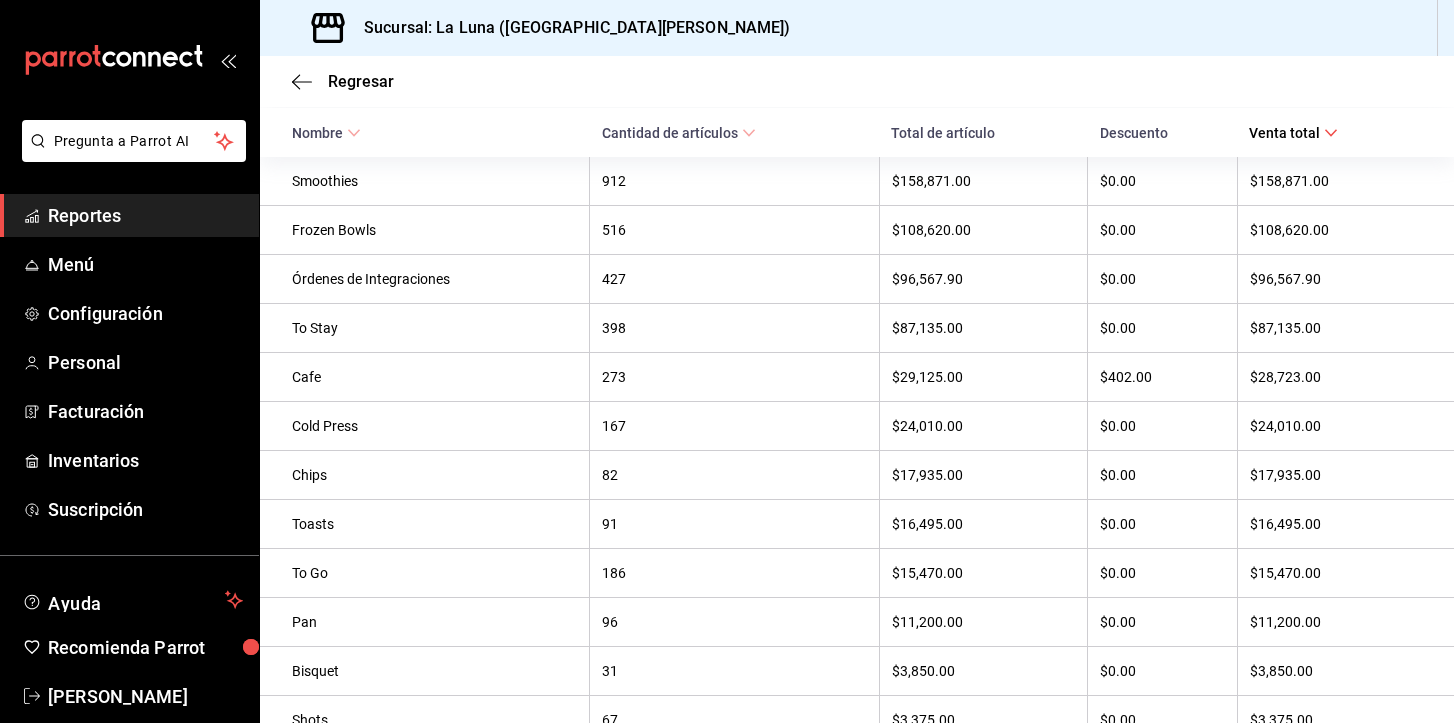 click on "Cafe" at bounding box center (434, 377) 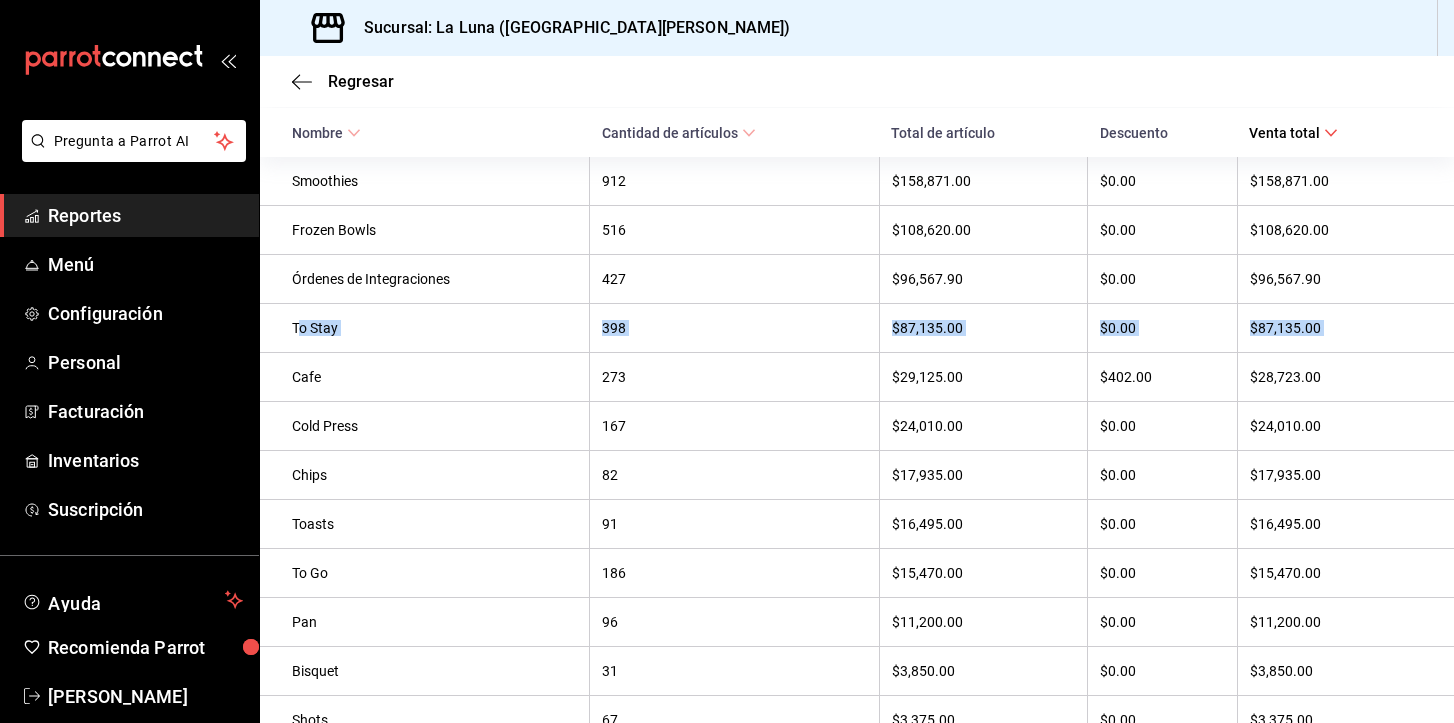 drag, startPoint x: 302, startPoint y: 326, endPoint x: 479, endPoint y: 368, distance: 181.91481 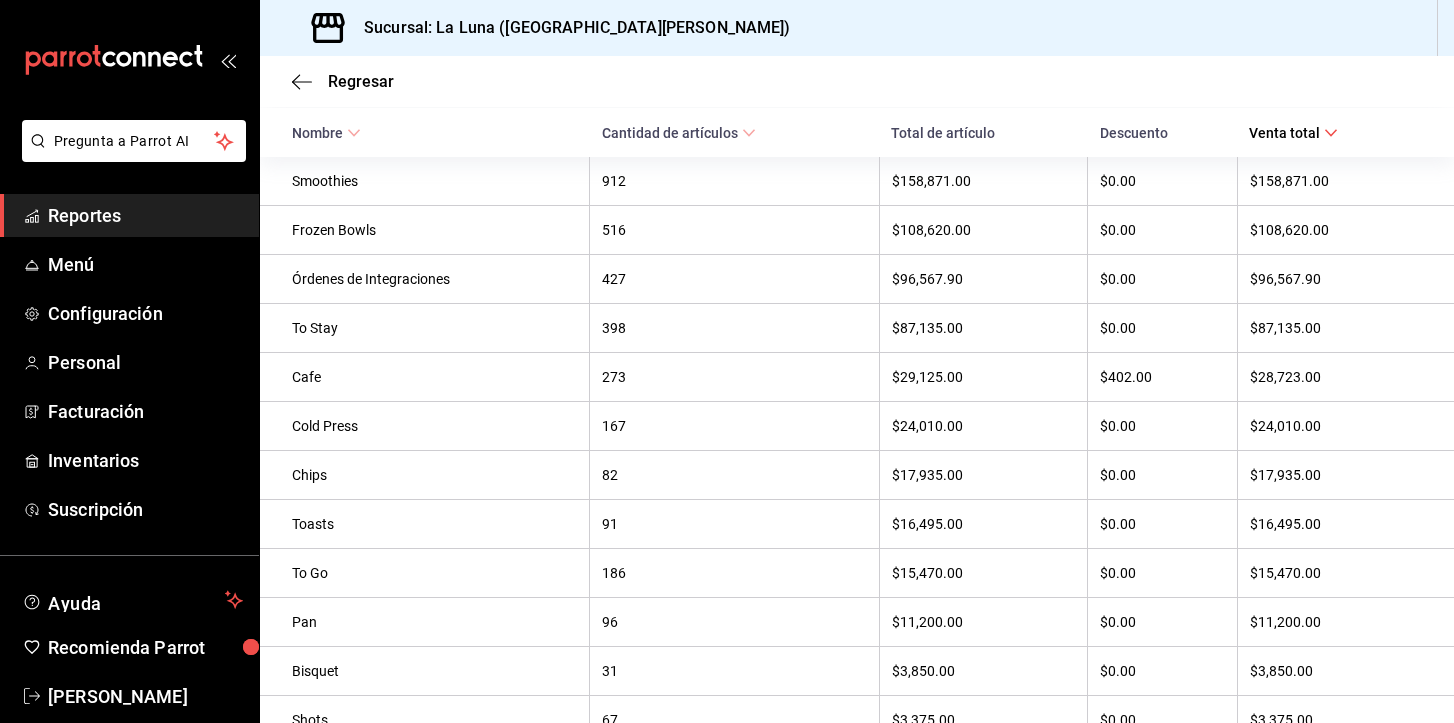click on "273" at bounding box center (735, 377) 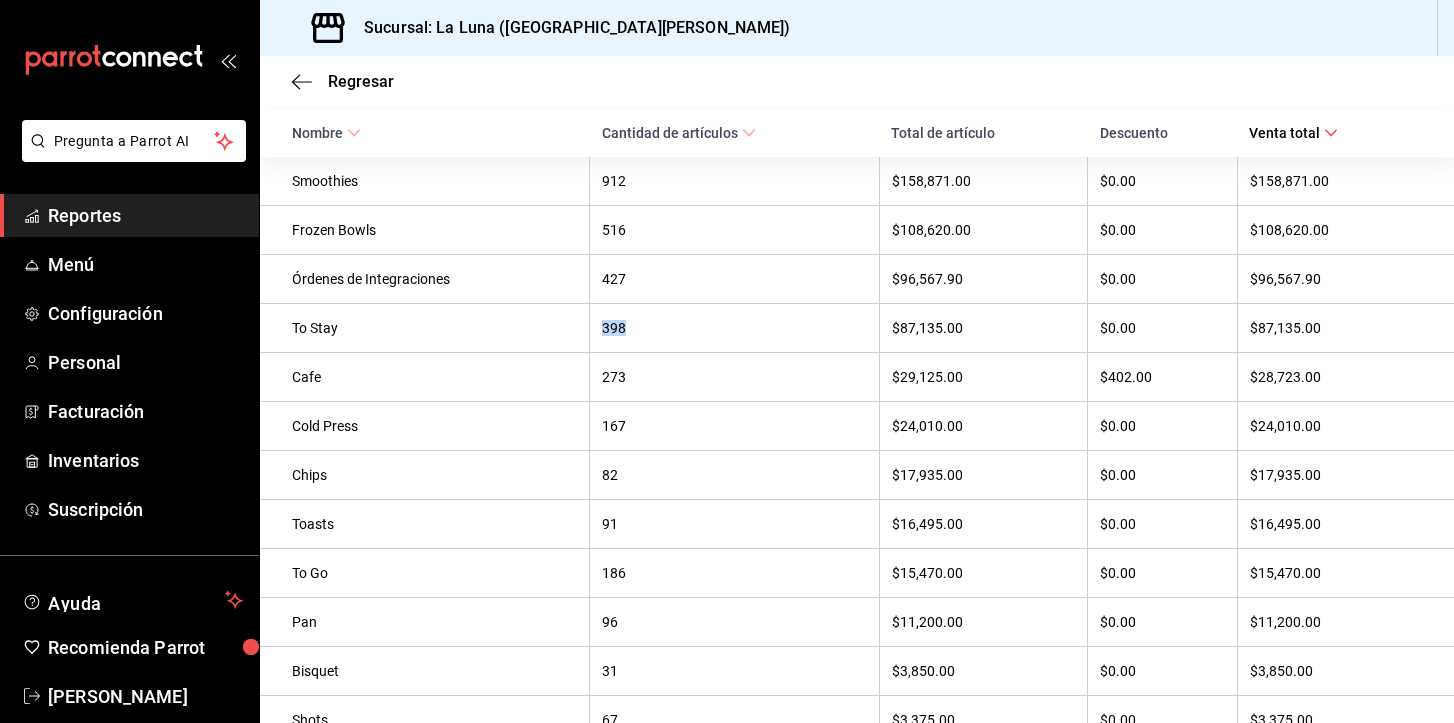 drag, startPoint x: 635, startPoint y: 335, endPoint x: 596, endPoint y: 322, distance: 41.109608 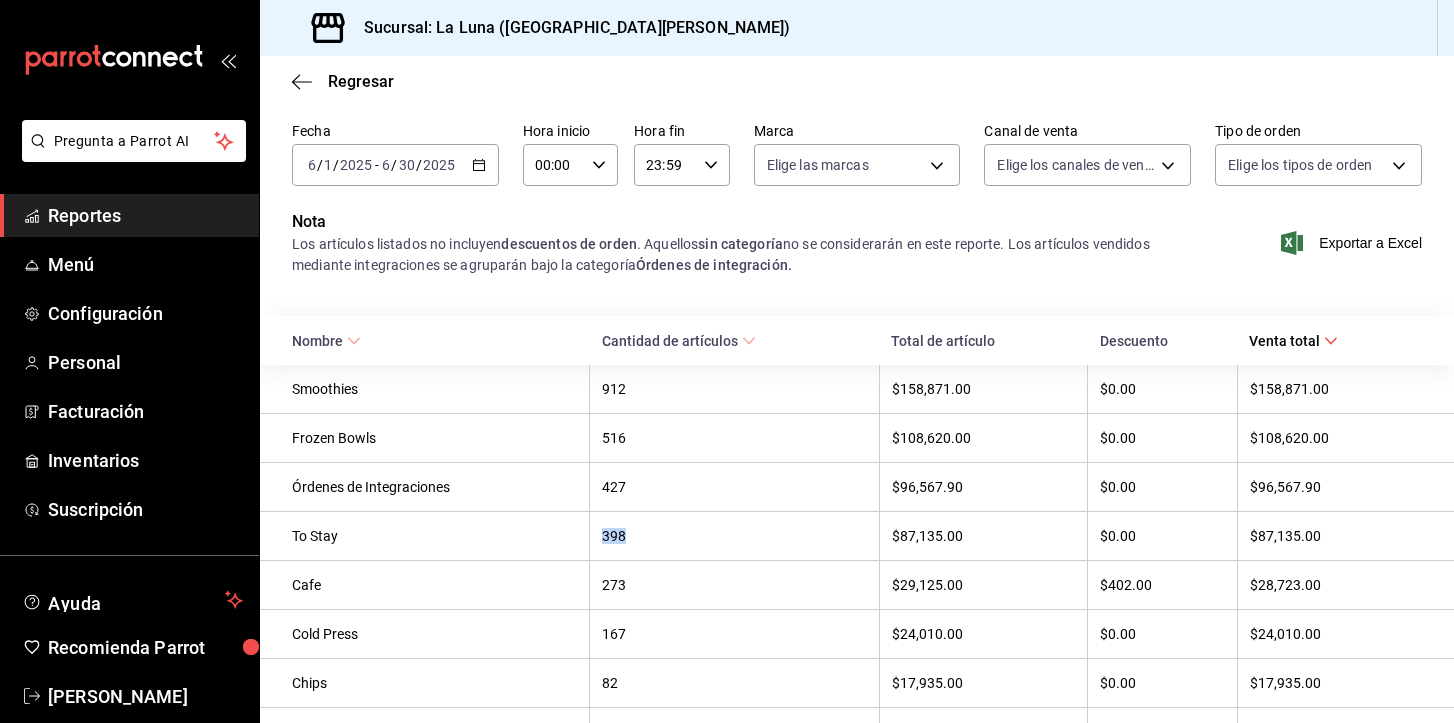 scroll, scrollTop: 114, scrollLeft: 0, axis: vertical 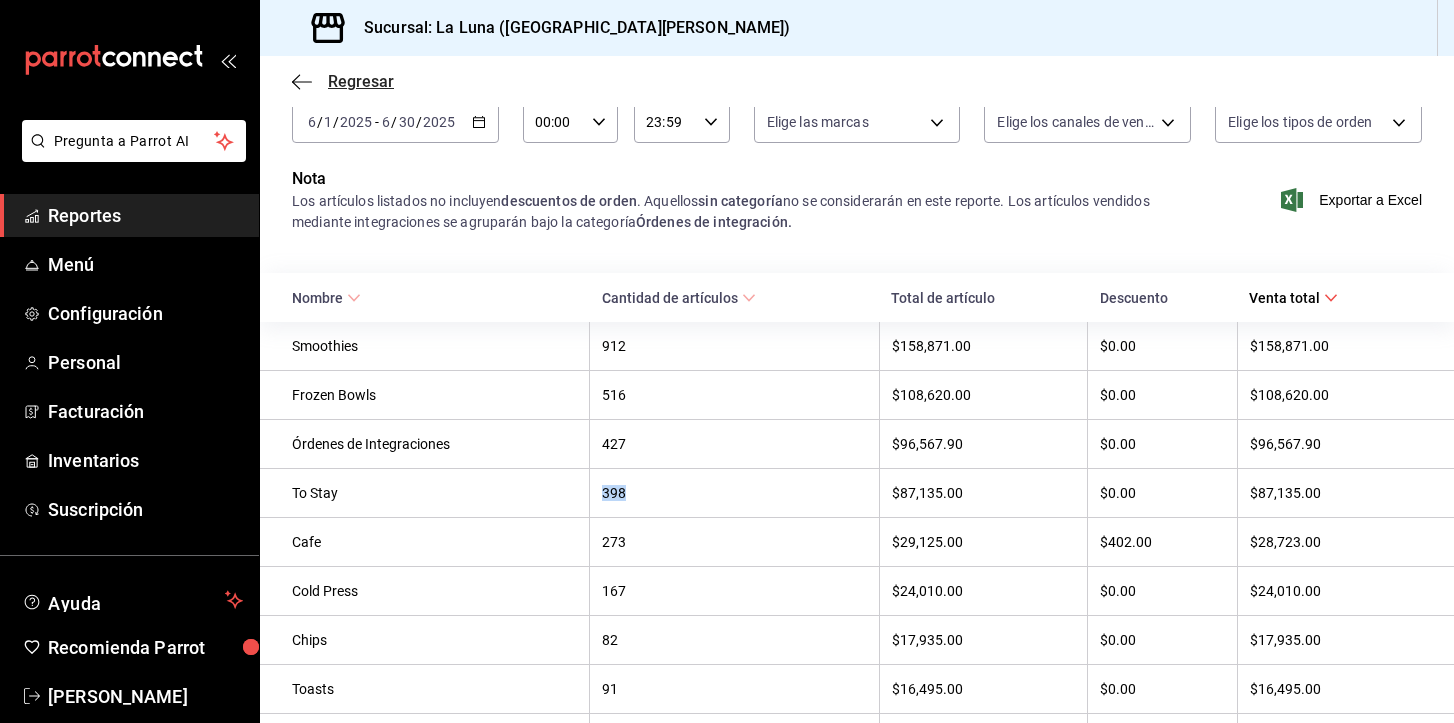 click 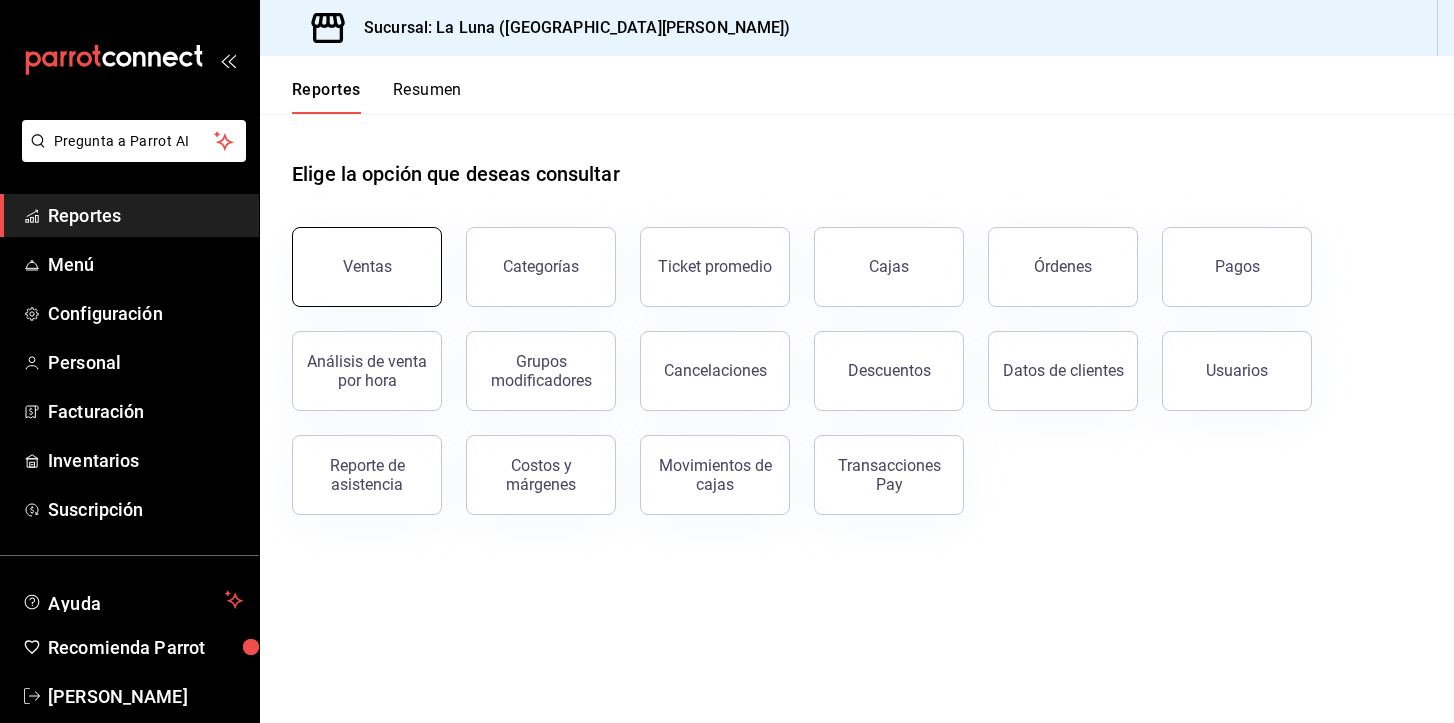 click on "Ventas" at bounding box center [367, 267] 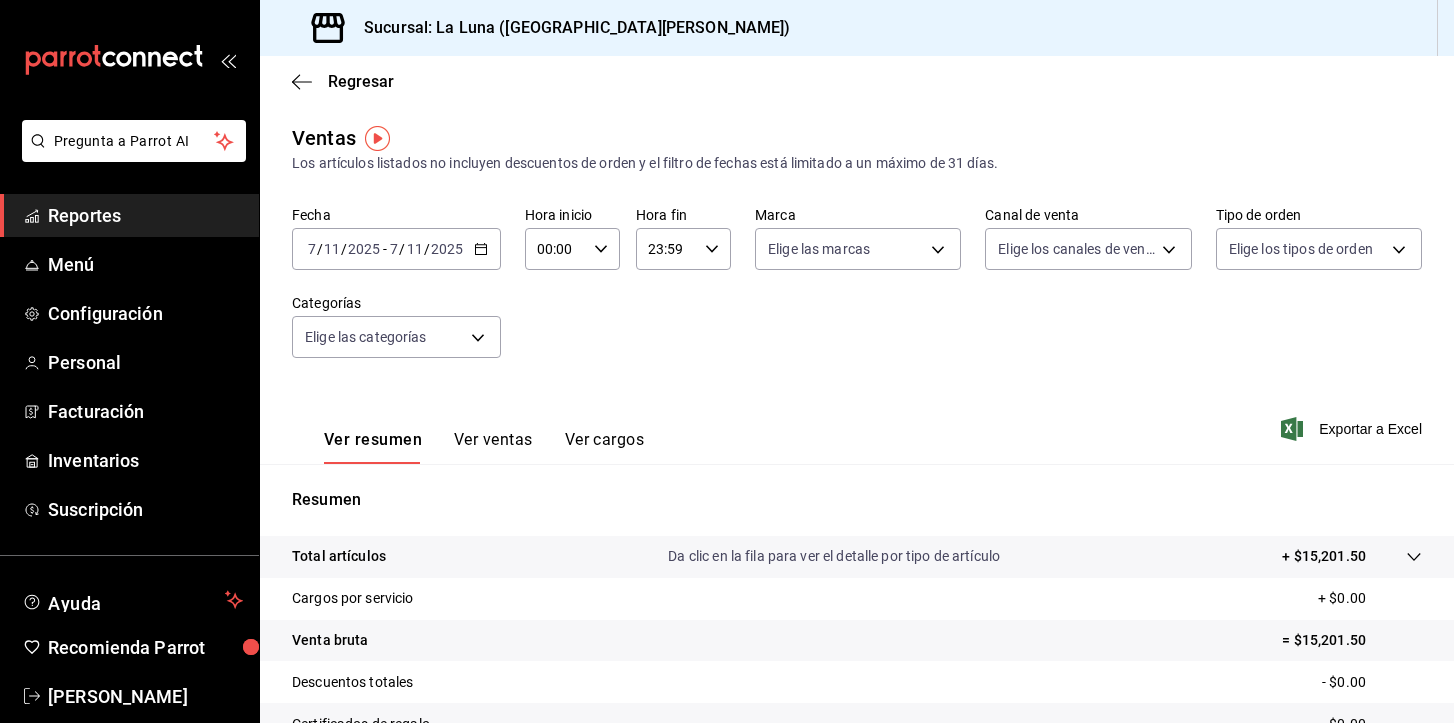 click on "Ver ventas" at bounding box center (493, 447) 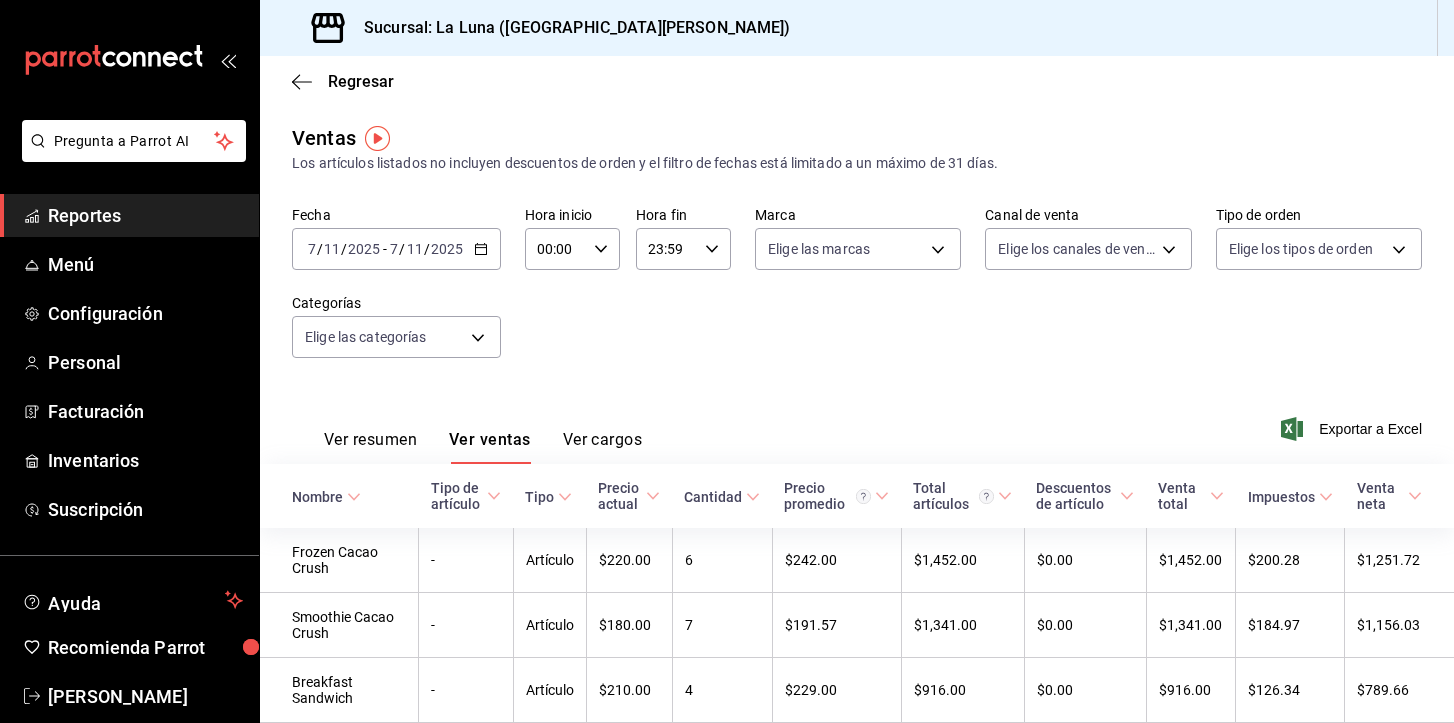 click 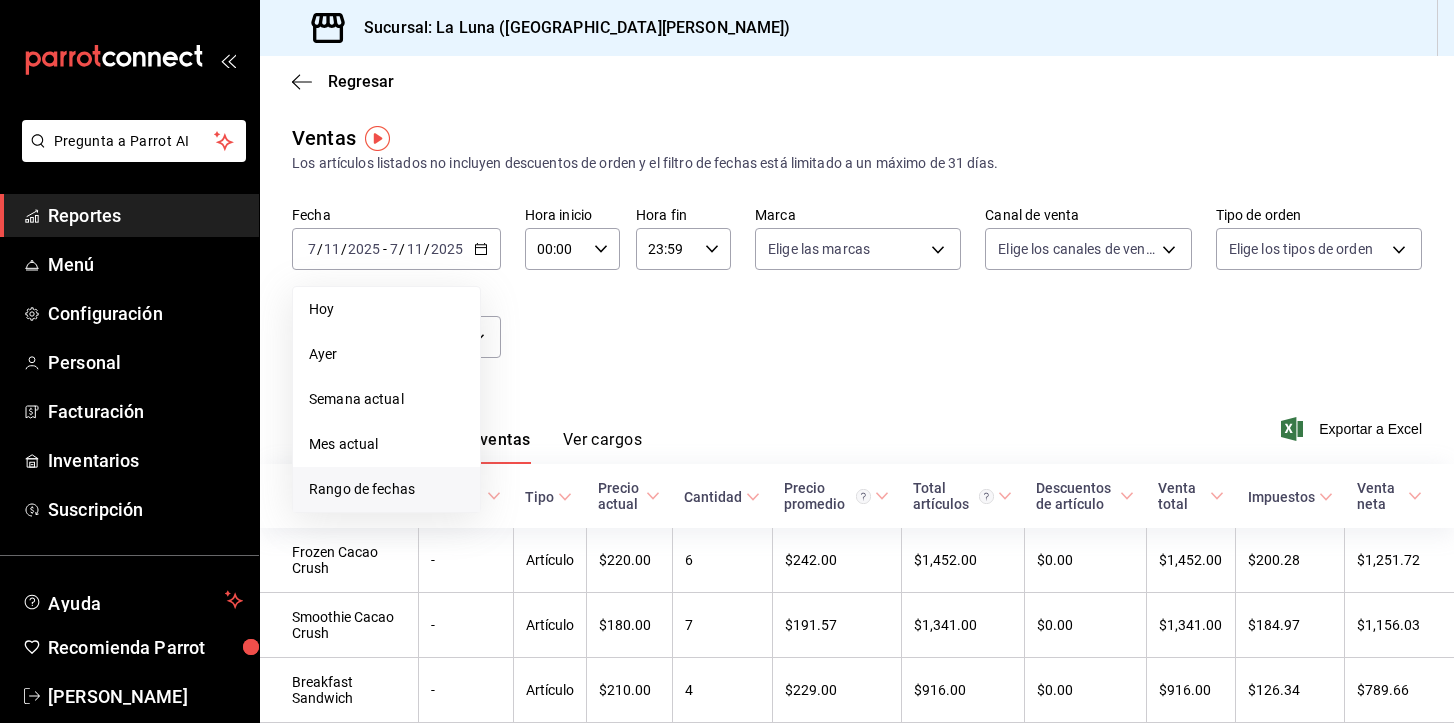click on "Rango de fechas" at bounding box center (386, 489) 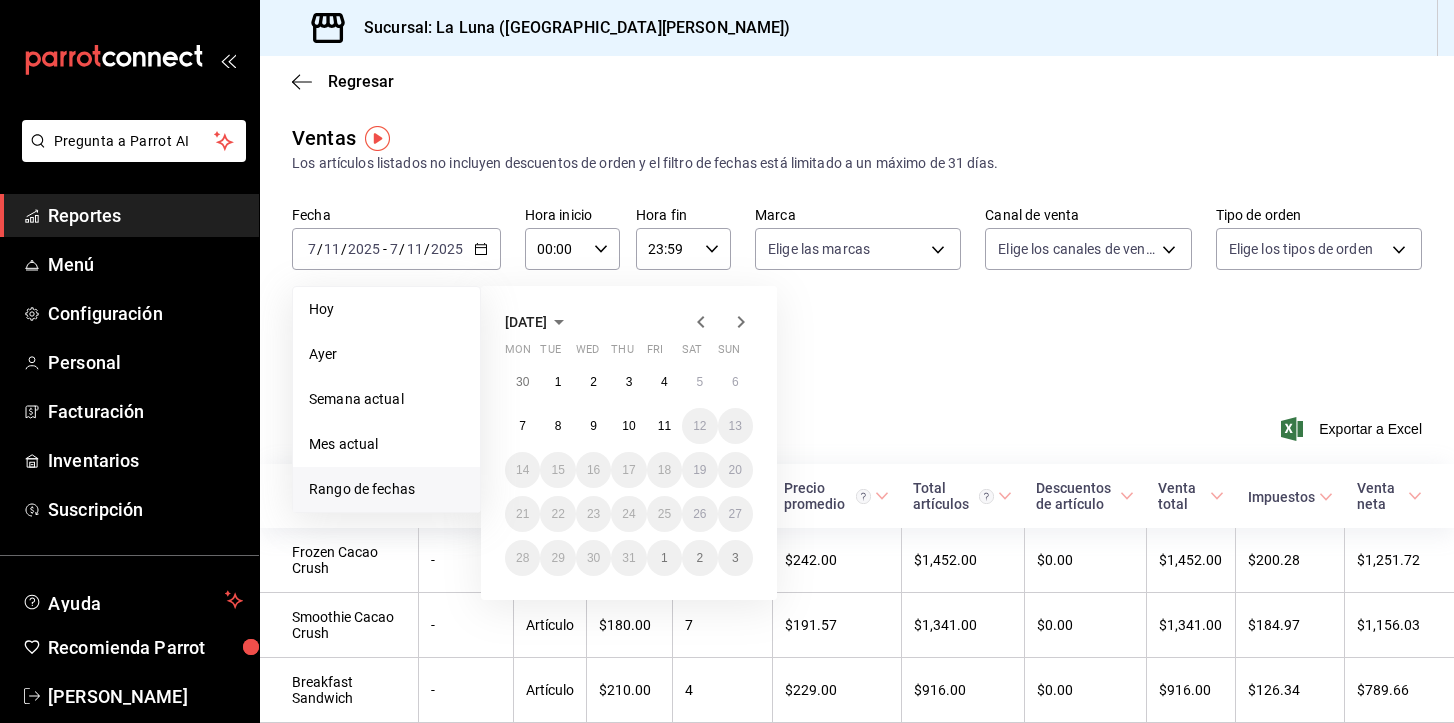 click 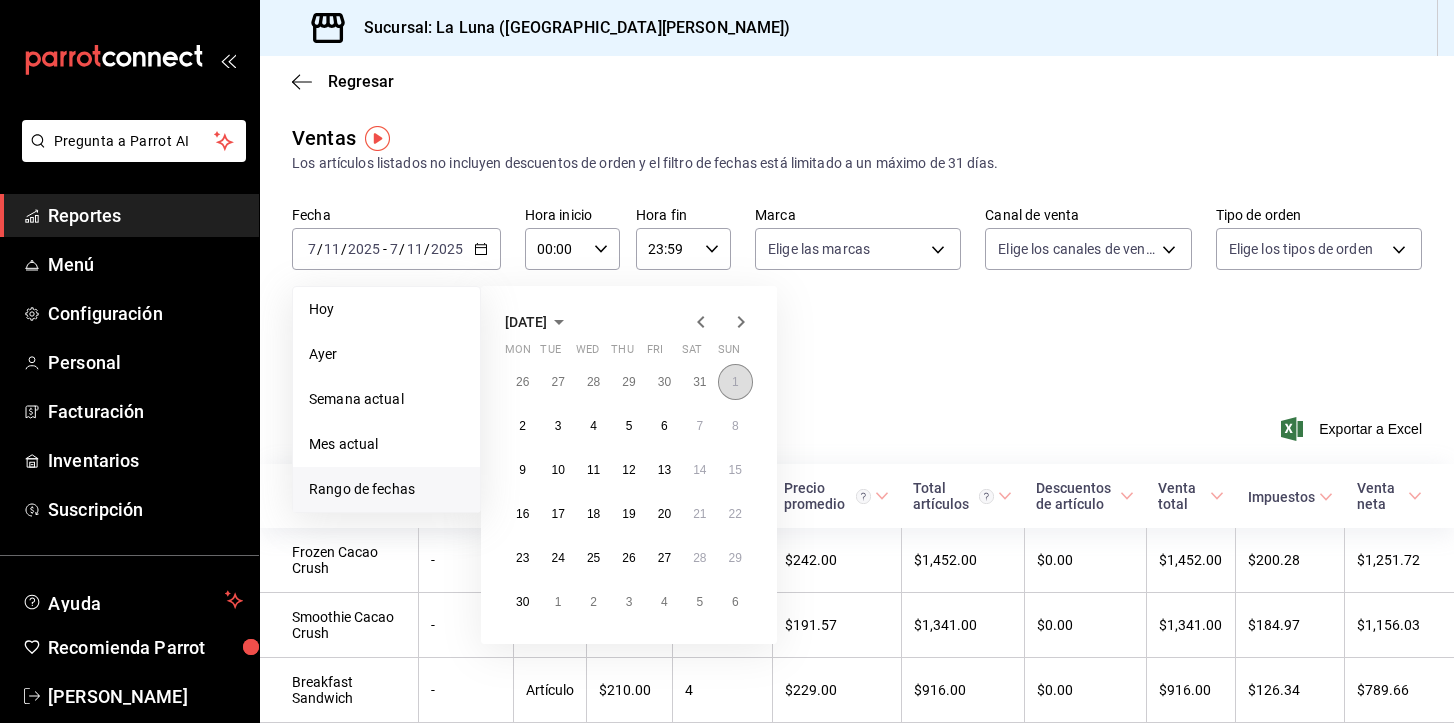 click on "1" at bounding box center (735, 382) 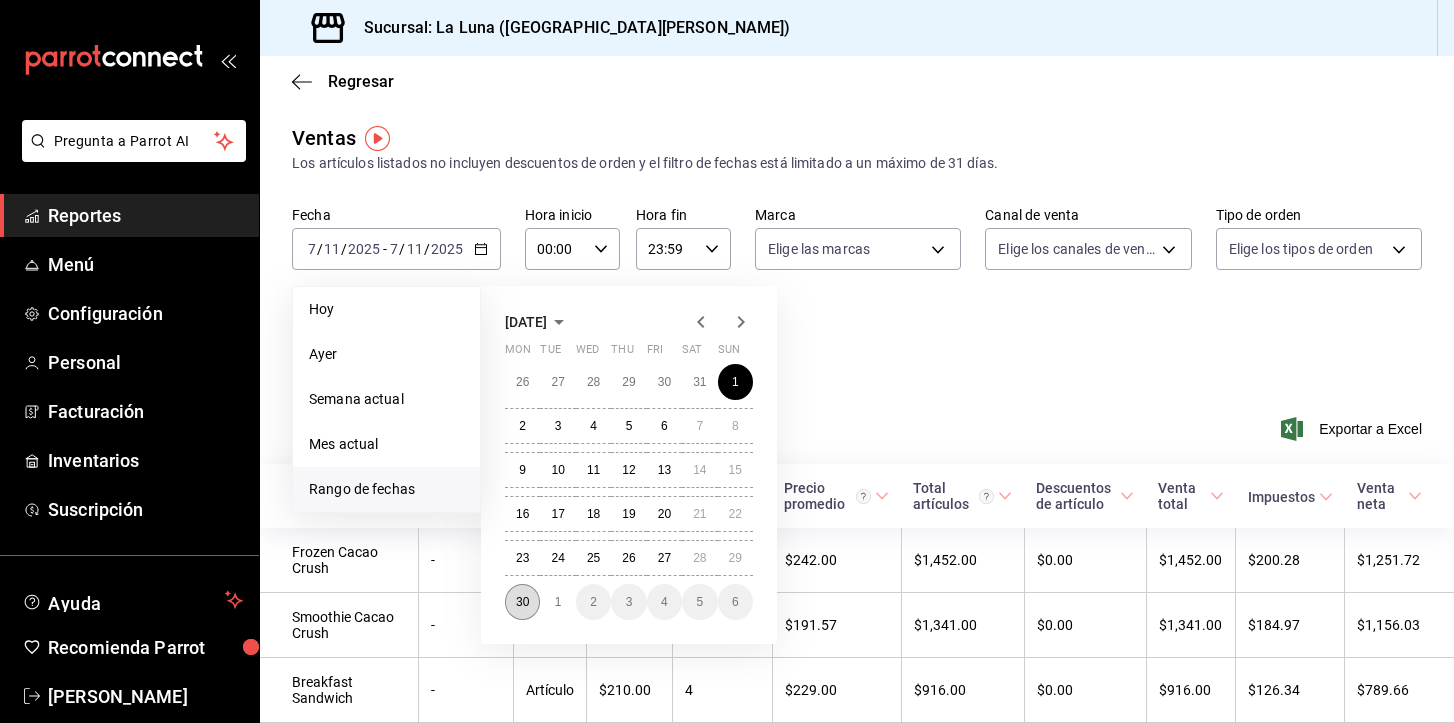 click on "30" at bounding box center [522, 602] 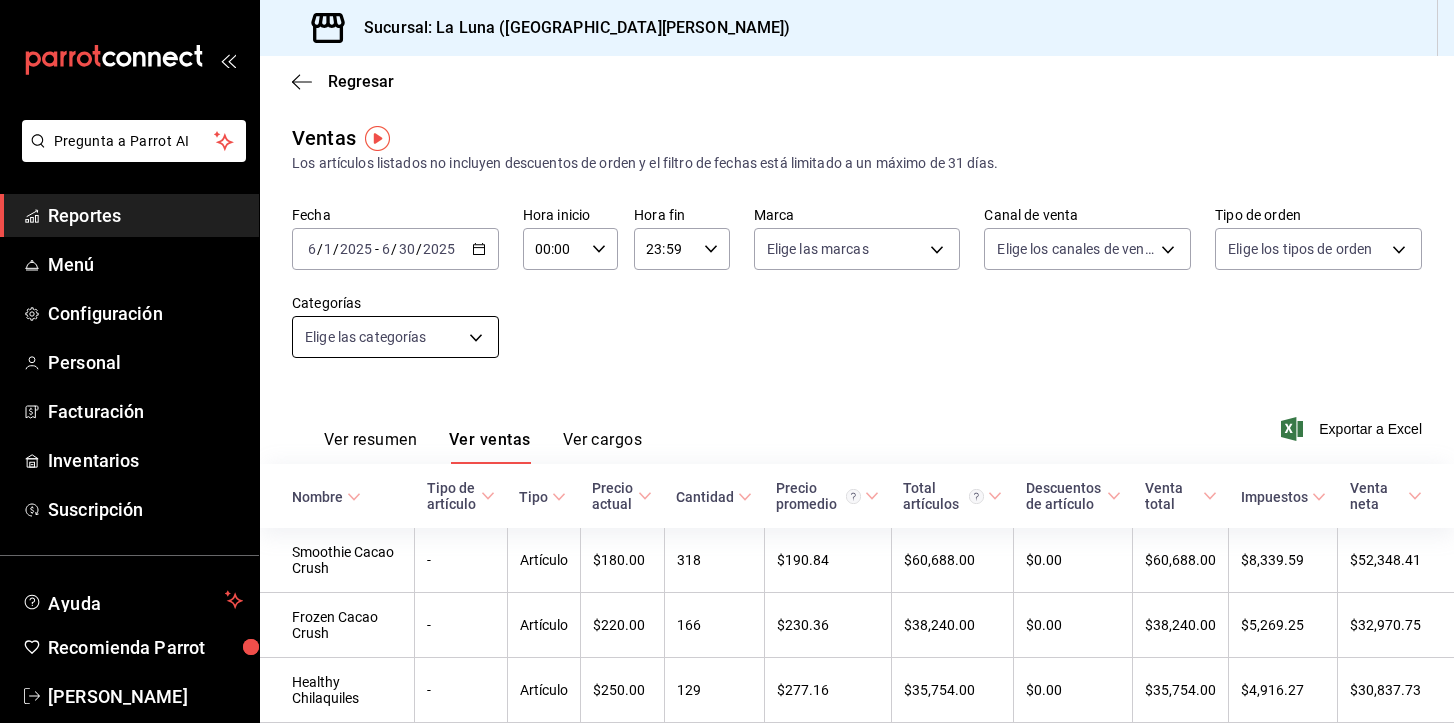 click on "Pregunta a Parrot AI Reportes   Menú   Configuración   Personal   Facturación   Inventarios   Suscripción   Ayuda Recomienda Parrot   [PERSON_NAME]   Sugerir nueva función   Sucursal: La Luna (San [PERSON_NAME]) Regresar Ventas Los artículos listados no incluyen descuentos de orden y el filtro de fechas está limitado a un máximo de 31 días. Fecha [DATE] [DATE] - [DATE] [DATE] Hora inicio 00:00 Hora inicio Hora fin 23:59 Hora fin Marca Elige las marcas Canal de venta Elige los canales de venta Tipo de orden Elige los tipos de orden Categorías Elige las categorías Ver resumen Ver ventas Ver cargos Exportar a Excel Nombre Tipo de artículo Tipo Precio actual Cantidad Precio promedio   Total artículos   Descuentos de artículo Venta total Impuestos Venta neta Smoothie Cacao Crush - Artículo $180.00 318 $190.84 $60,688.00 $0.00 $60,688.00 $8,339.59 $52,348.41 Frozen Cacao Crush - Artículo $220.00 166 $230.36 $38,240.00 $0.00 $38,240.00 $5,269.25 $32,970.75 Healthy Chilaquiles - $250.00" at bounding box center [727, 361] 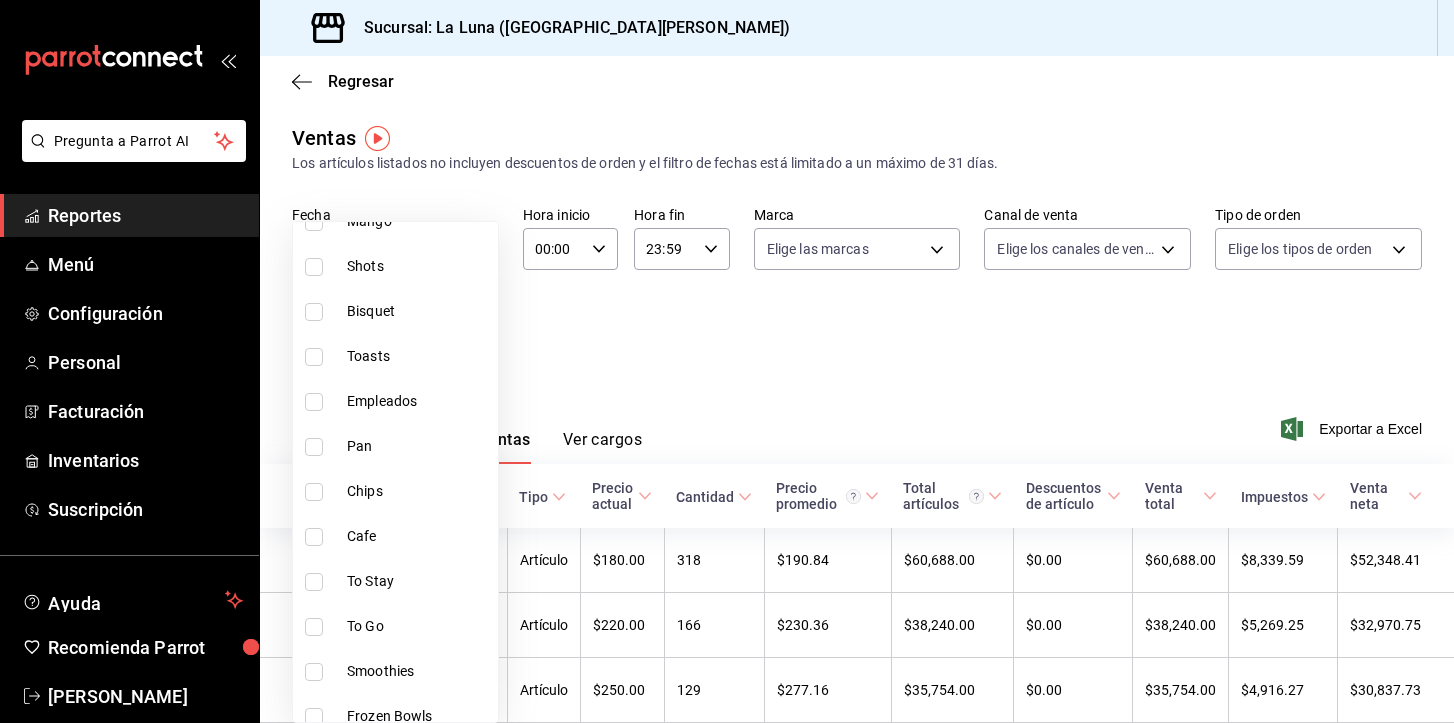 scroll, scrollTop: 245, scrollLeft: 0, axis: vertical 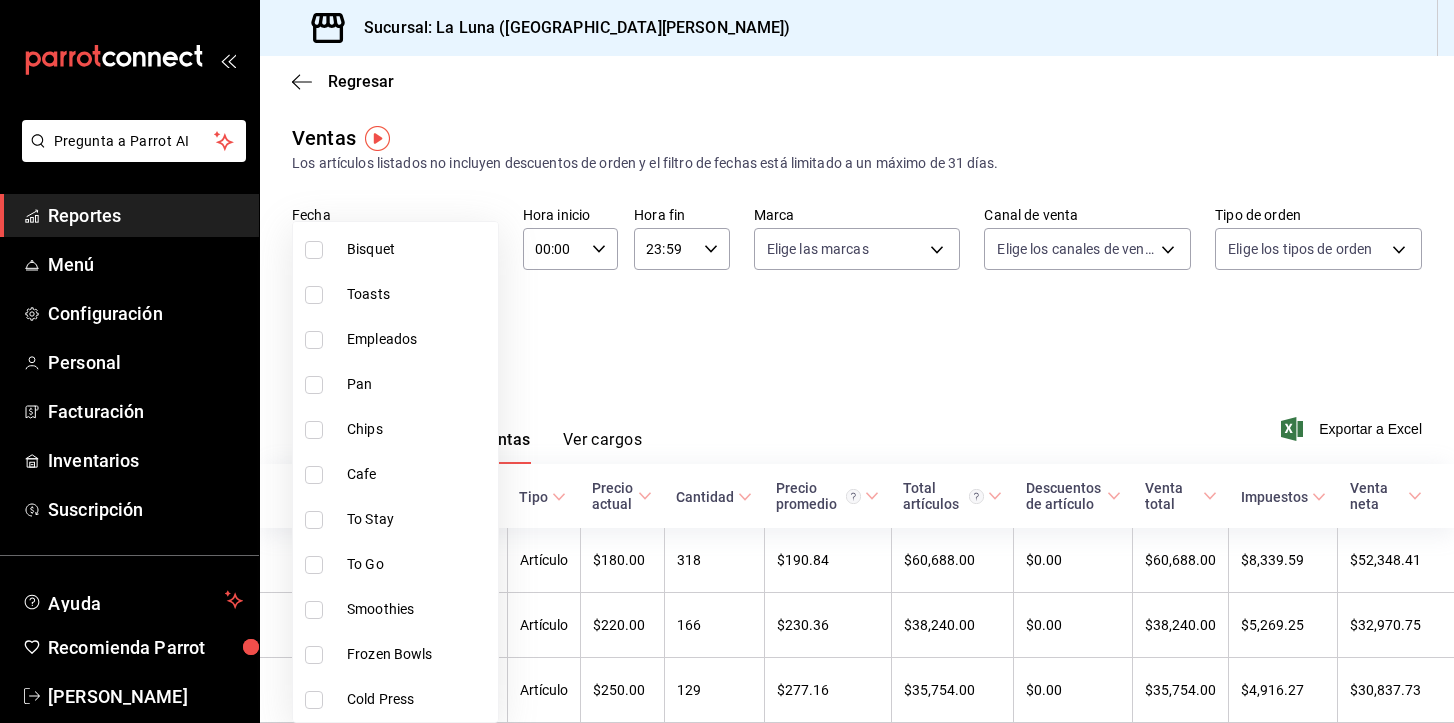 click at bounding box center [314, 520] 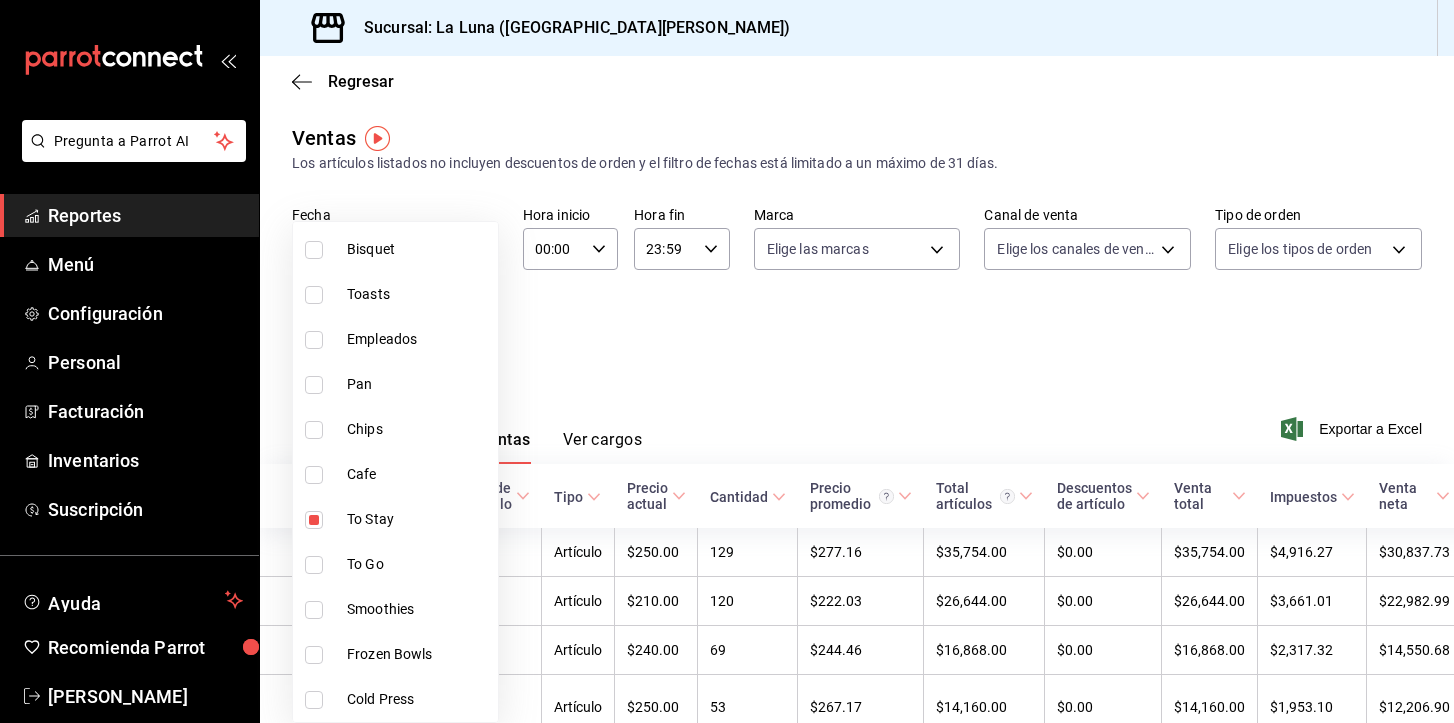 click at bounding box center (727, 361) 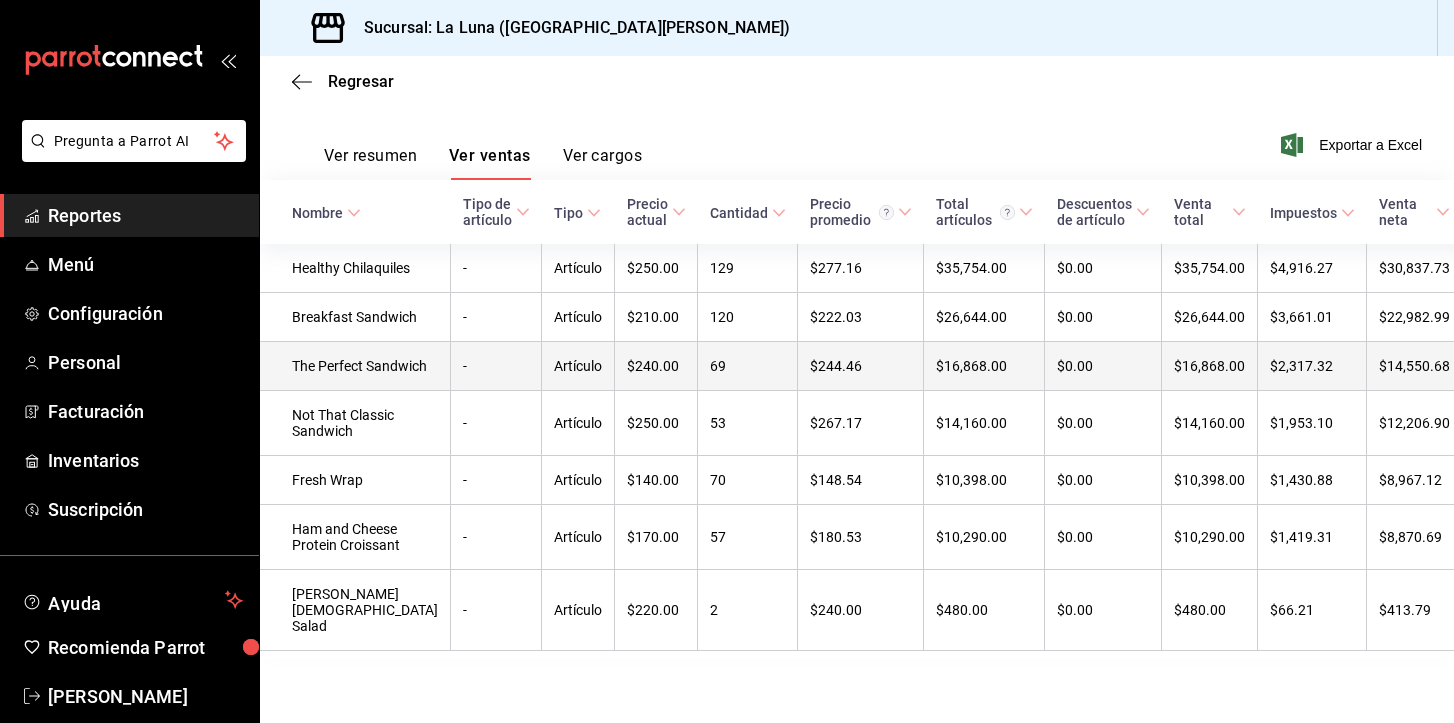 scroll, scrollTop: 0, scrollLeft: 0, axis: both 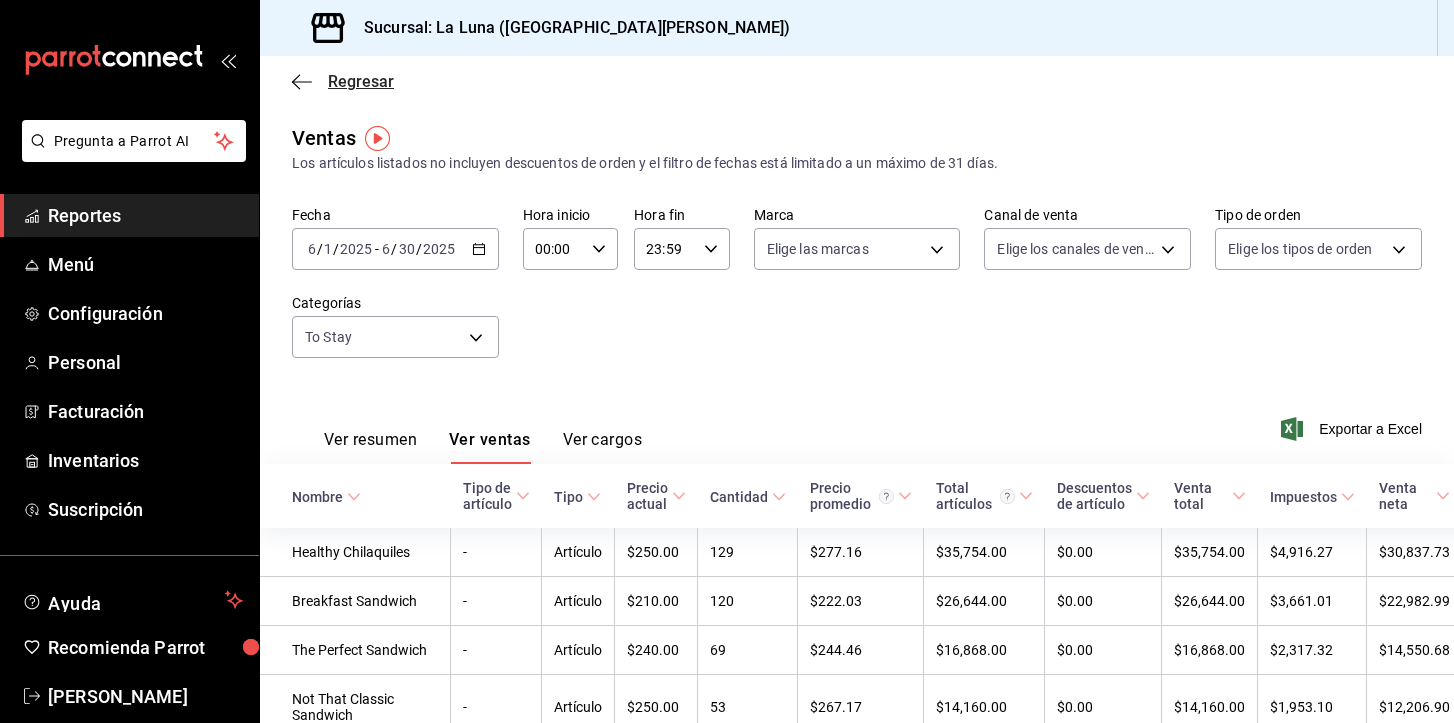 click 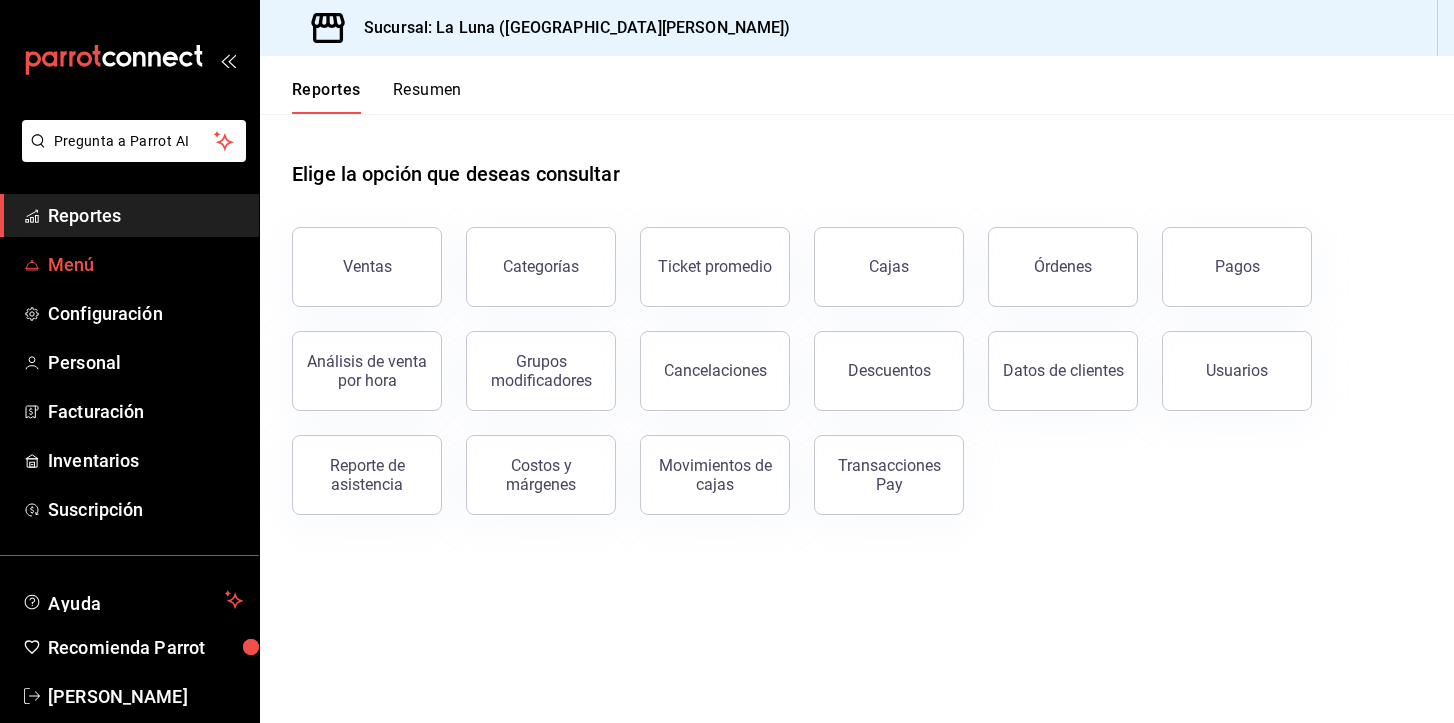 click on "Menú" at bounding box center [145, 264] 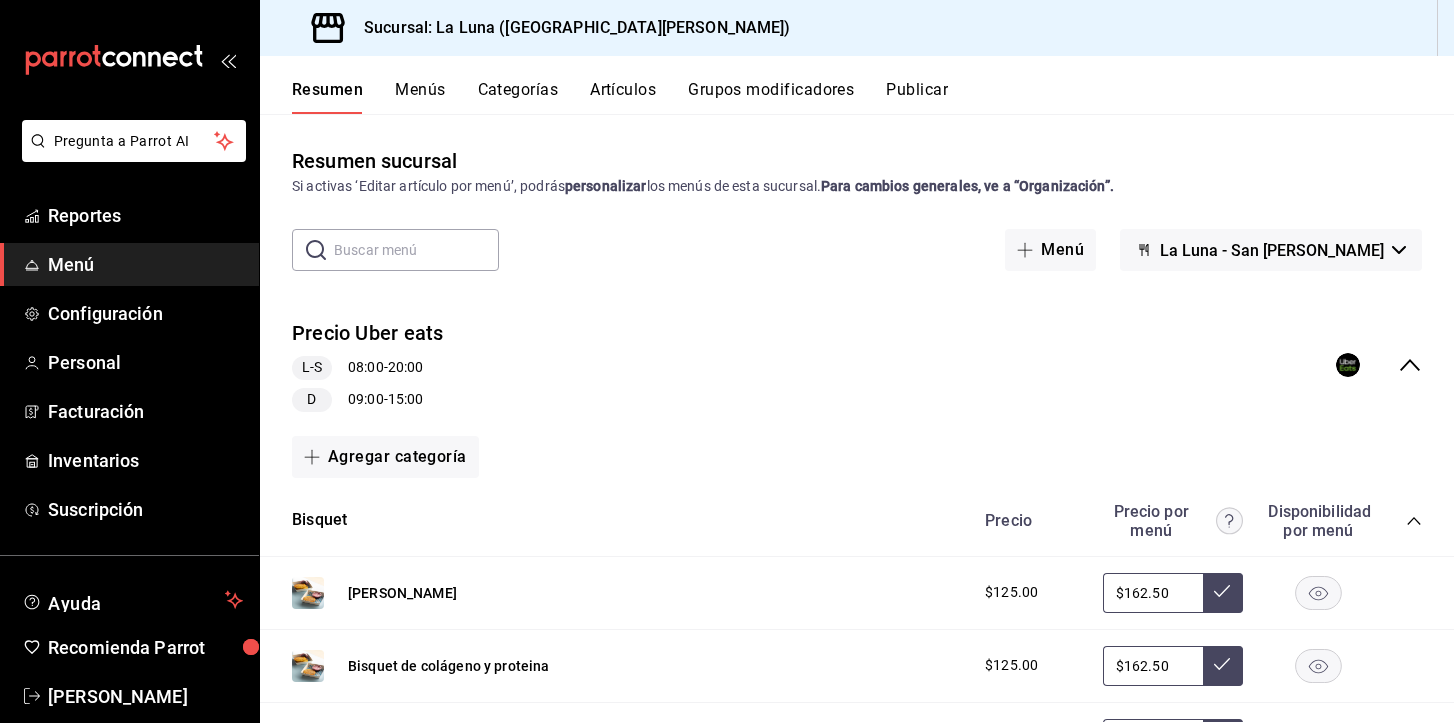 click on "Artículos" at bounding box center [623, 97] 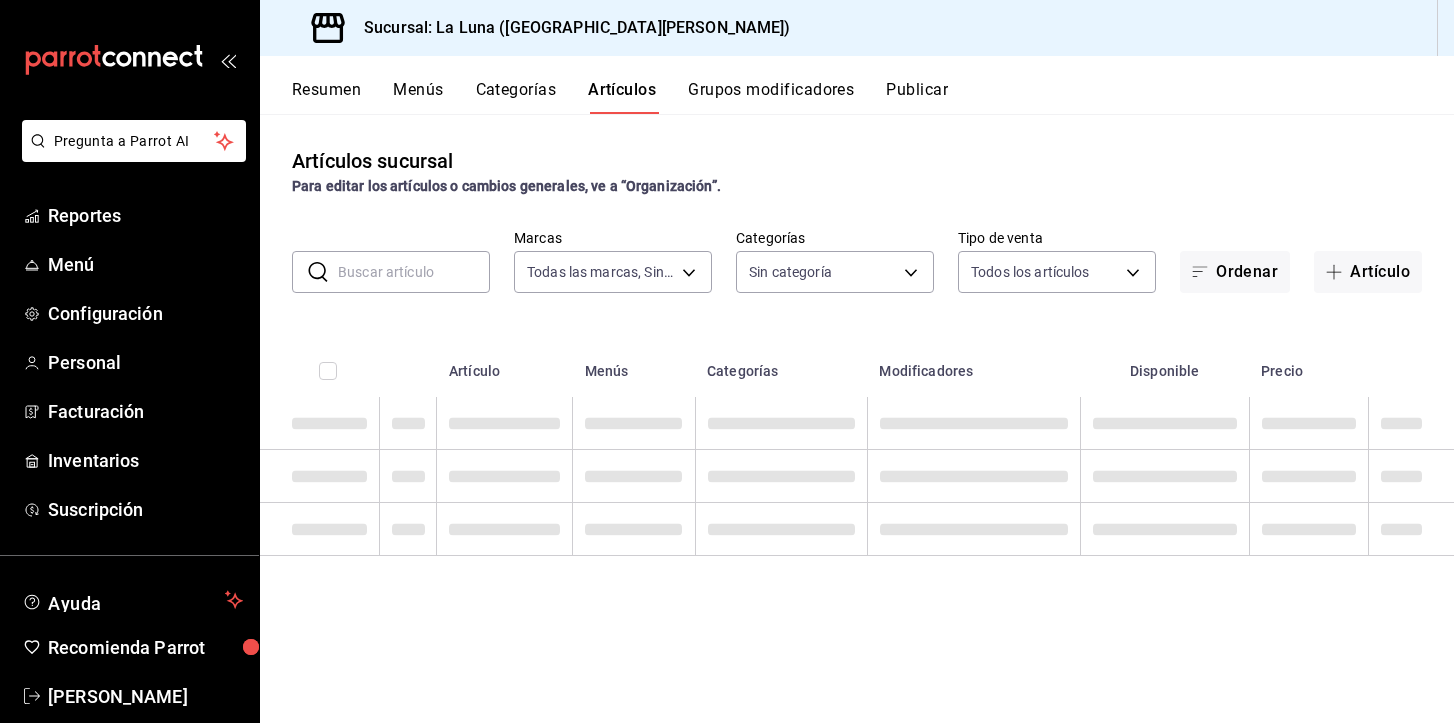 type on "3fbd405f-3bb1-498a-99a6-84330600565e" 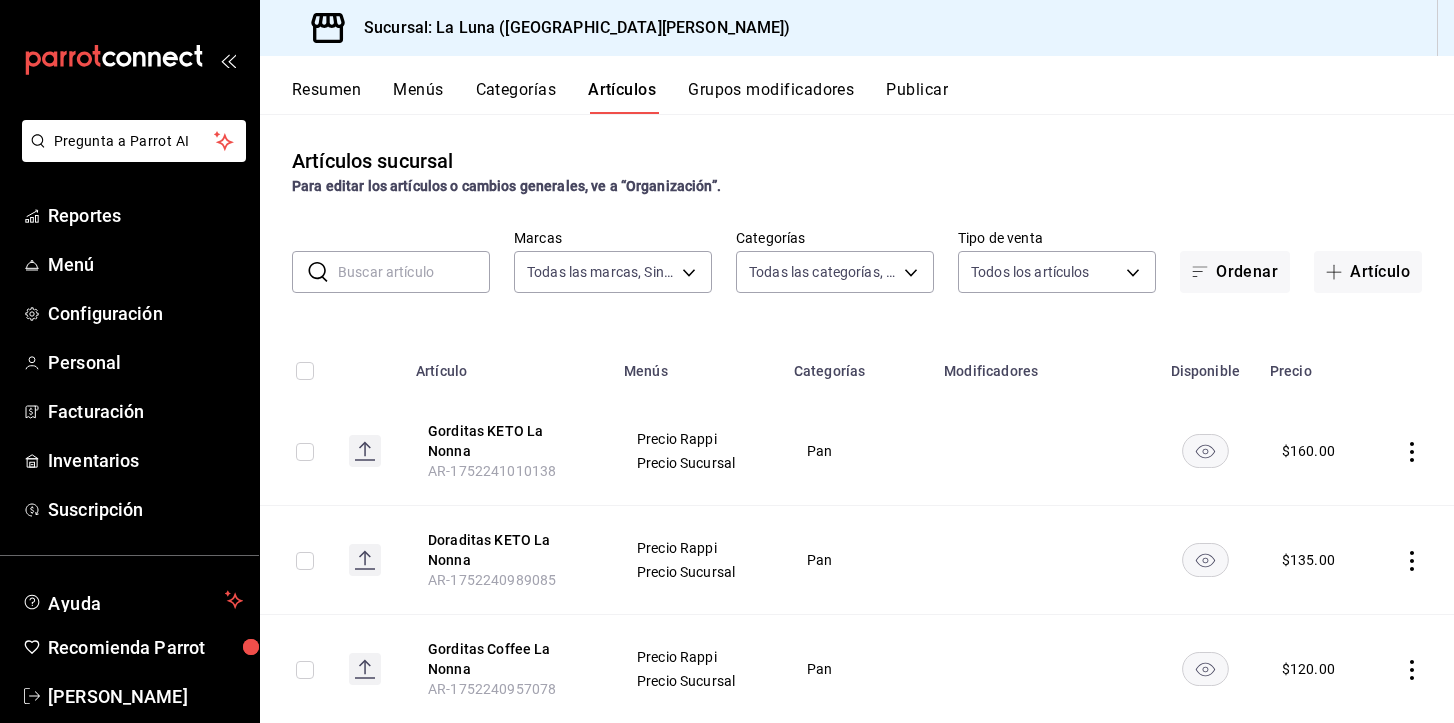 type on "be56de43-cc54-463d-9039-54c497396b13,ab88f6c7-f5d1-42bc-a337-18e1531f8270,4cca29c6-1fbd-452e-ac3c-937dd5d1b647,68dad9f7-d999-4f52-ba8e-389b40662178,514906c7-63ab-4733-bc83-76def5891614,86203fbd-d9e4-414d-9715-dbeeeec7be53,06dd9703-3330-4cdc-8ee9-b7878cbb3f06,670e9096-041e-42a5-811e-c0534d46d37d,91642db5-a087-4ea6-8d91-c590f02b8521,8a9d4ada-aa71-4437-85a1-eb876bd6c6dc,ff2c2e4c-b4e9-4e15-a4ea-64b5fb21bdf6,c86c6c0d-064e-4732-8c93-083e7ac7e37c,c36f63d4-a442-4302-bce8-38df0000593e,aaa3e957-4846-408e-b91f-bdf4af226676" 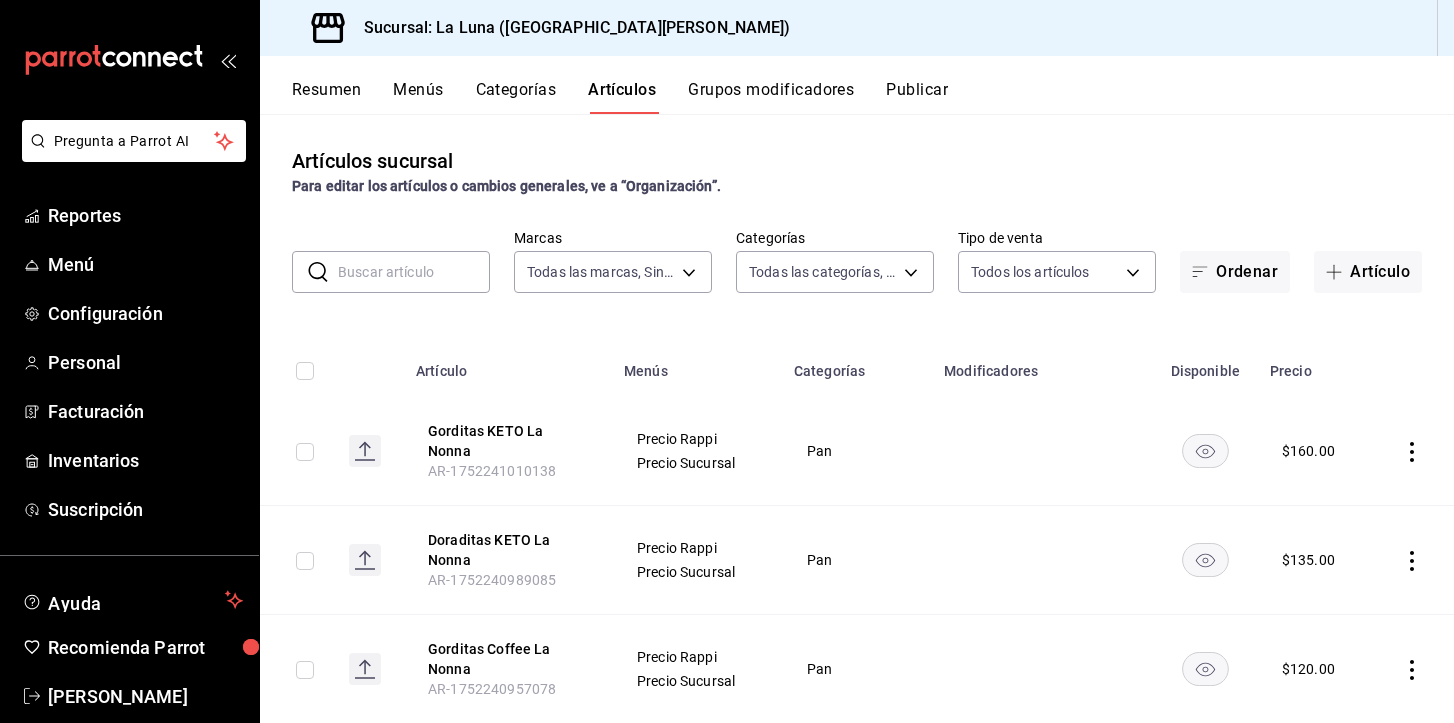 click at bounding box center [414, 272] 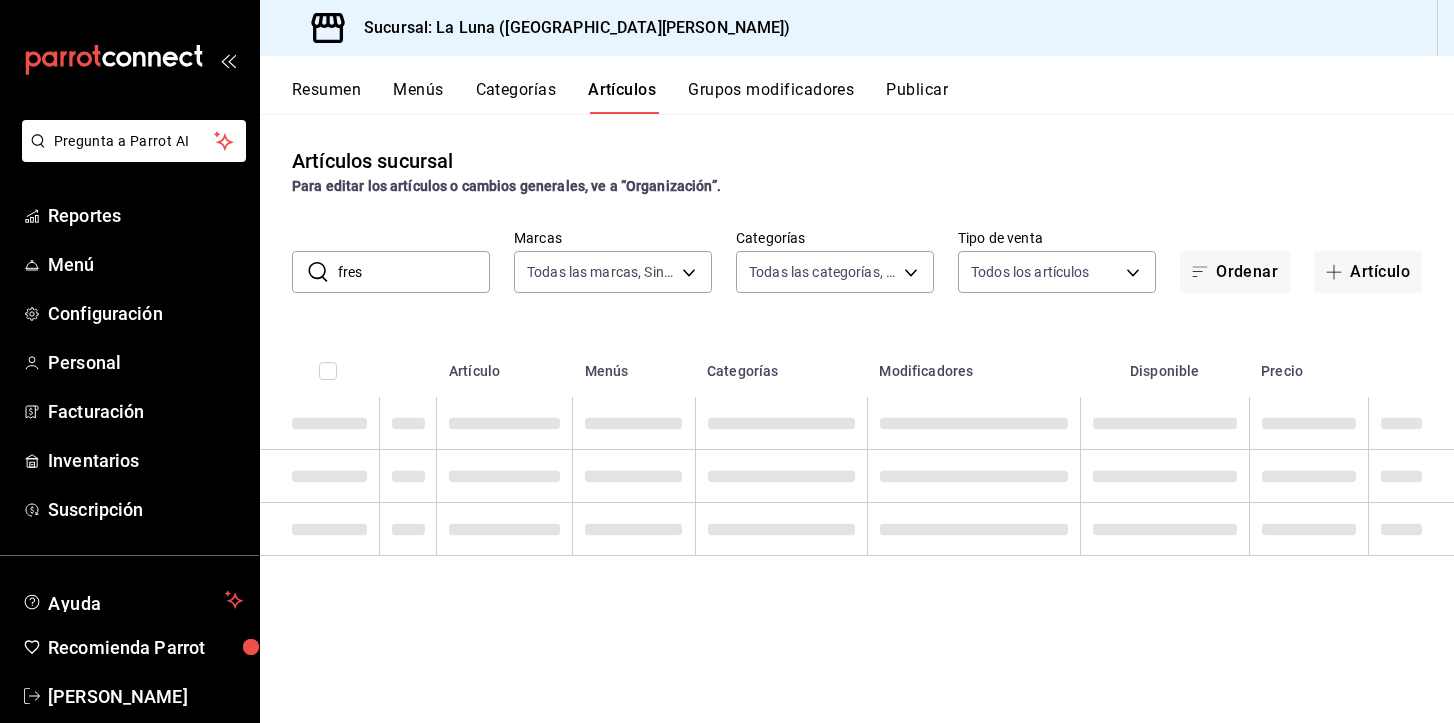 type on "fresh" 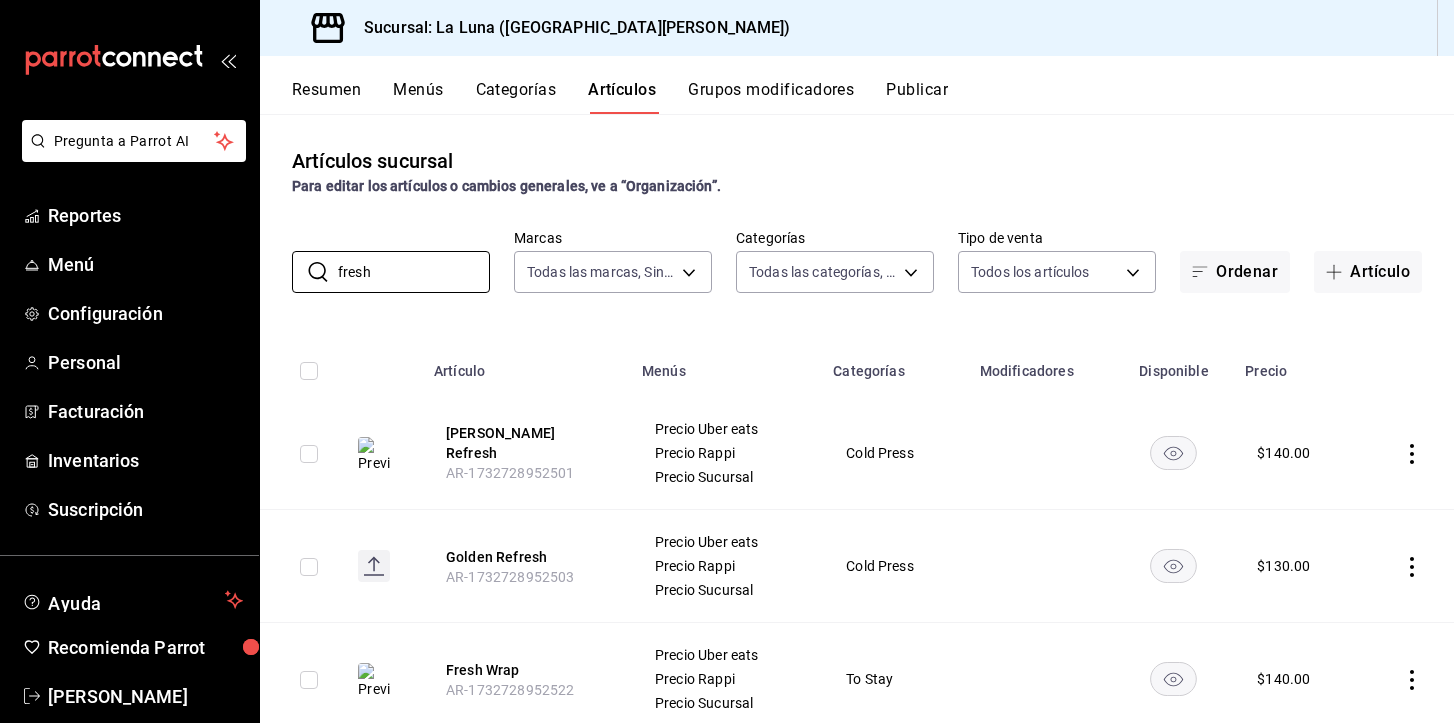 scroll, scrollTop: 61, scrollLeft: 0, axis: vertical 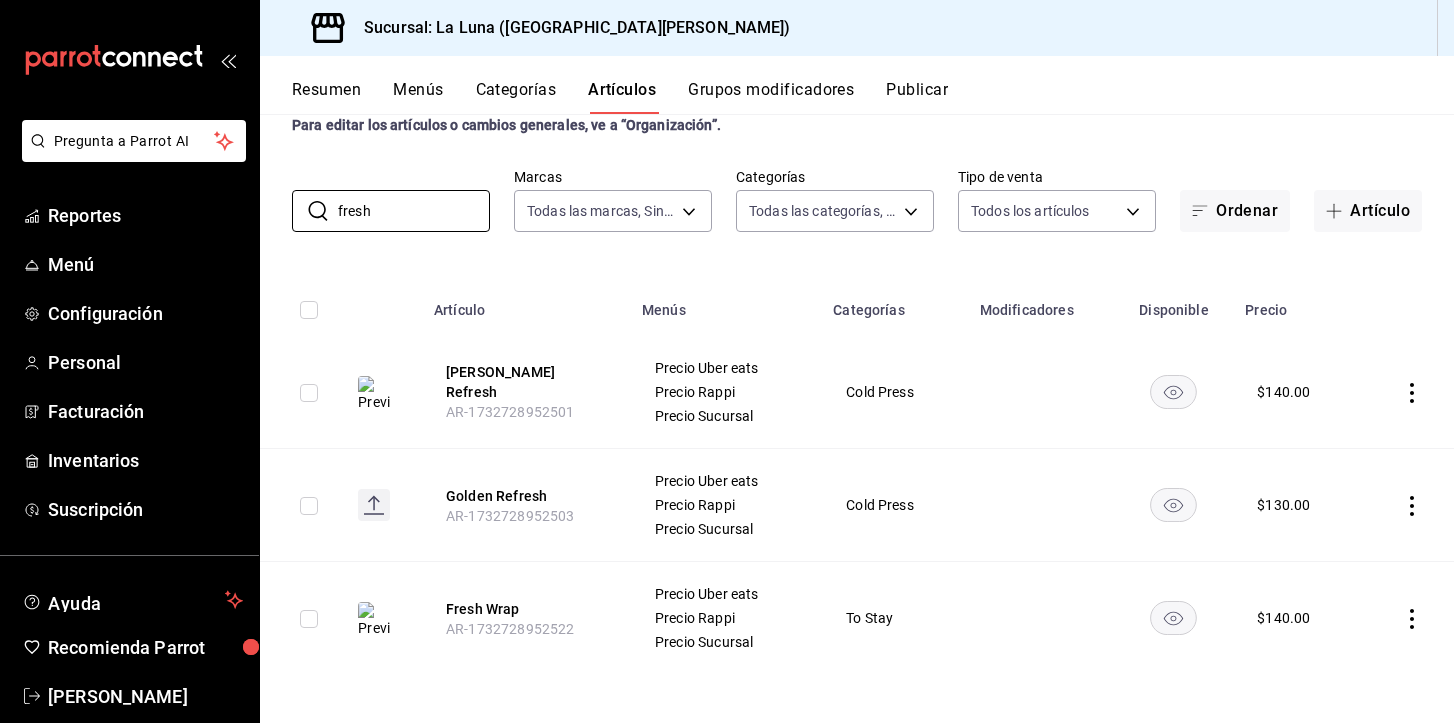 click 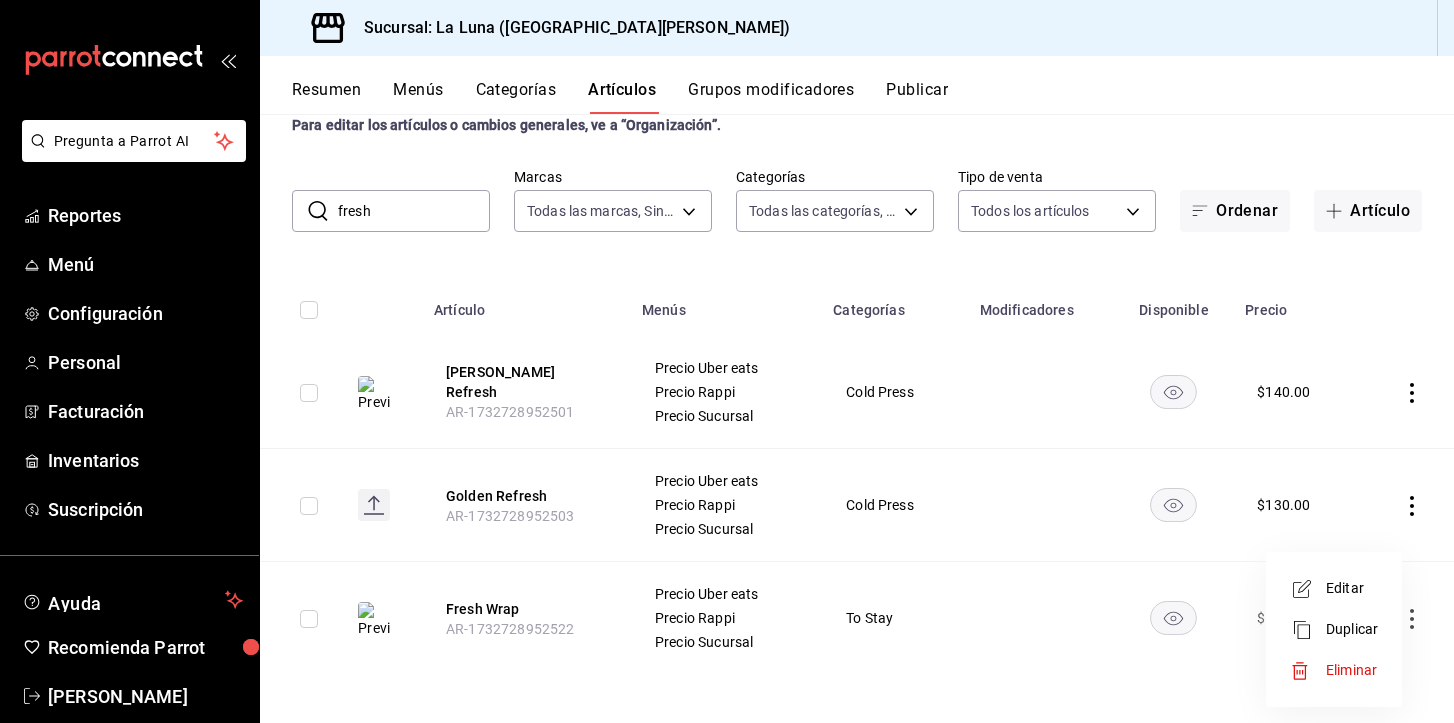 click on "Editar" at bounding box center [1334, 588] 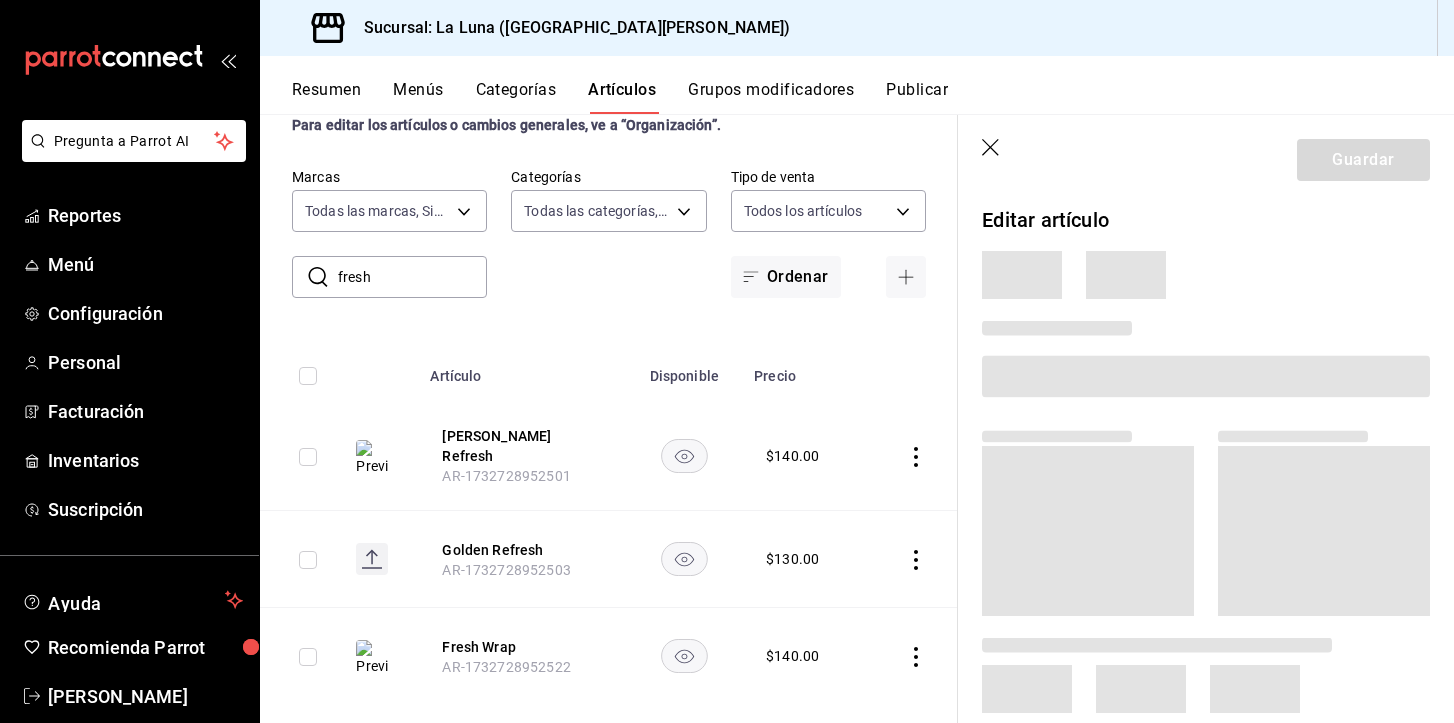 scroll, scrollTop: 13, scrollLeft: 0, axis: vertical 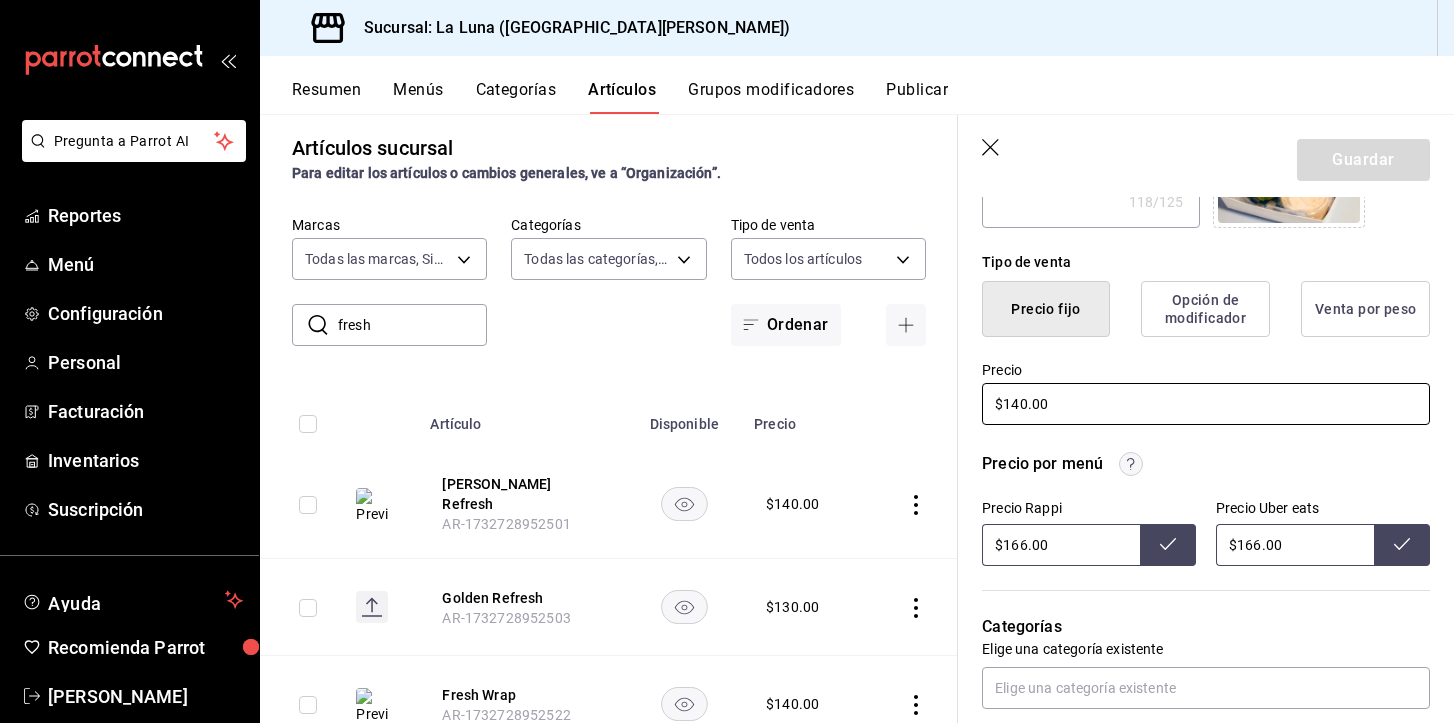 click on "$140.00" at bounding box center (1206, 404) 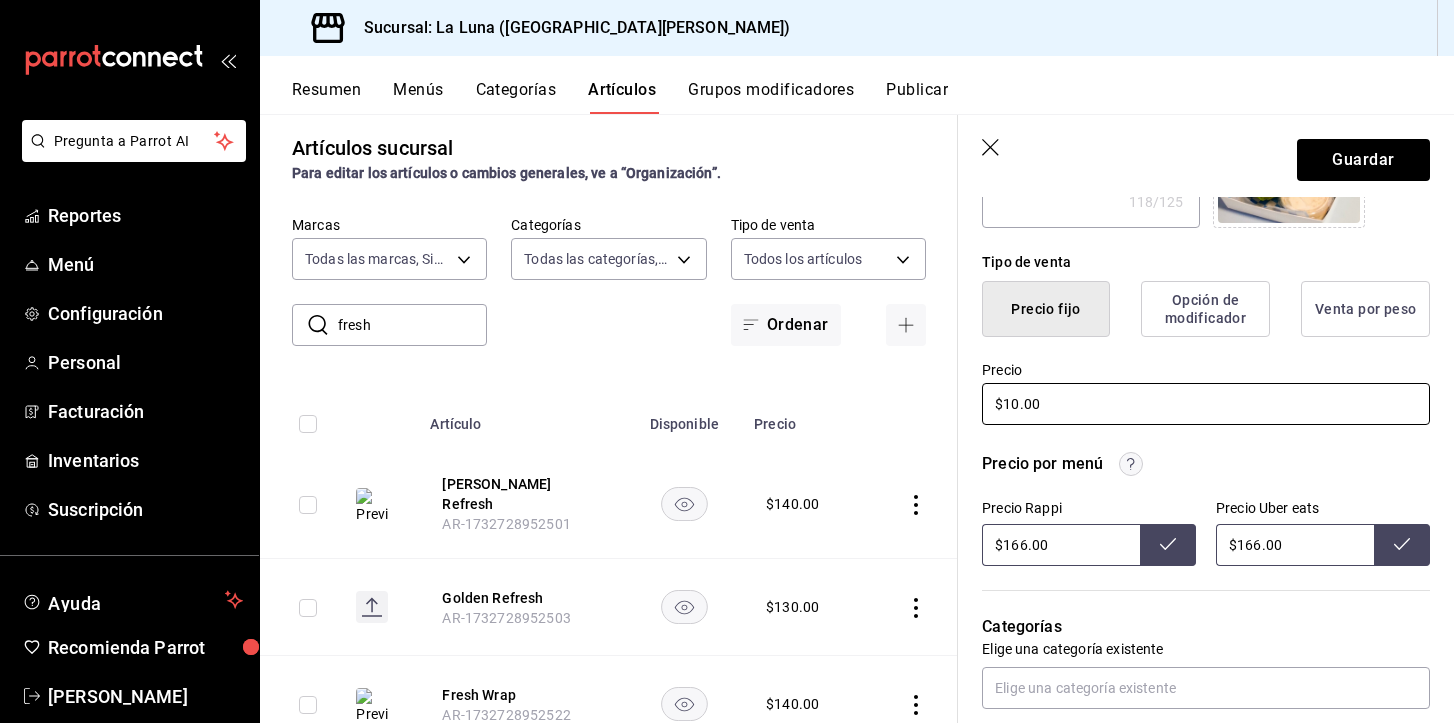 type on "x" 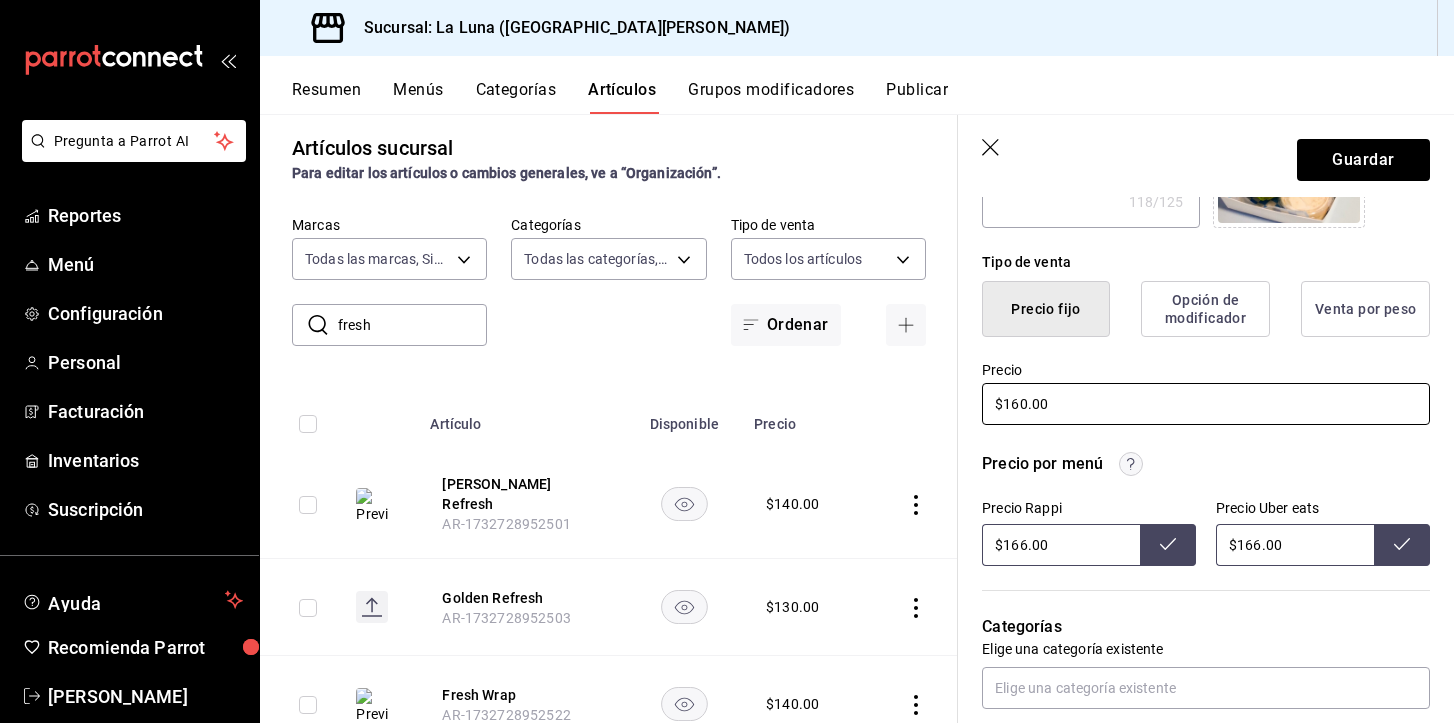 type on "$160.00" 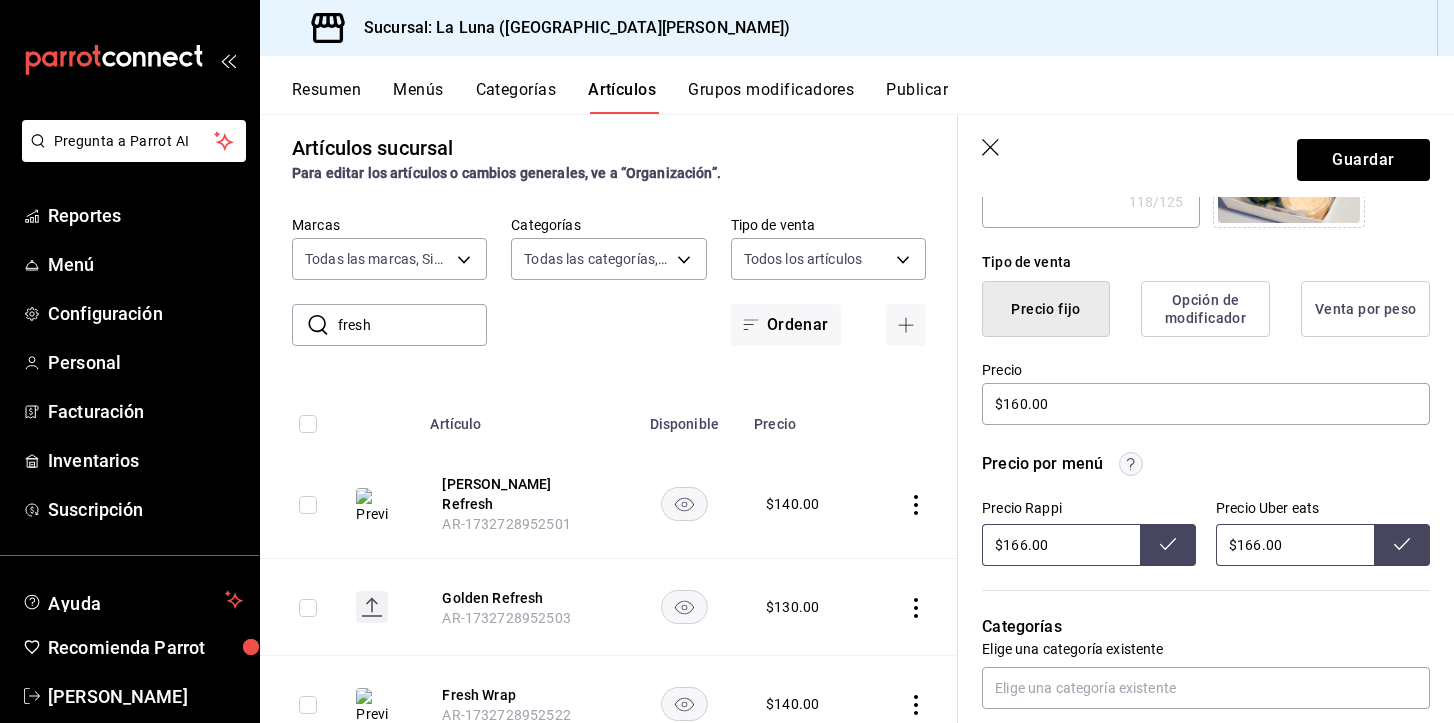 drag, startPoint x: 1023, startPoint y: 539, endPoint x: 991, endPoint y: 539, distance: 32 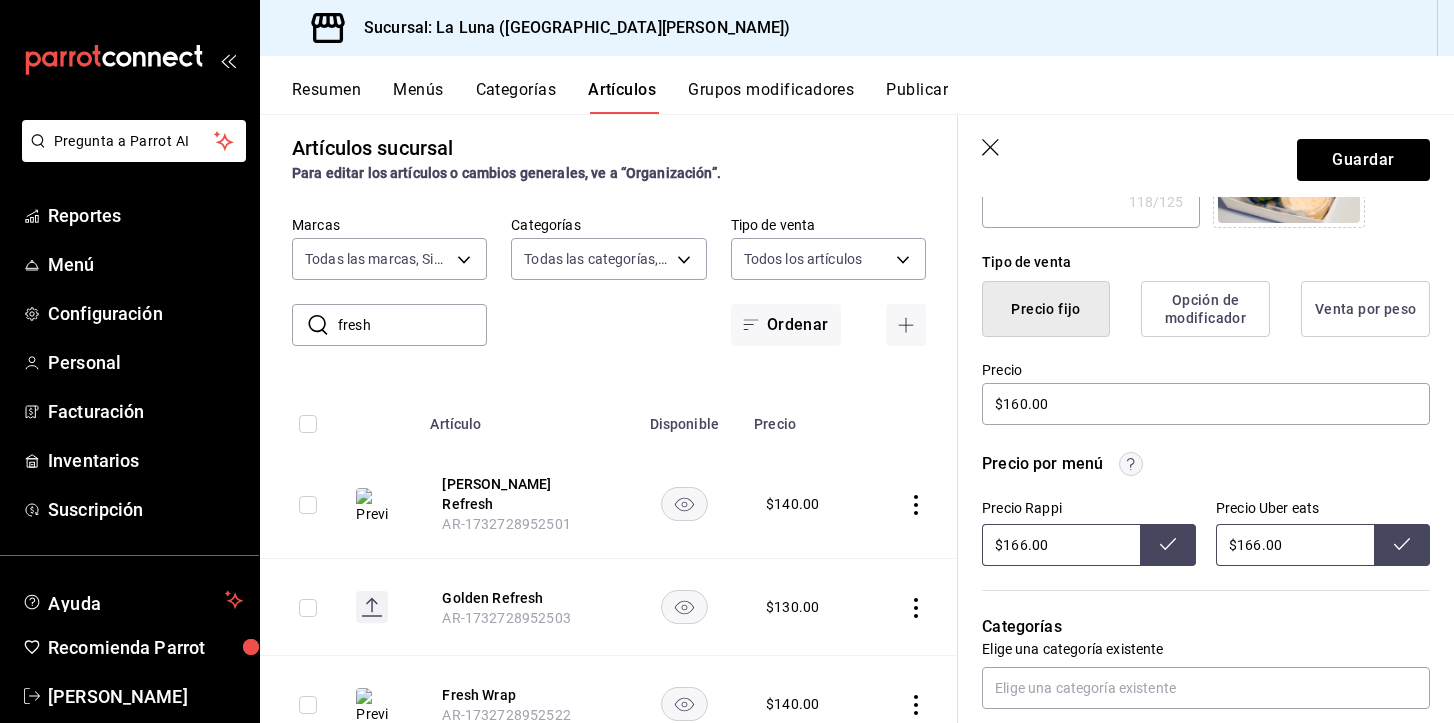 click on "$166.00" at bounding box center [1061, 545] 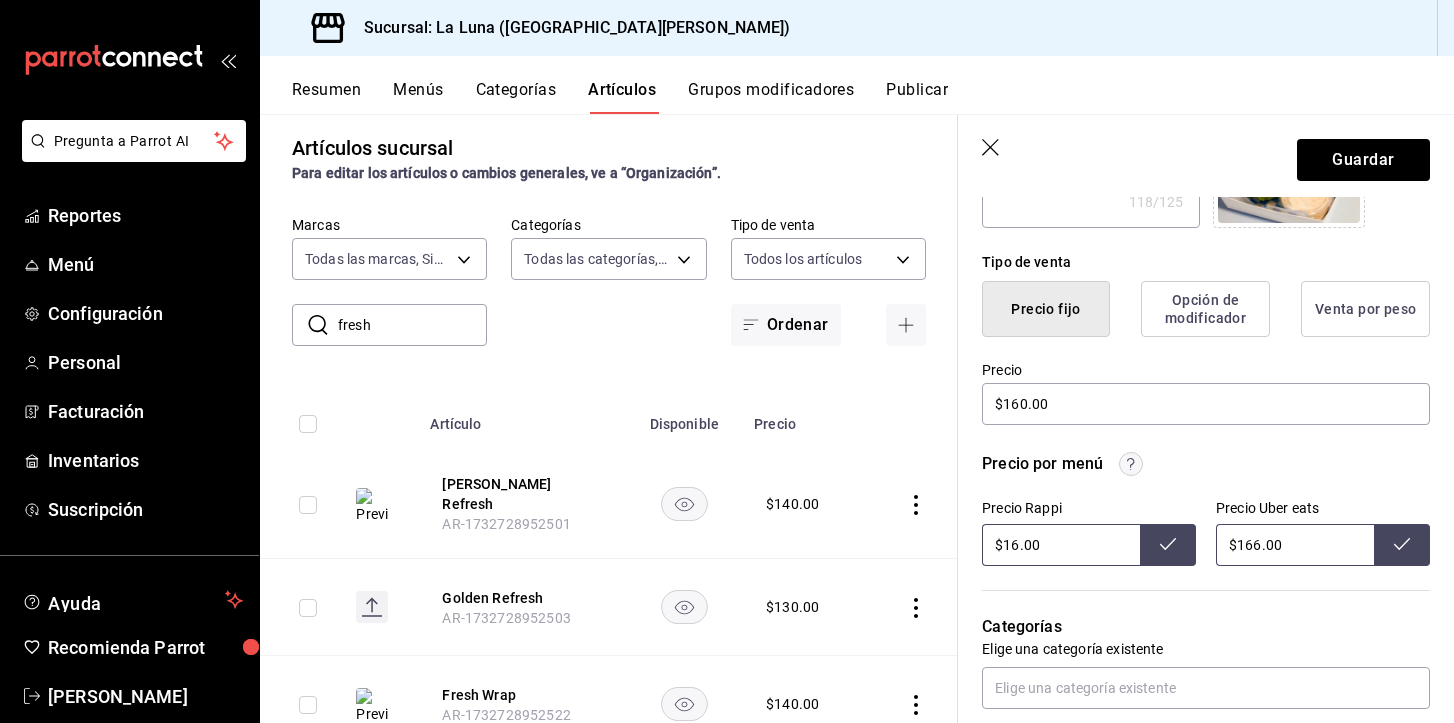 type on "$1.00" 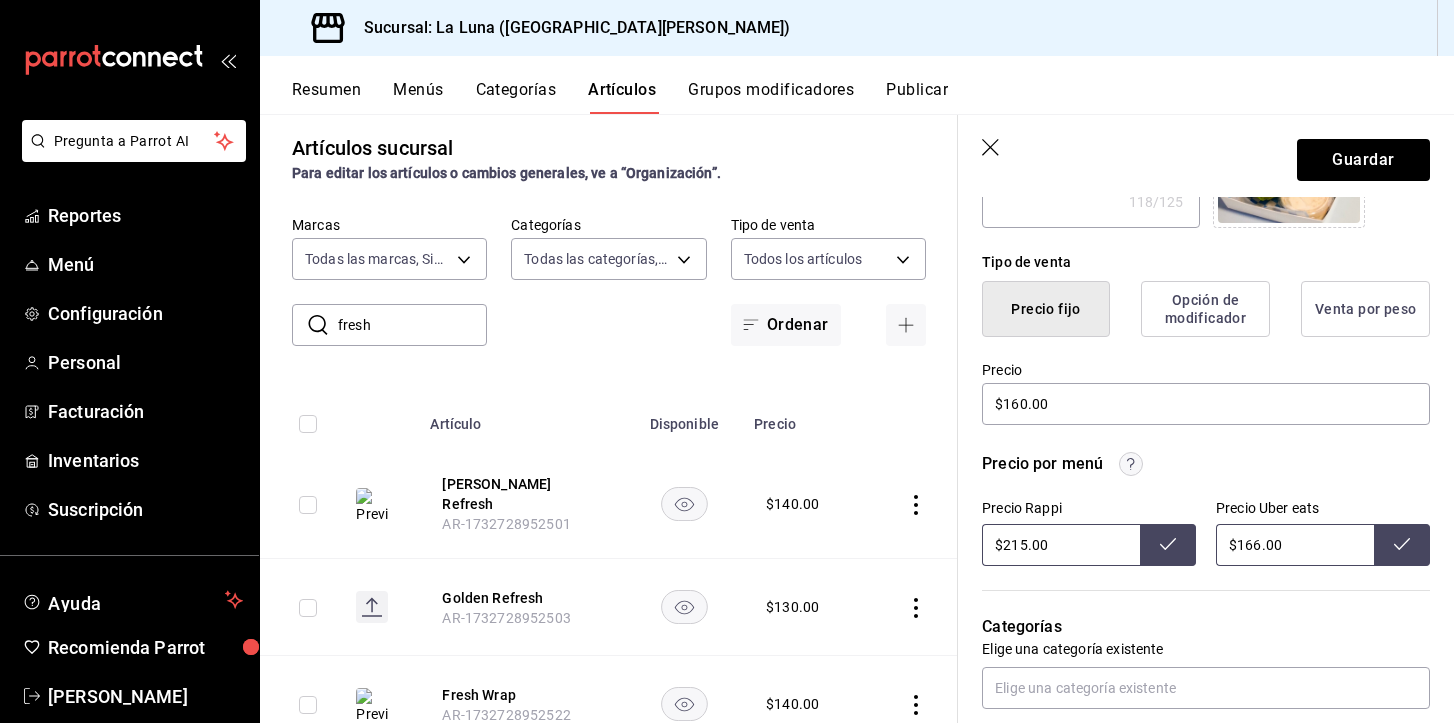 click on "$166.00" at bounding box center [1295, 545] 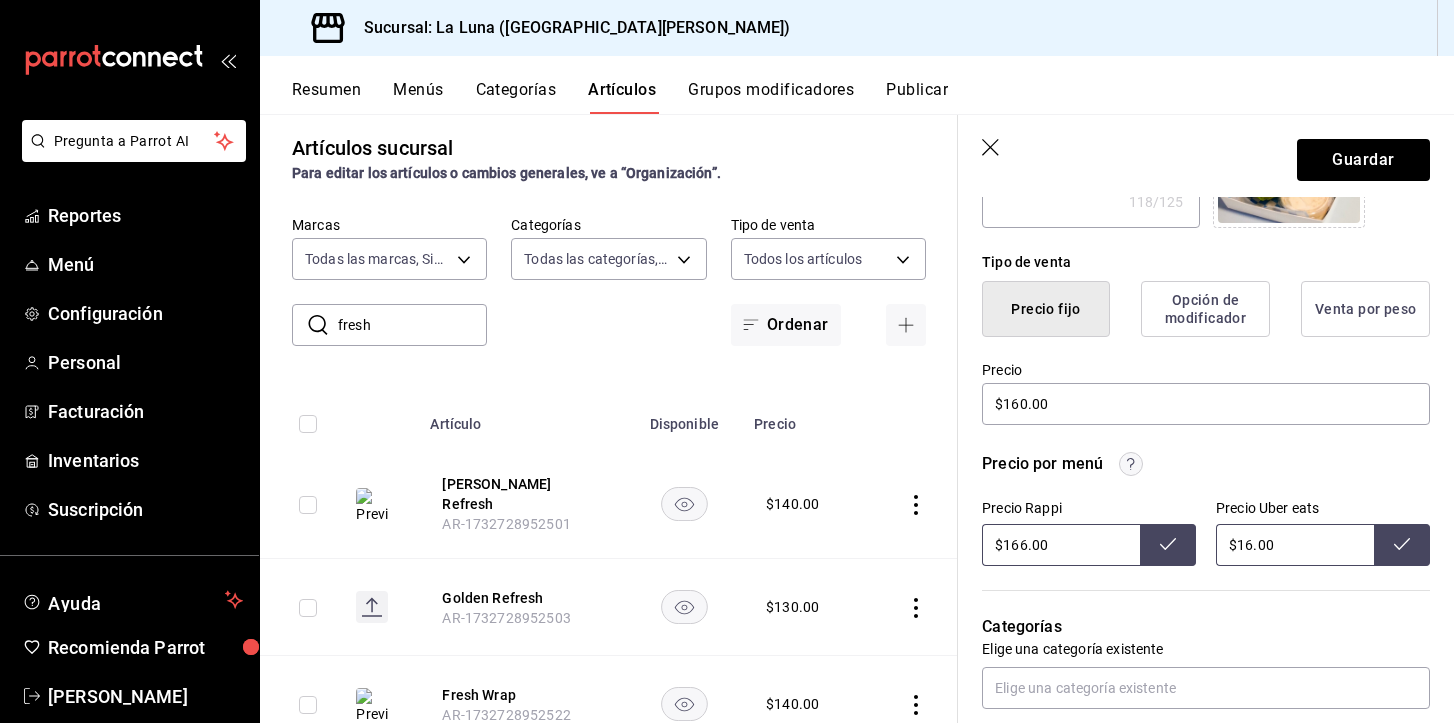 type on "$1.00" 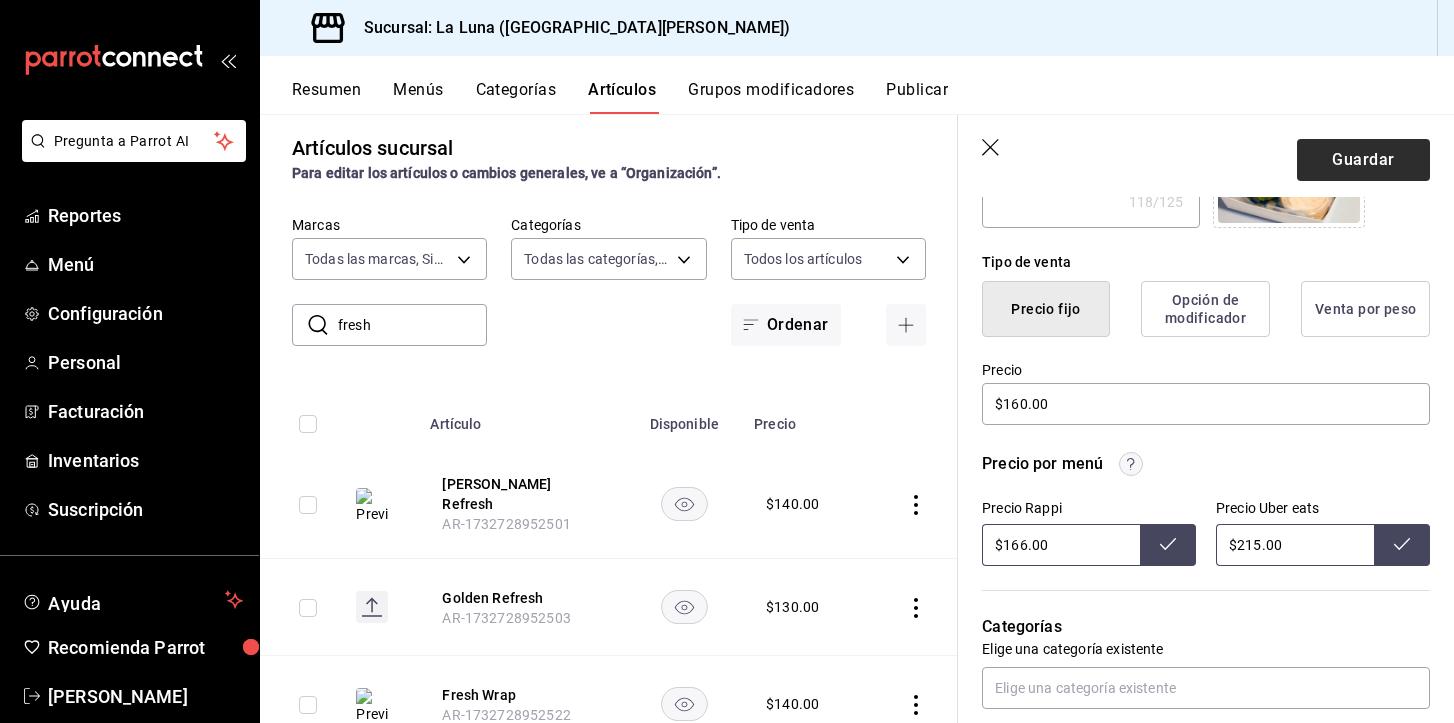 type on "$215.00" 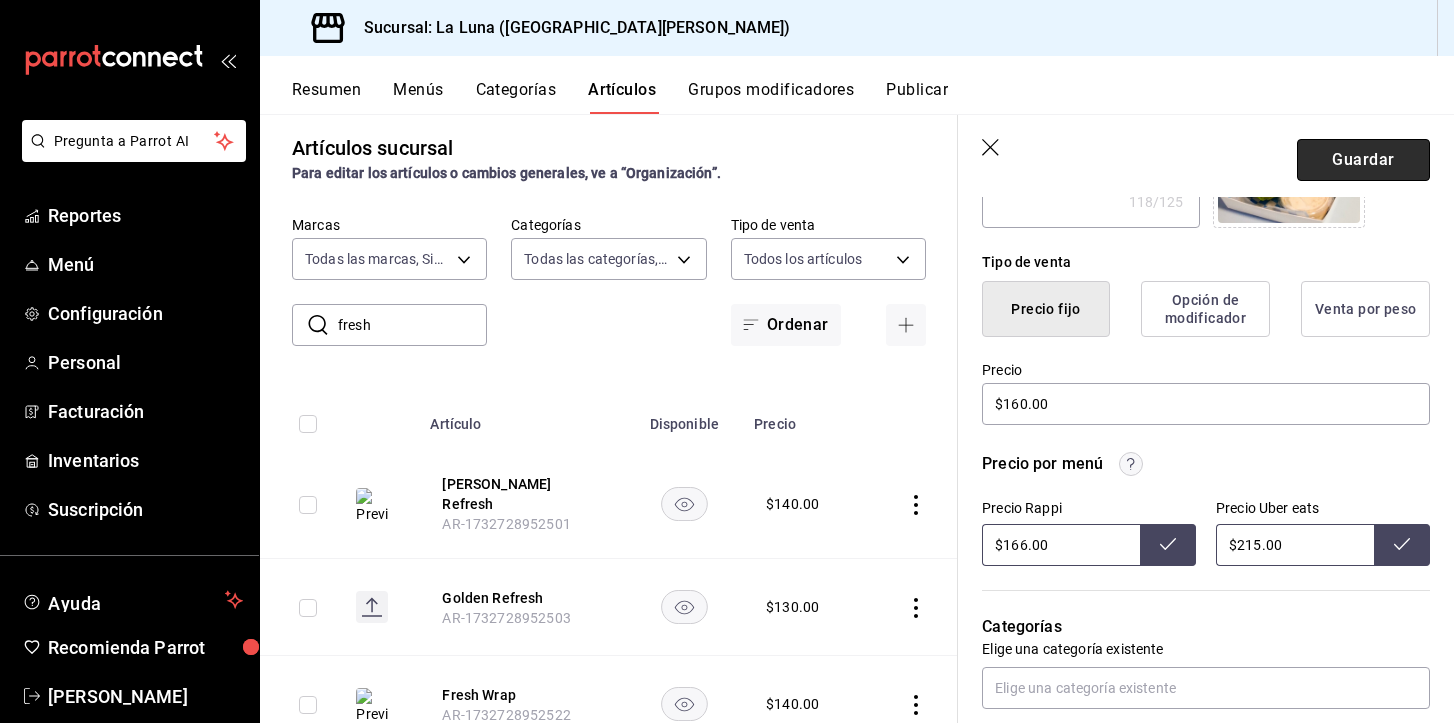 click on "Guardar" at bounding box center (1363, 160) 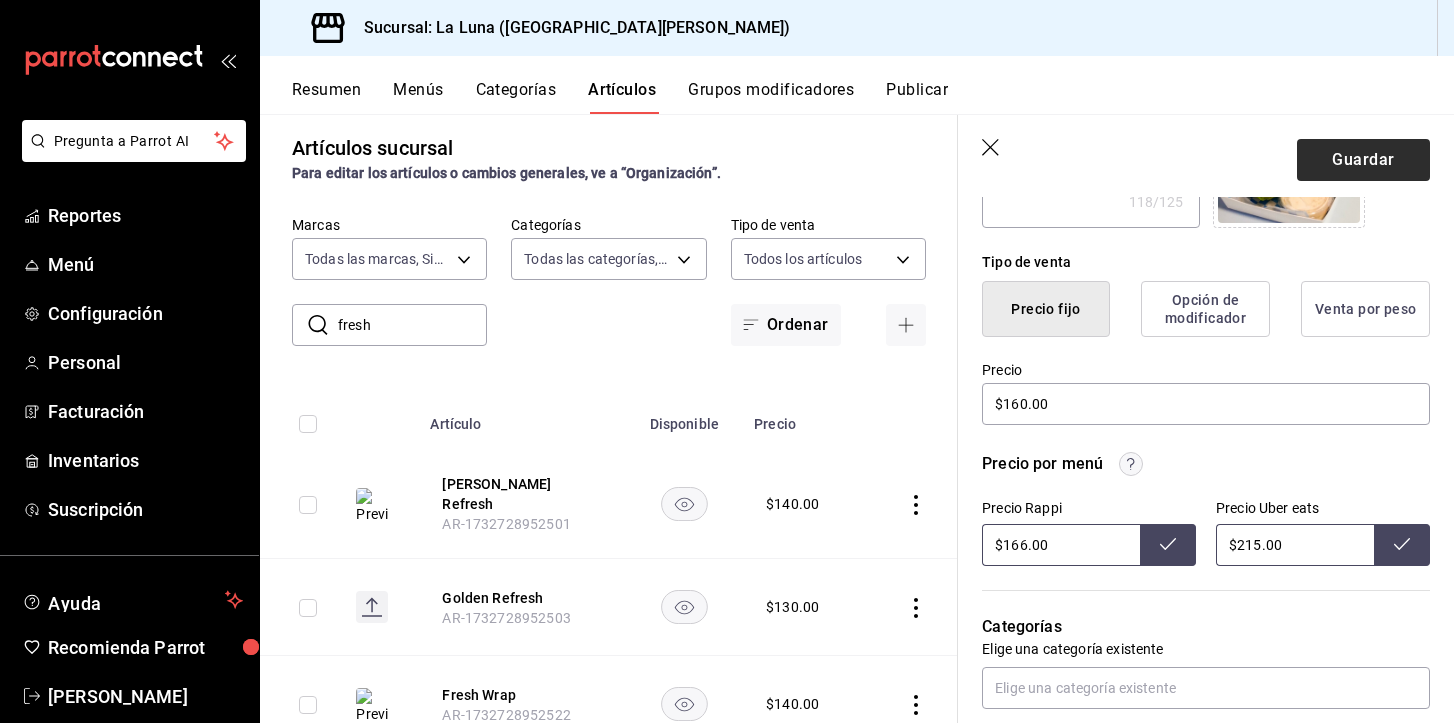 type on "x" 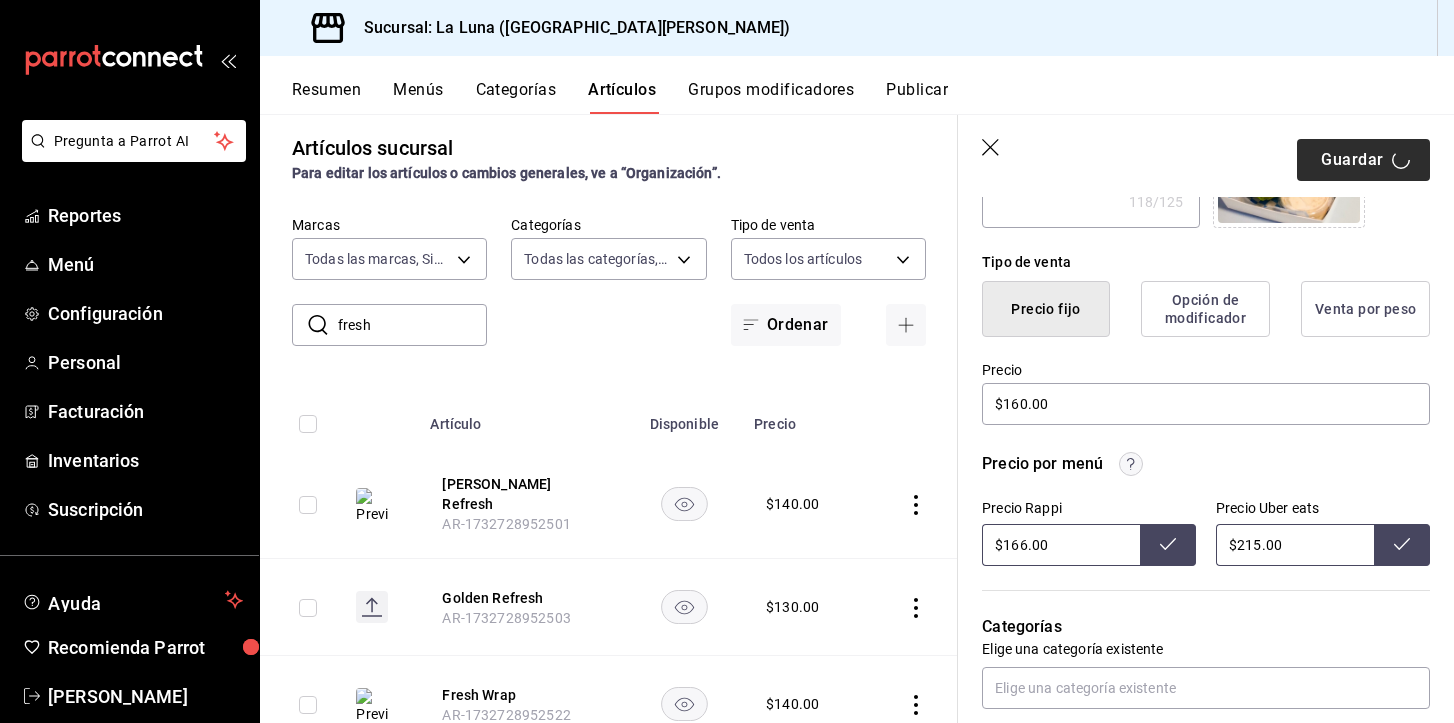 type on "$166.00" 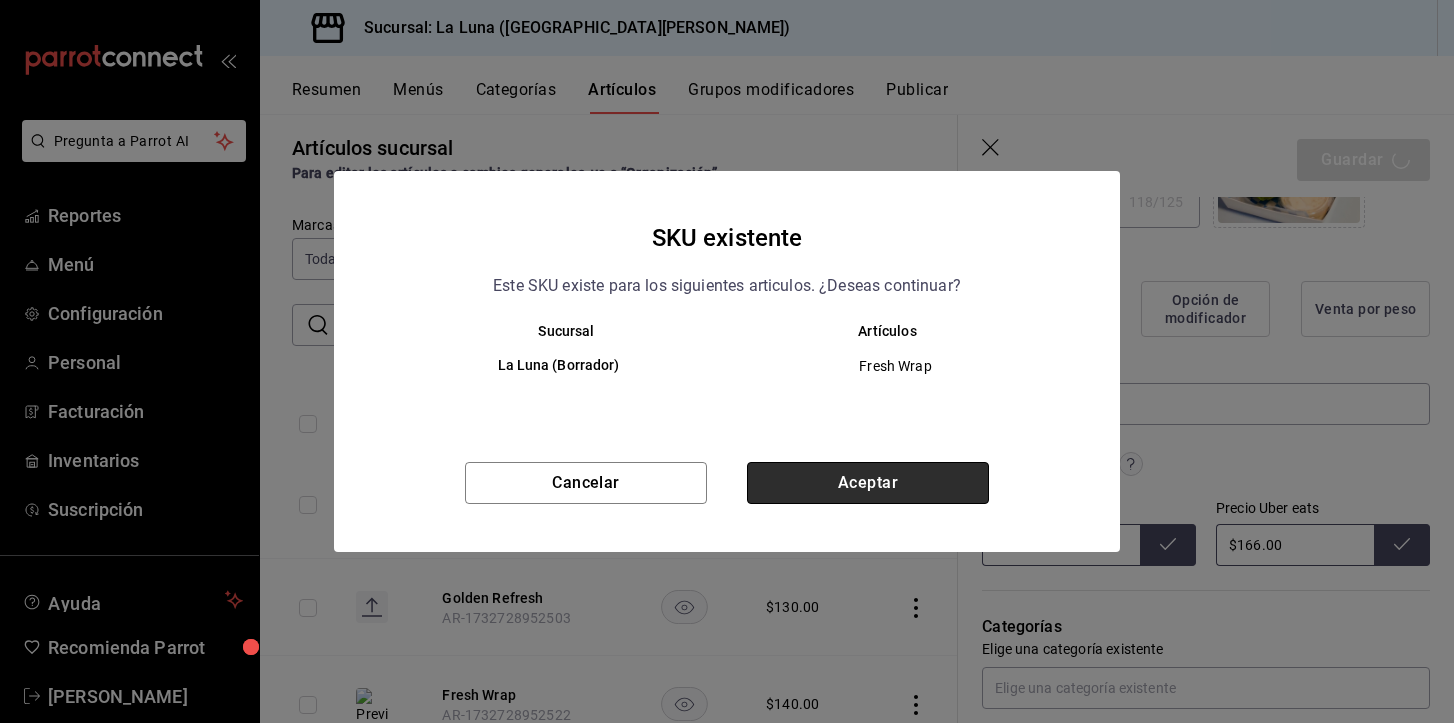 click on "Aceptar" at bounding box center [868, 483] 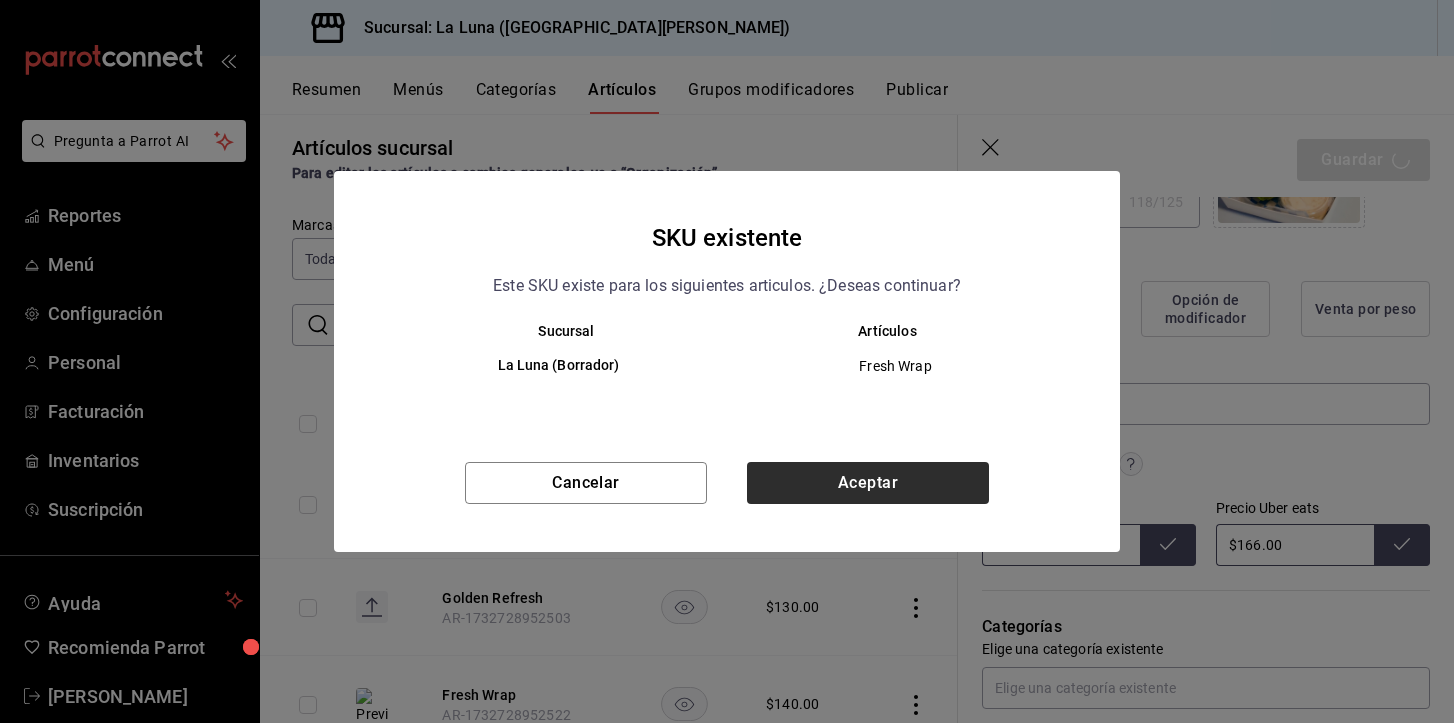 type on "x" 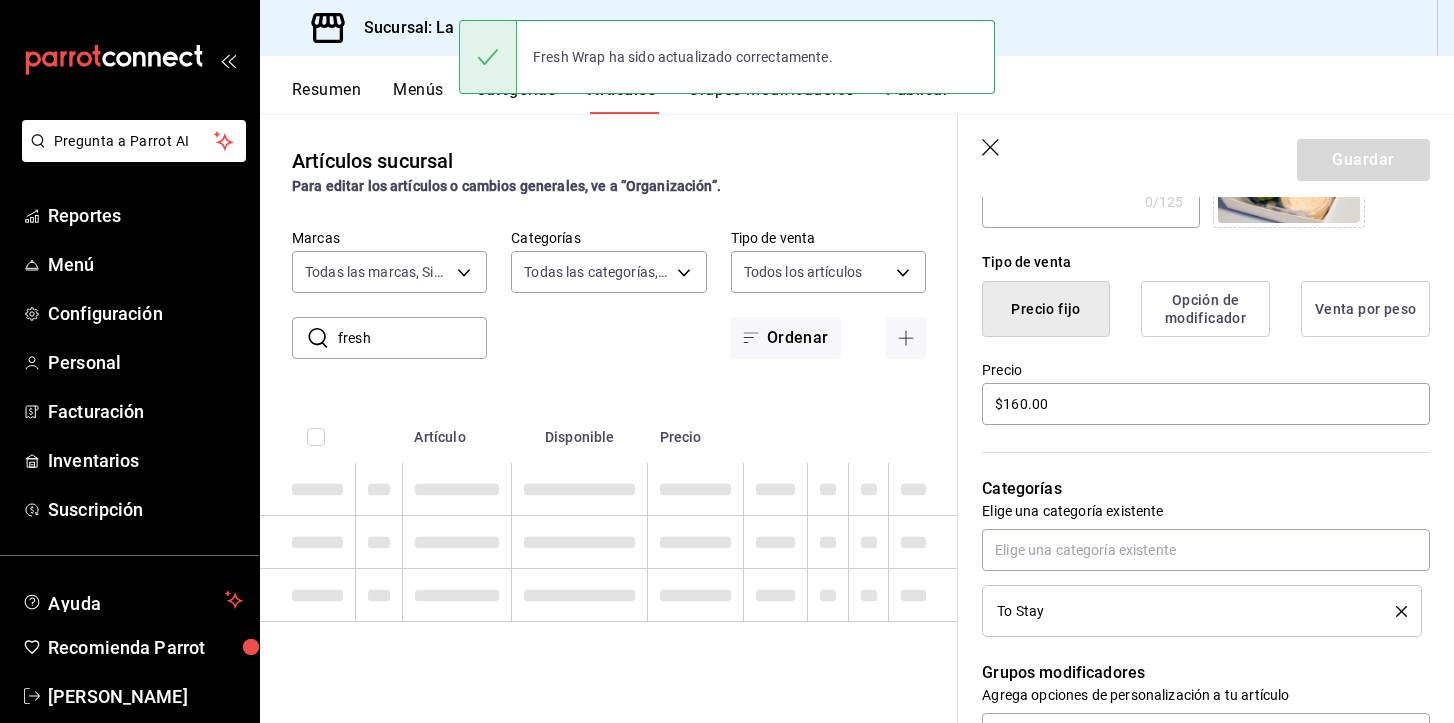 scroll, scrollTop: 0, scrollLeft: 0, axis: both 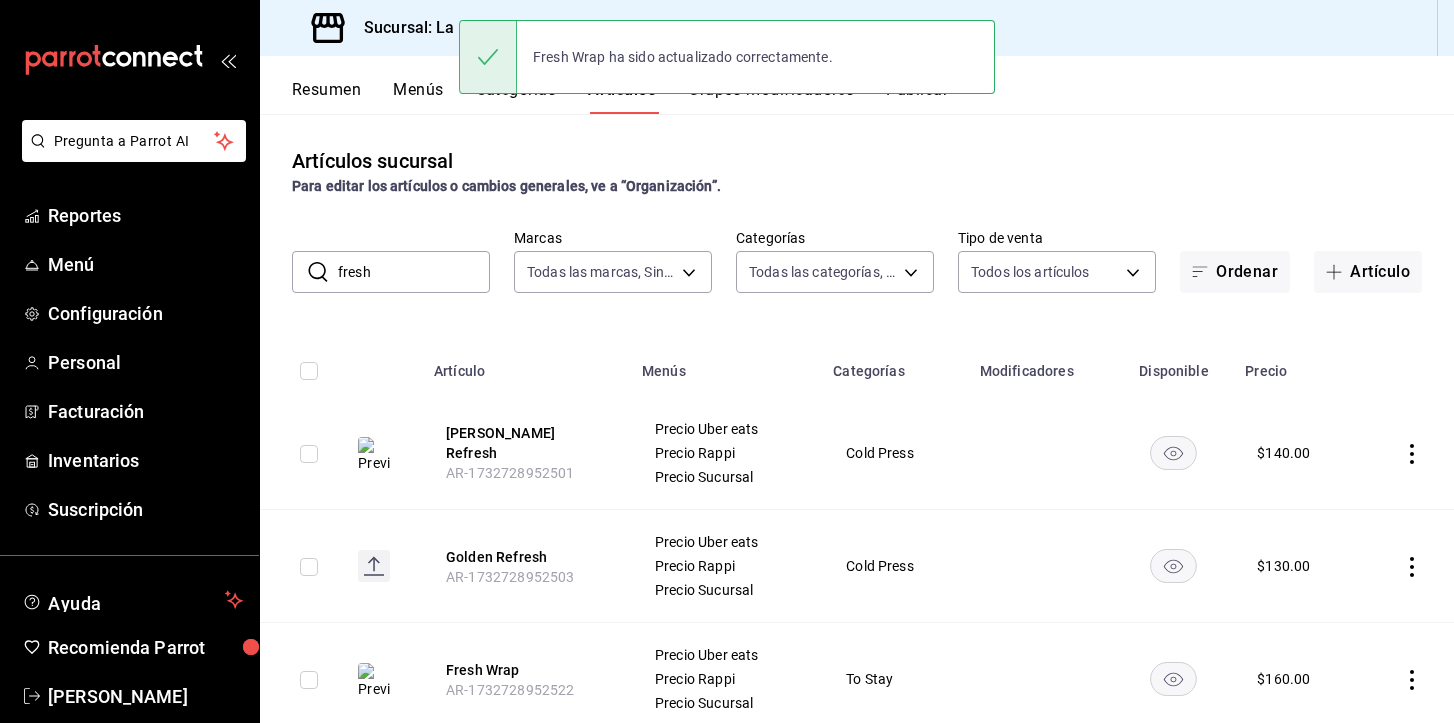 click on "Publicar" at bounding box center [917, 97] 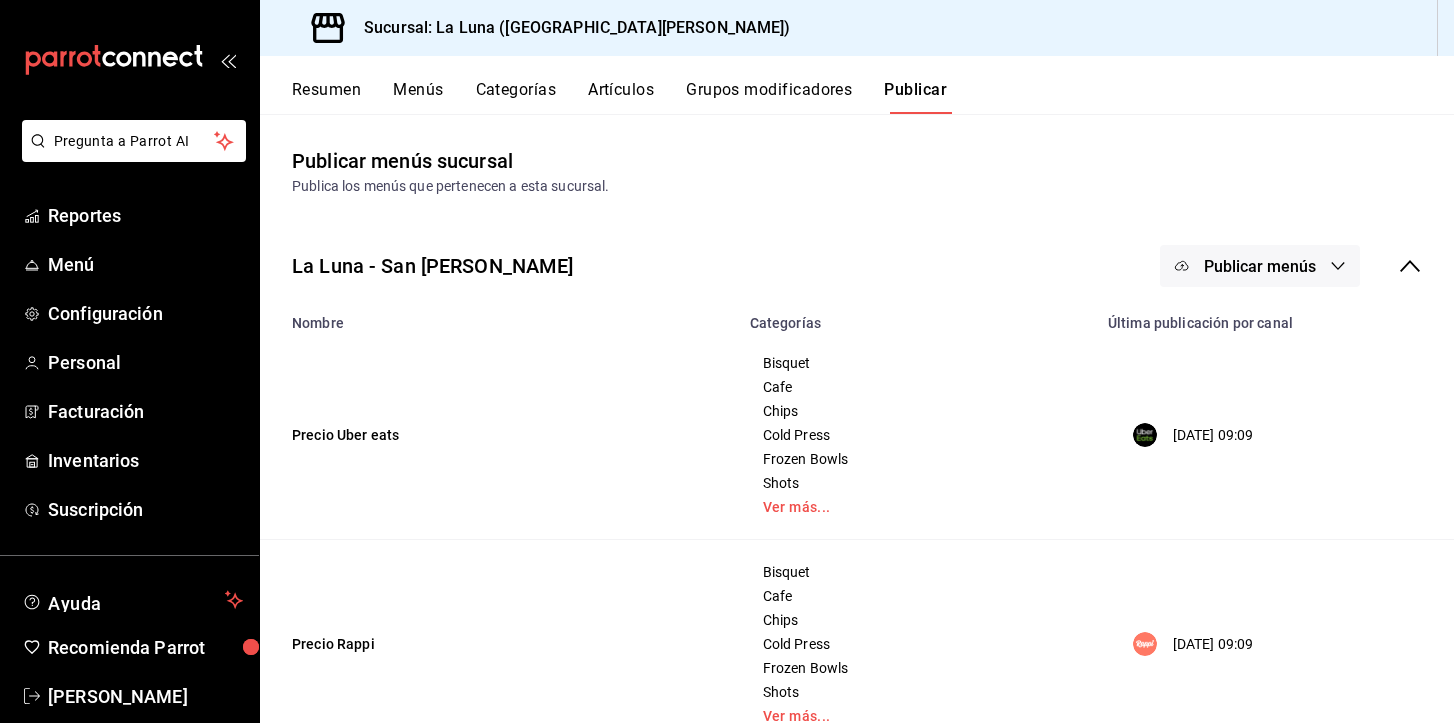click on "Publicar menús" at bounding box center [1260, 266] 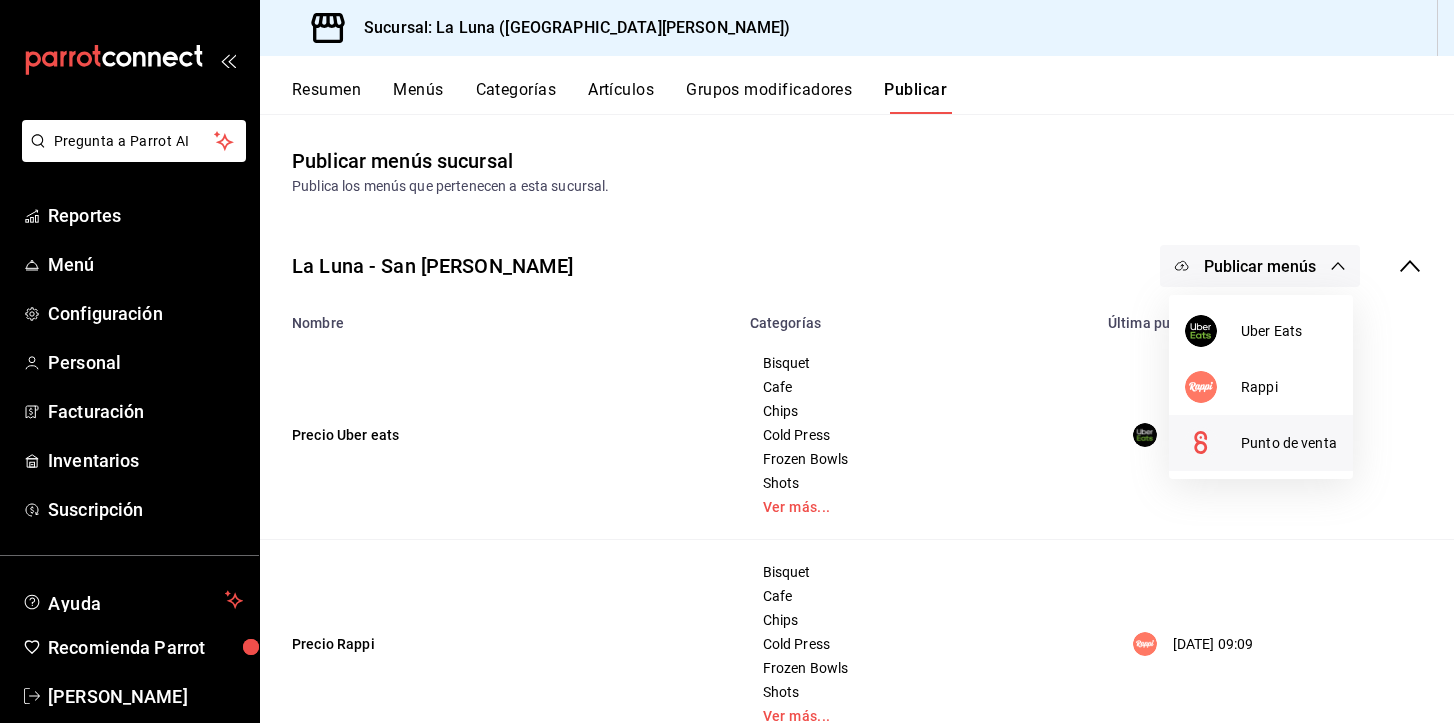 click on "Punto de venta" at bounding box center (1289, 443) 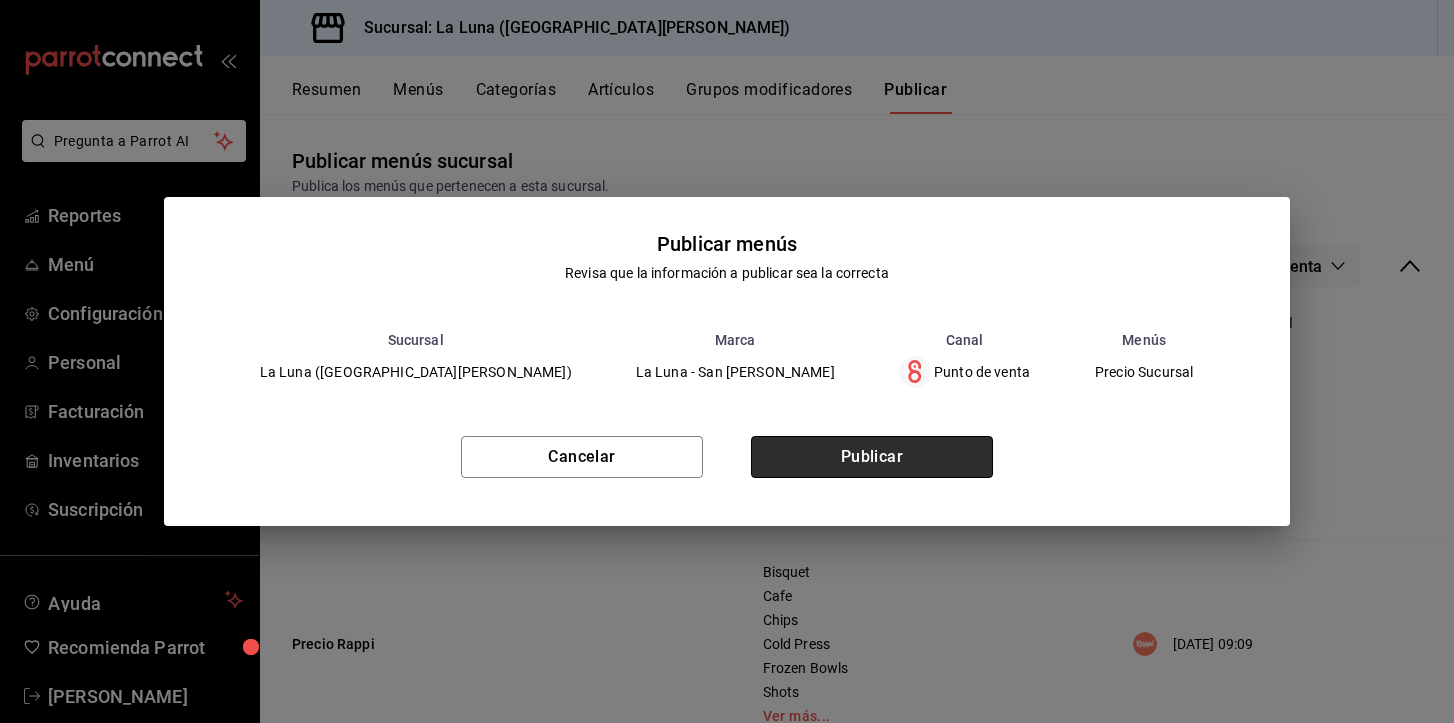 click on "Publicar" at bounding box center [872, 457] 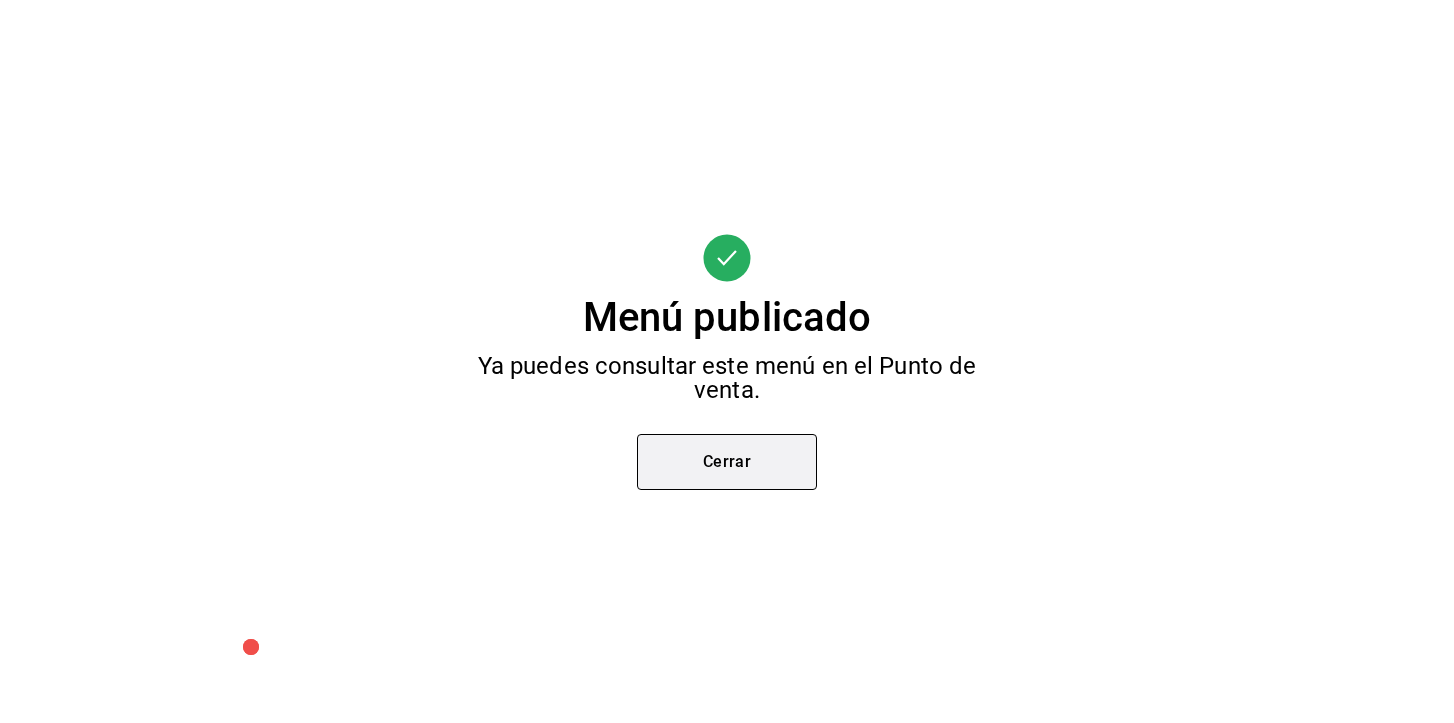 click on "Cerrar" at bounding box center [727, 462] 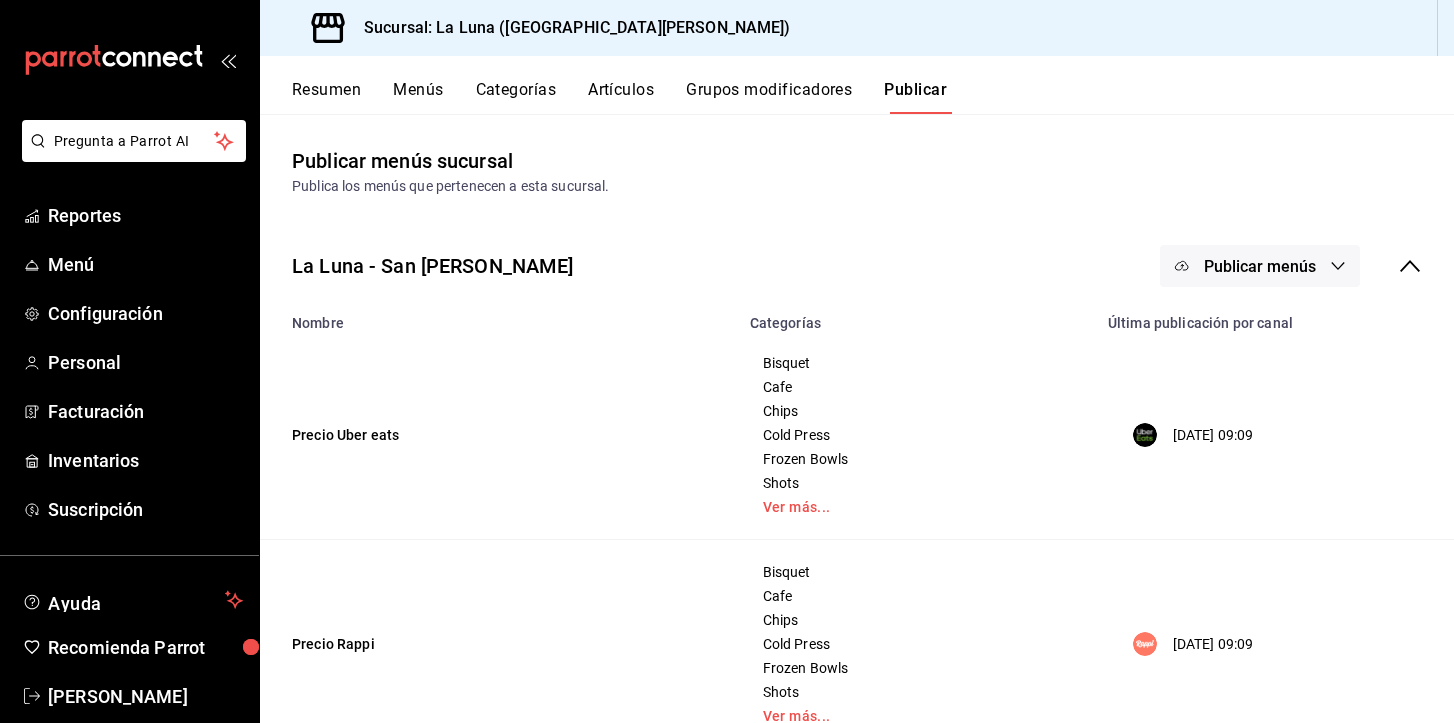 click on "Publicar menús" at bounding box center [1260, 266] 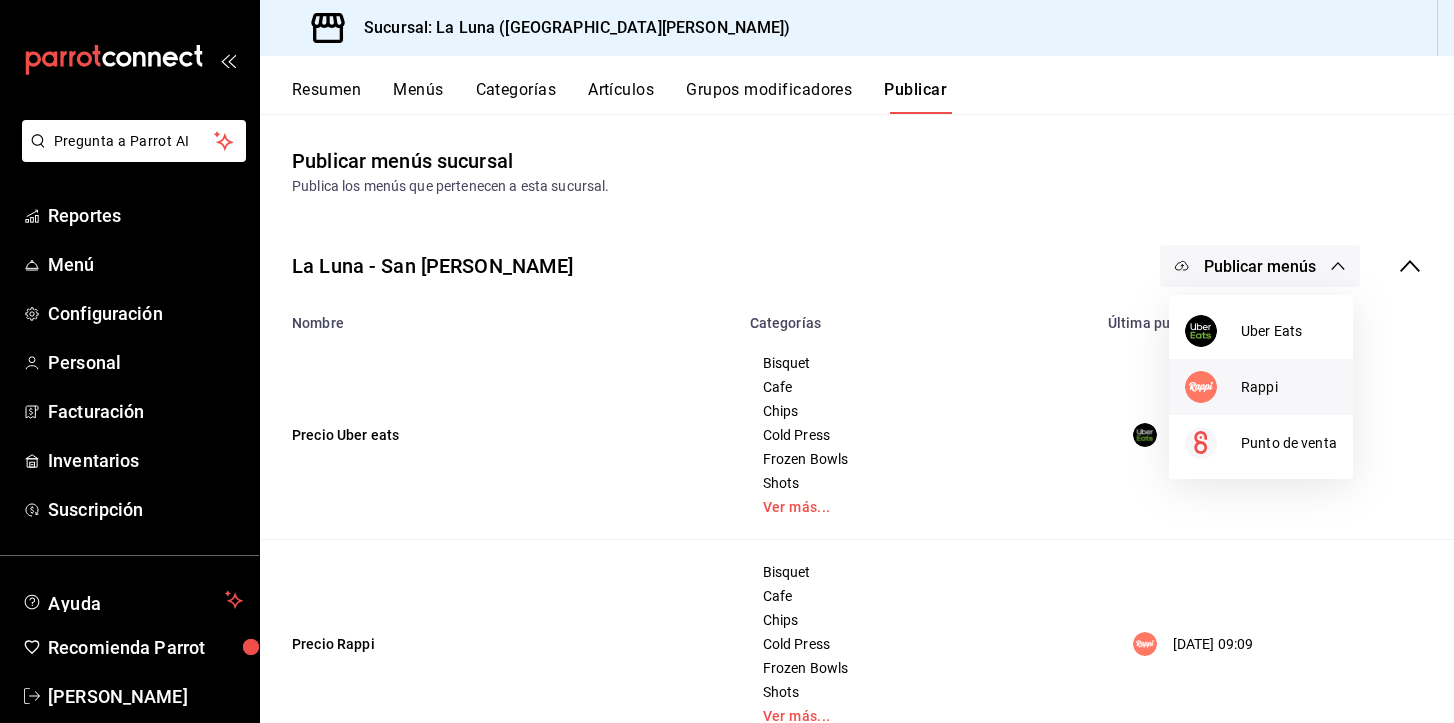 click on "Rappi" at bounding box center [1289, 387] 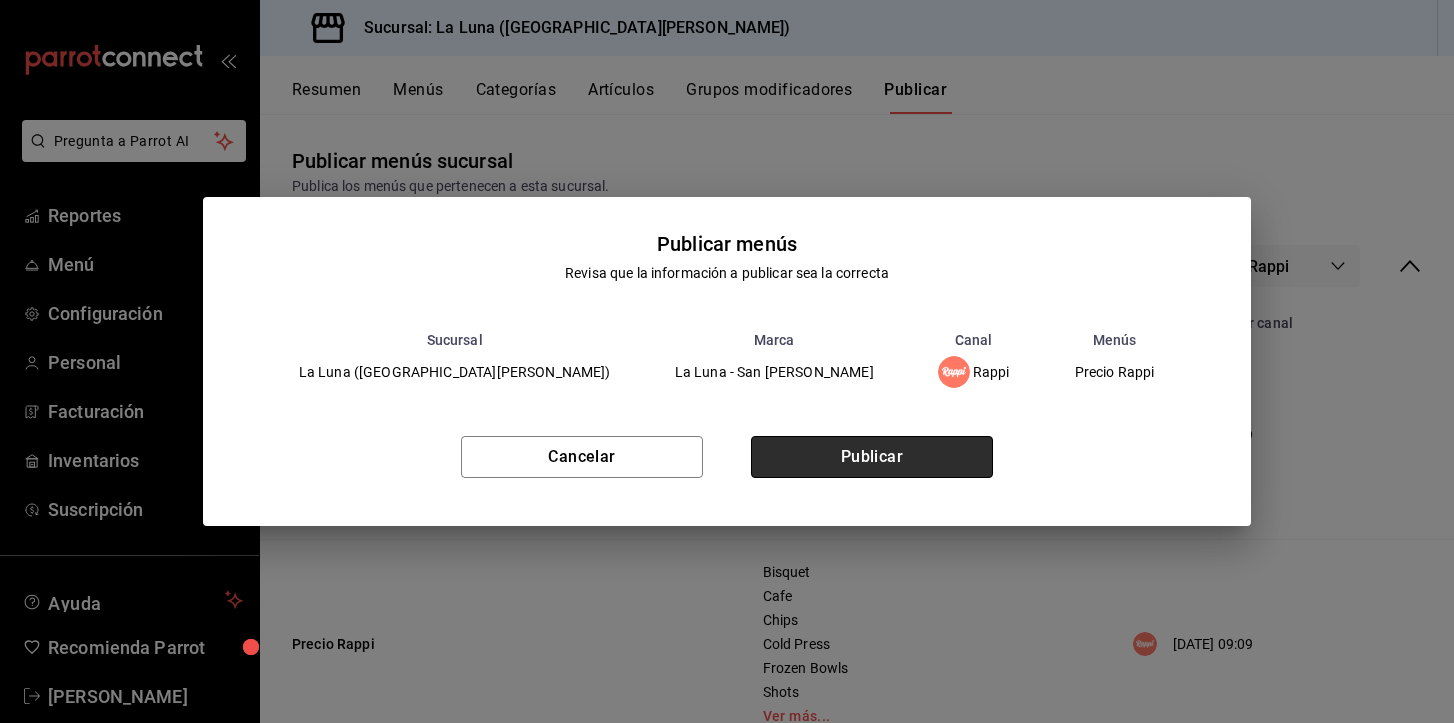 click on "Publicar" at bounding box center [872, 457] 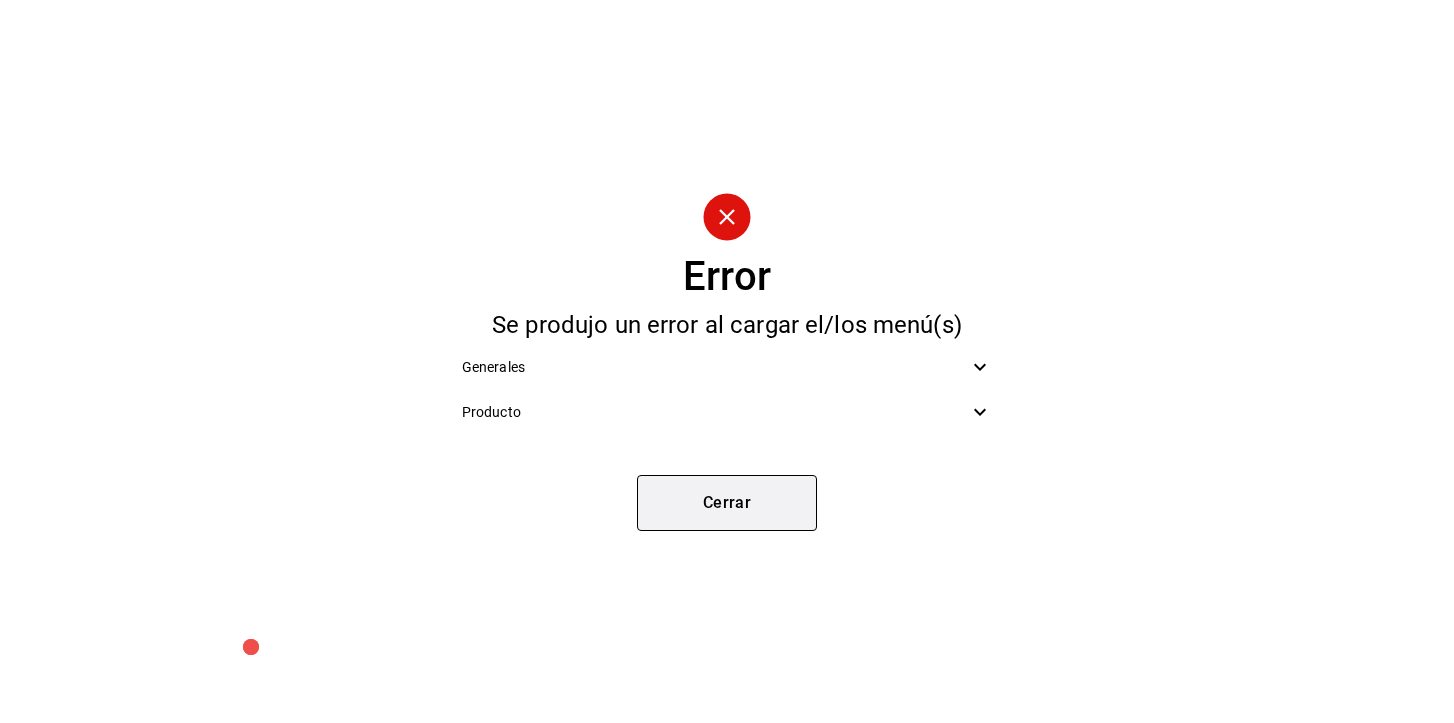 click on "Cerrar" at bounding box center (727, 503) 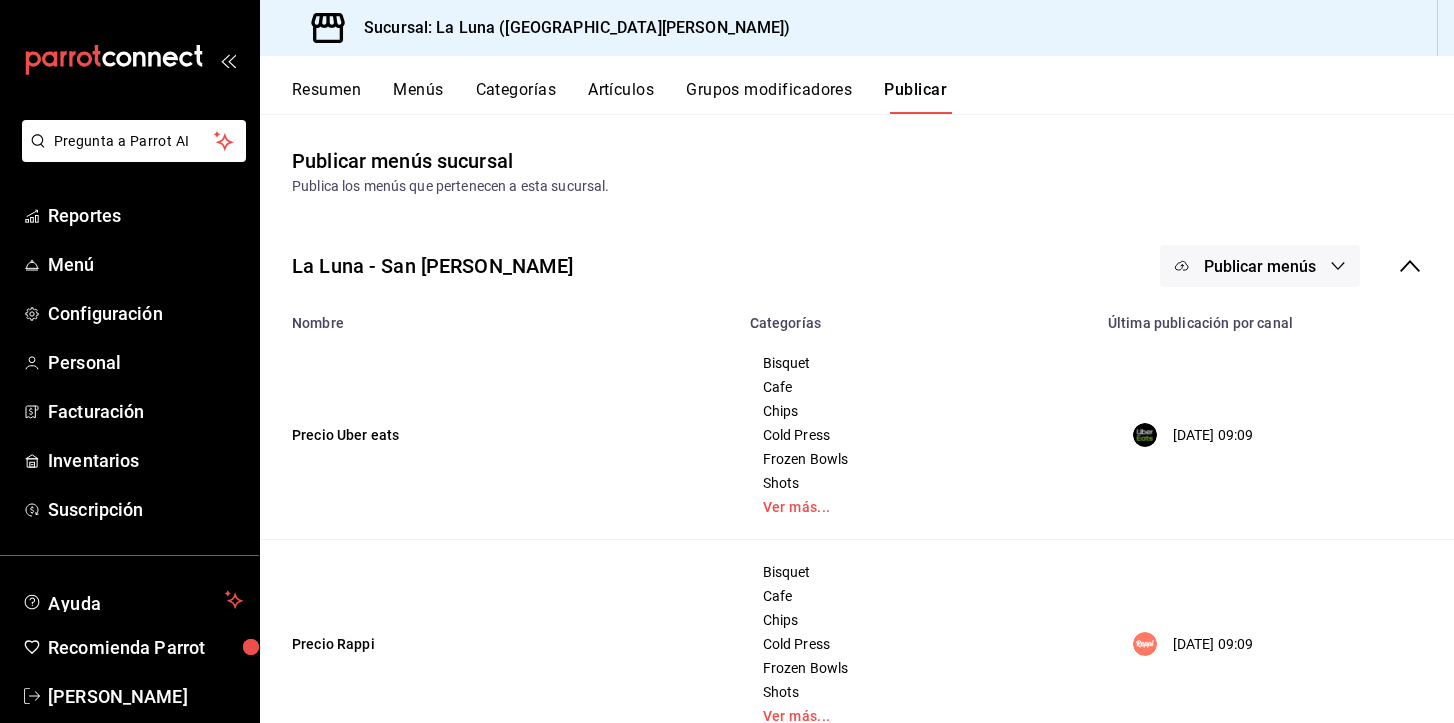 click on "Publicar menús" at bounding box center (1260, 266) 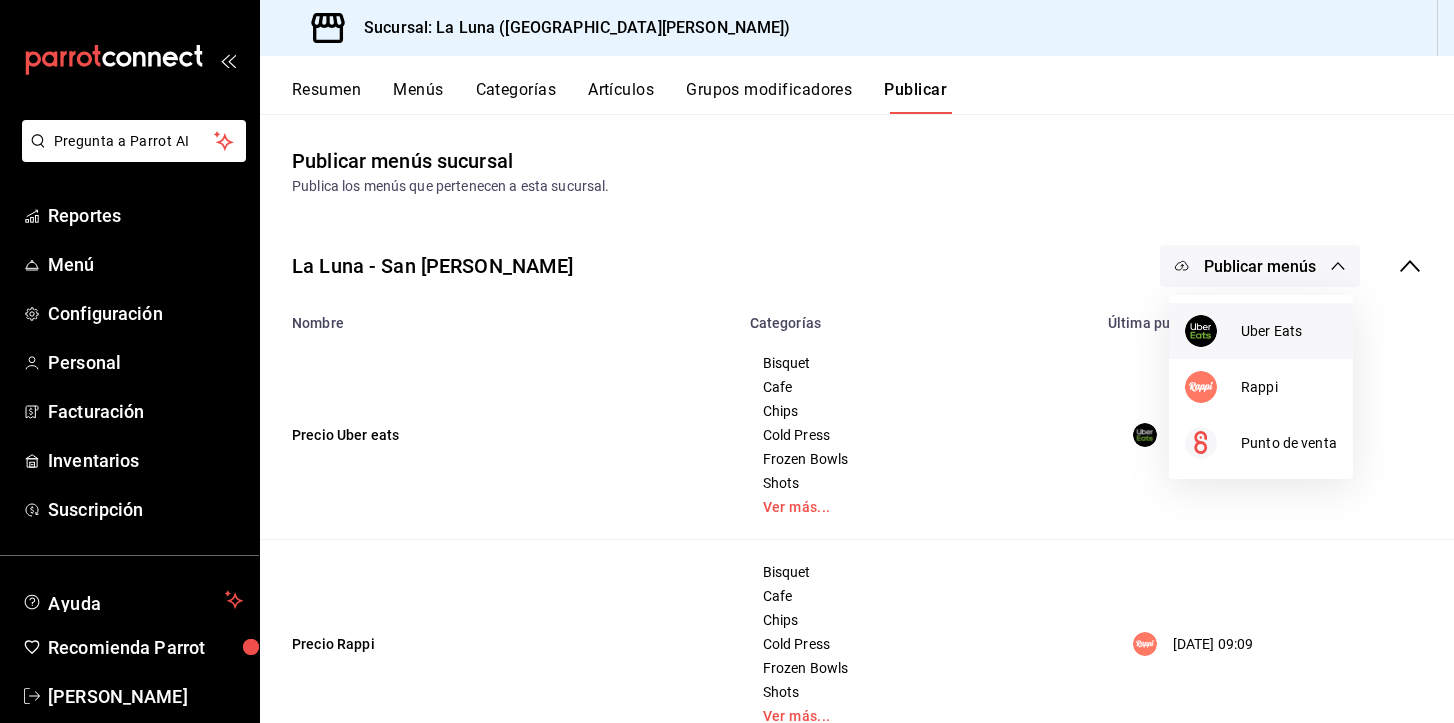 click at bounding box center (1213, 331) 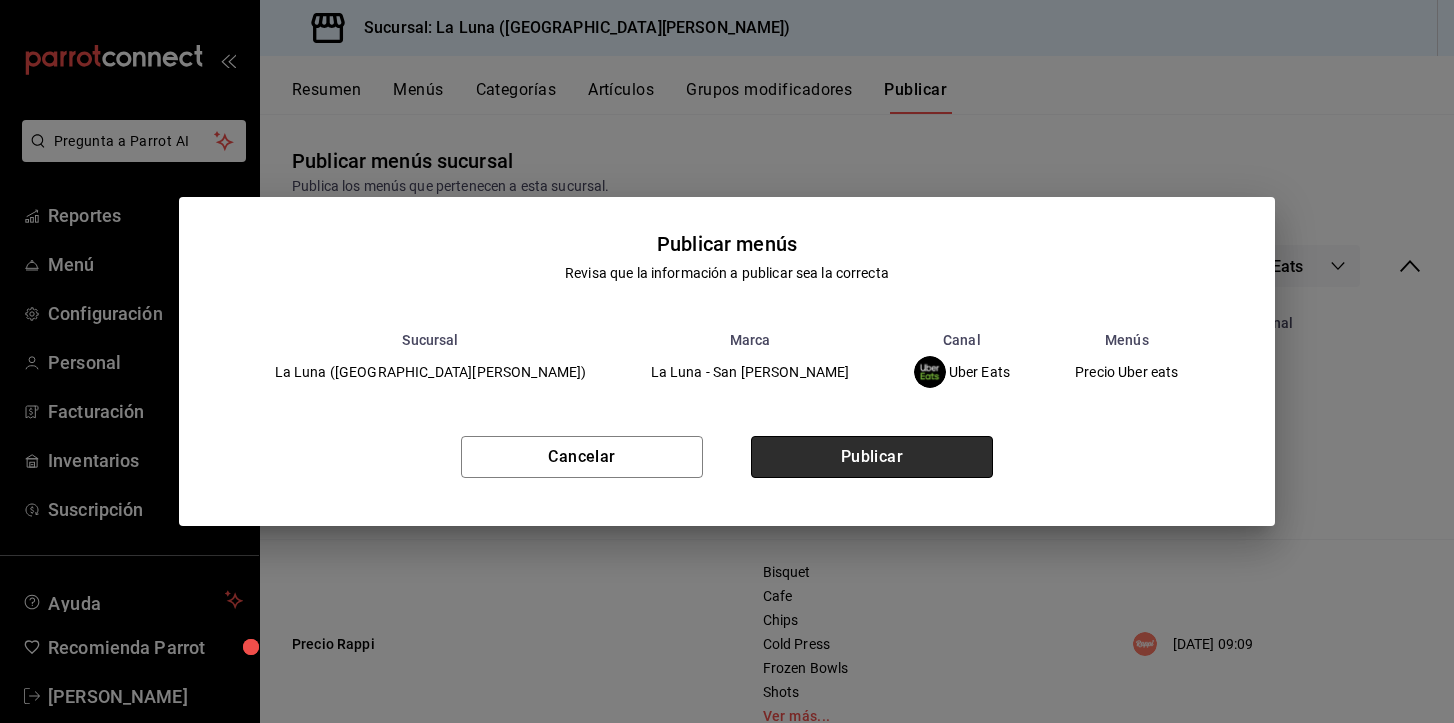 click on "Publicar" at bounding box center (872, 457) 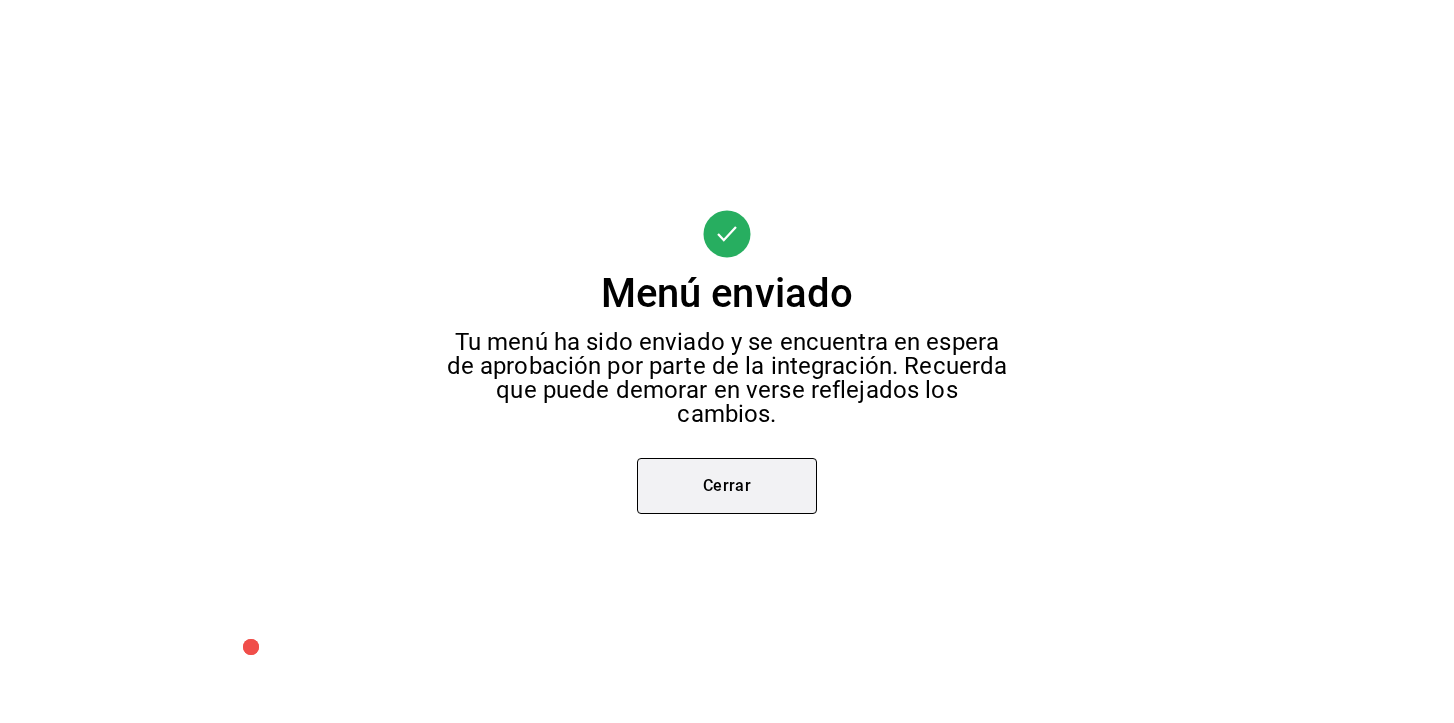 click on "Cerrar" at bounding box center (727, 486) 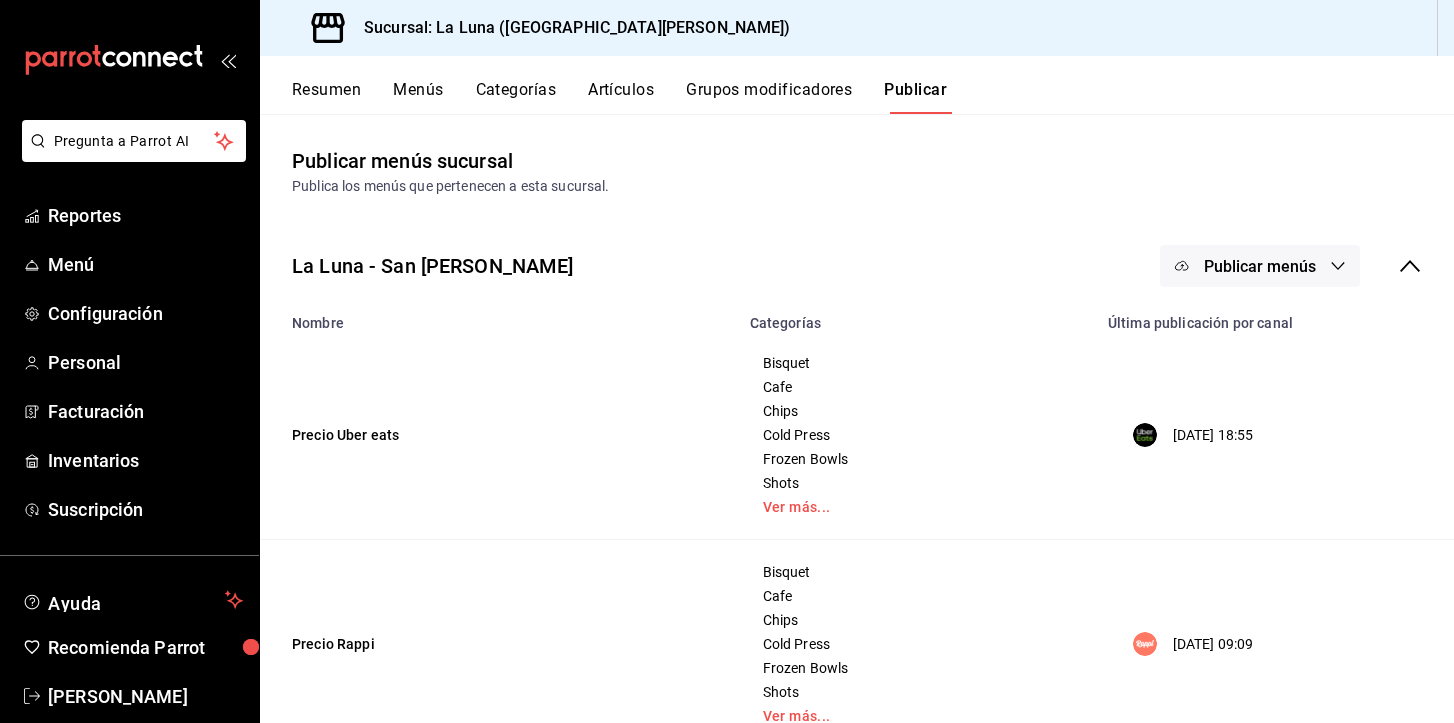 click on "Publicar menús" at bounding box center [1260, 266] 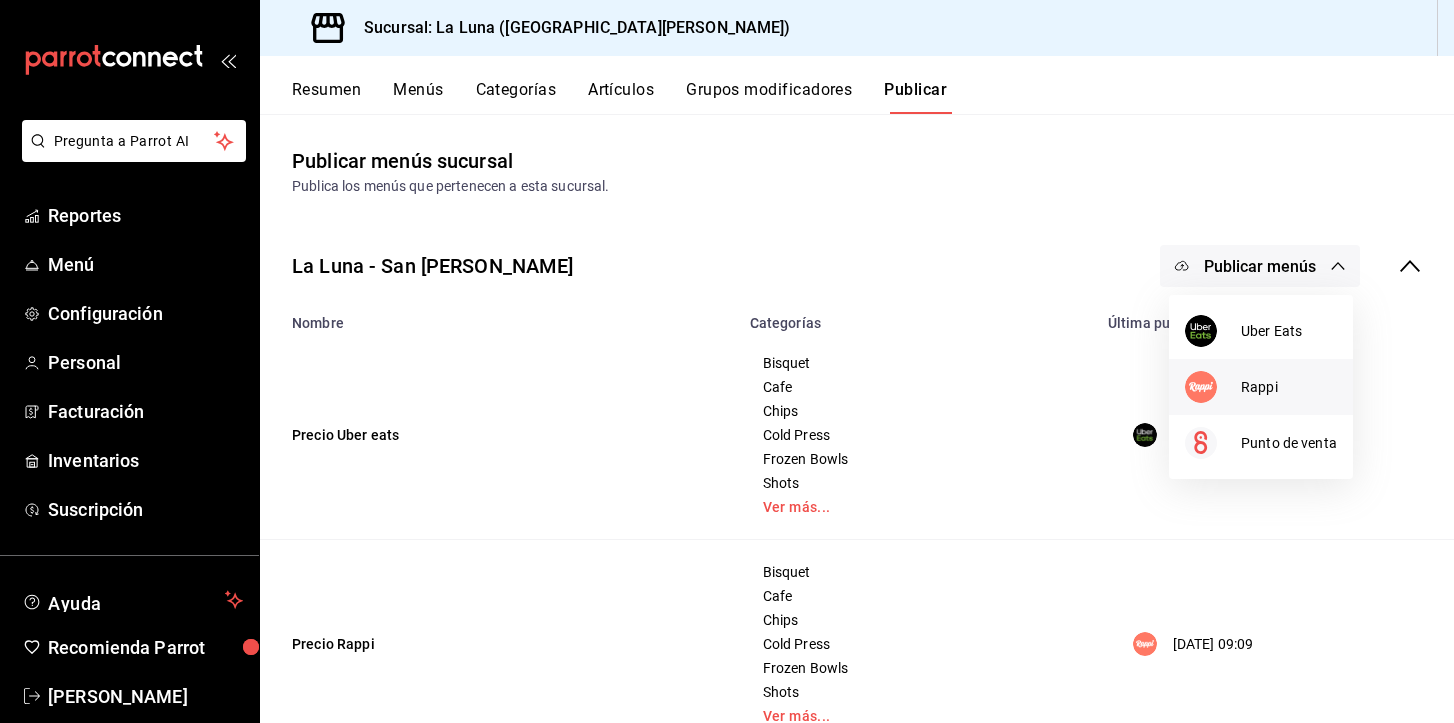 click on "Rappi" at bounding box center (1261, 387) 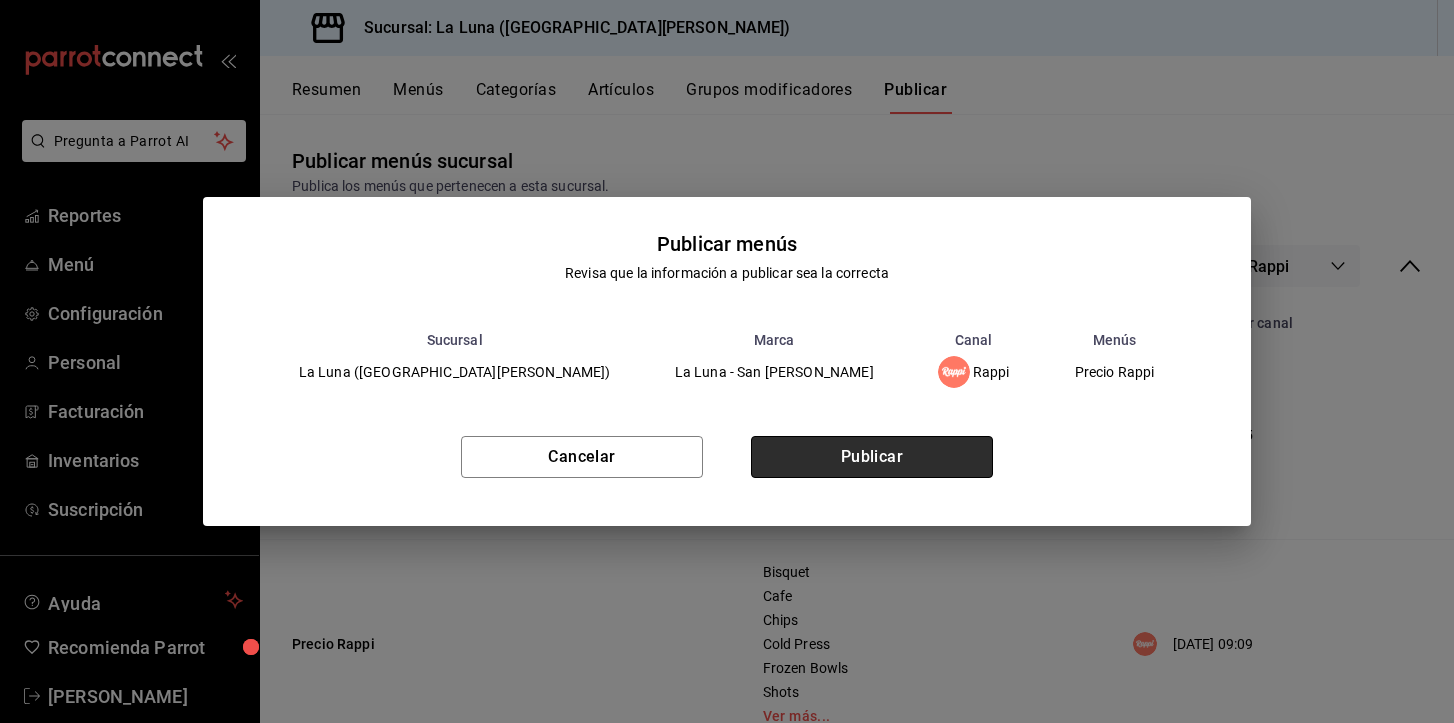 click on "Publicar" at bounding box center [872, 457] 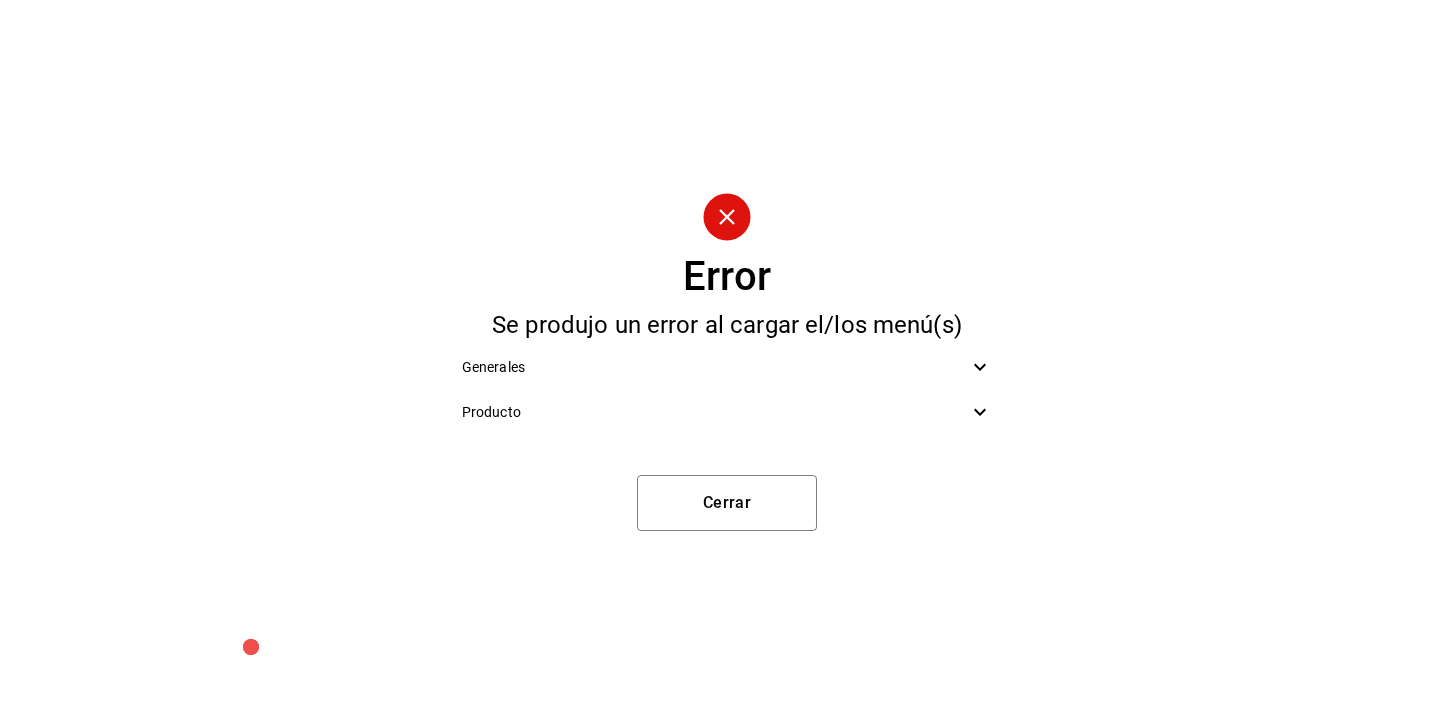 click 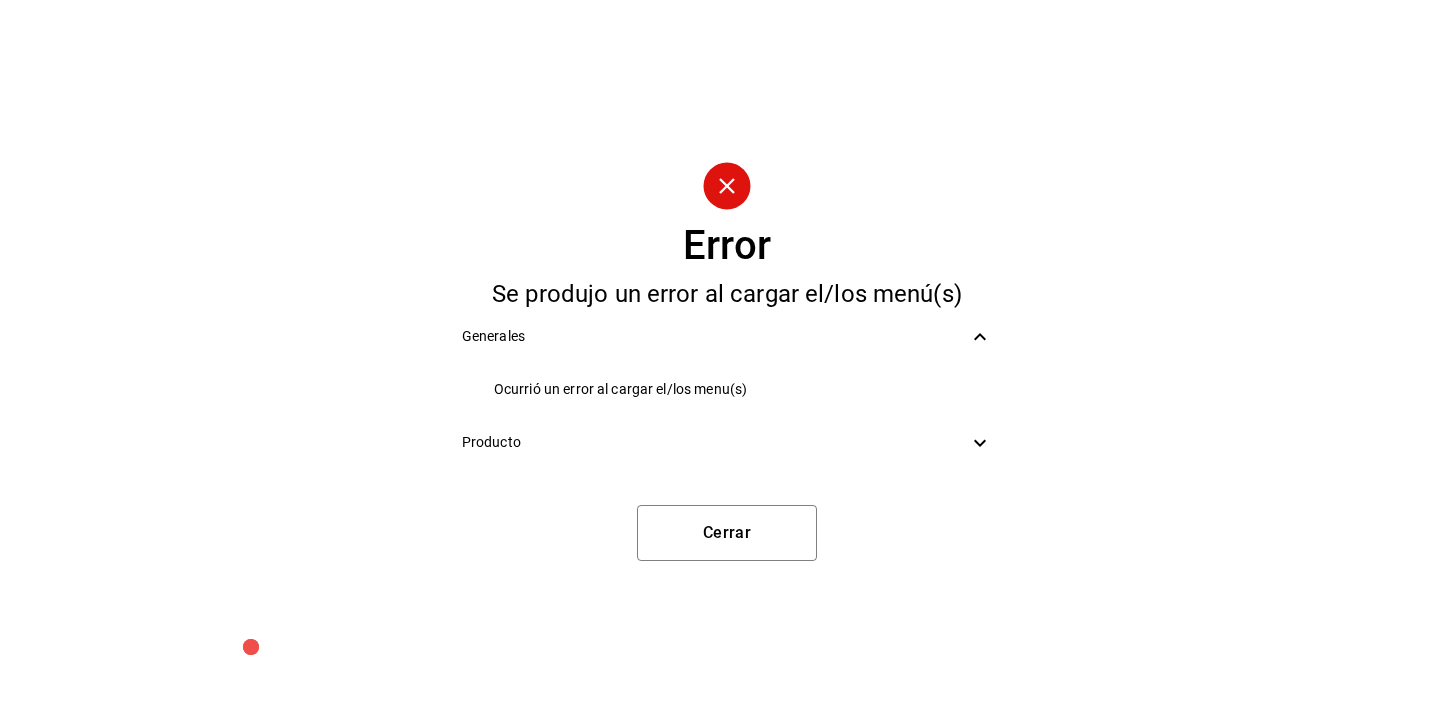 click 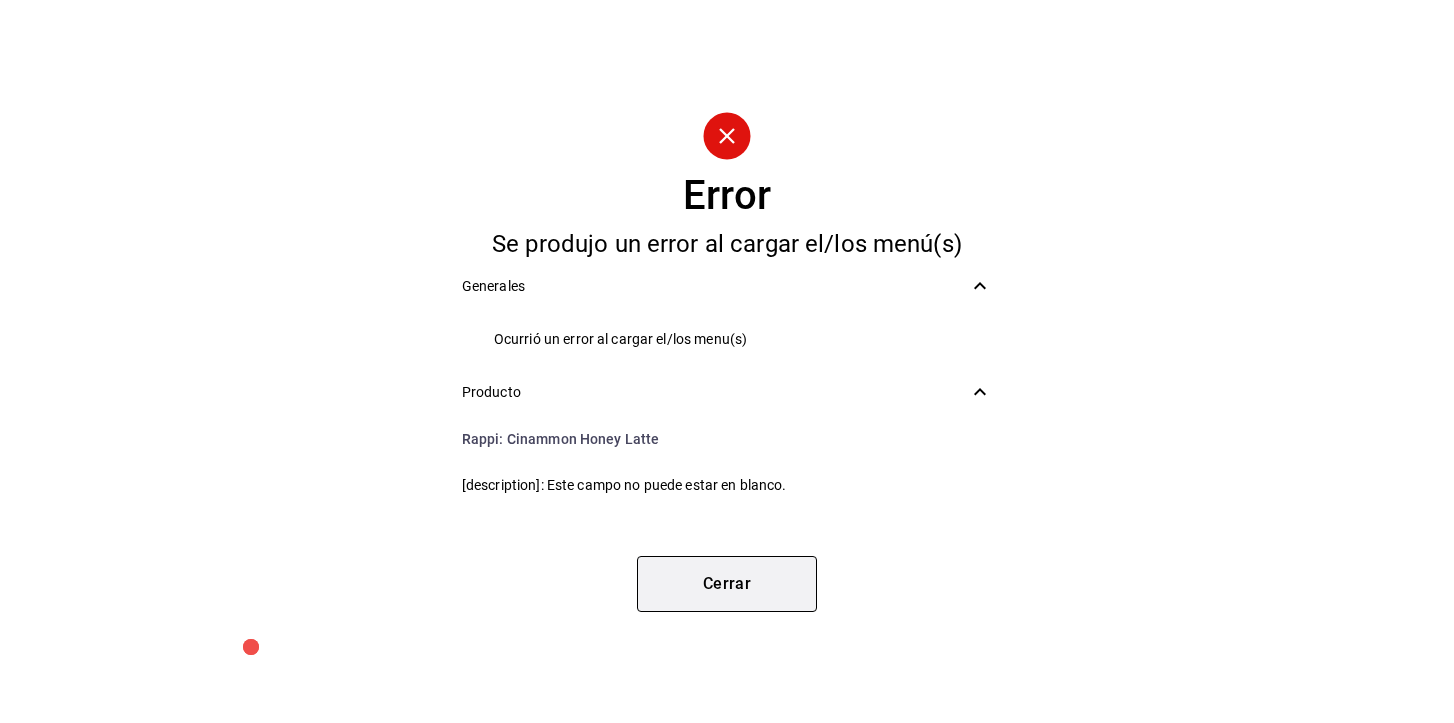 click on "Cerrar" at bounding box center (727, 584) 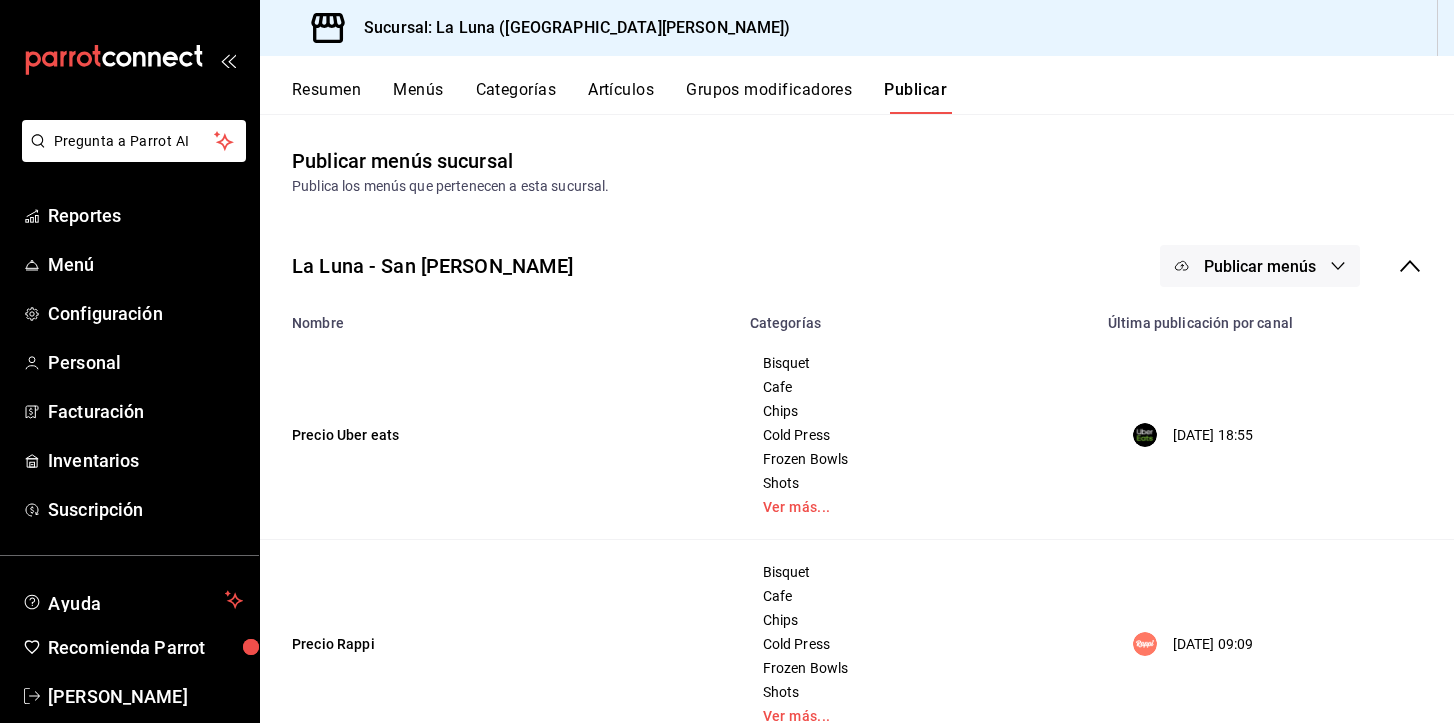 click on "Resumen" at bounding box center (326, 97) 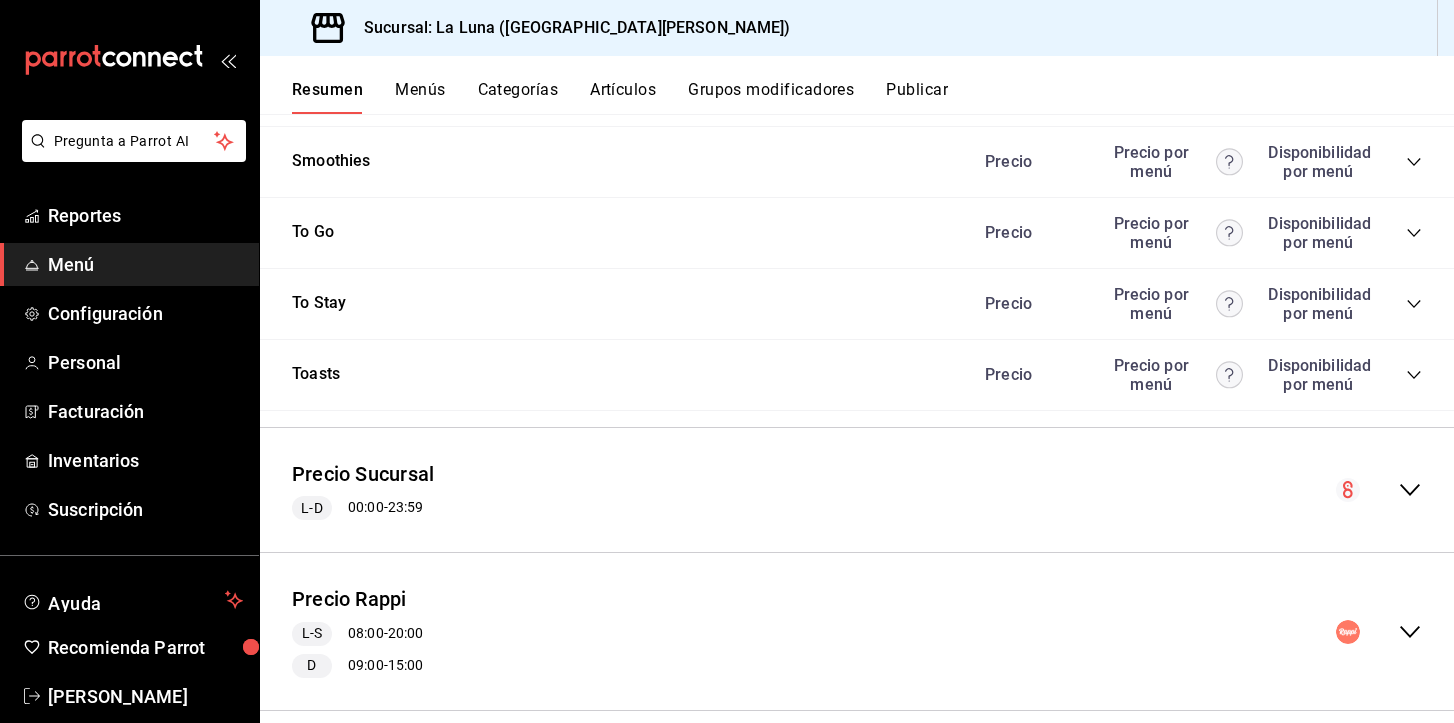 scroll, scrollTop: 2120, scrollLeft: 0, axis: vertical 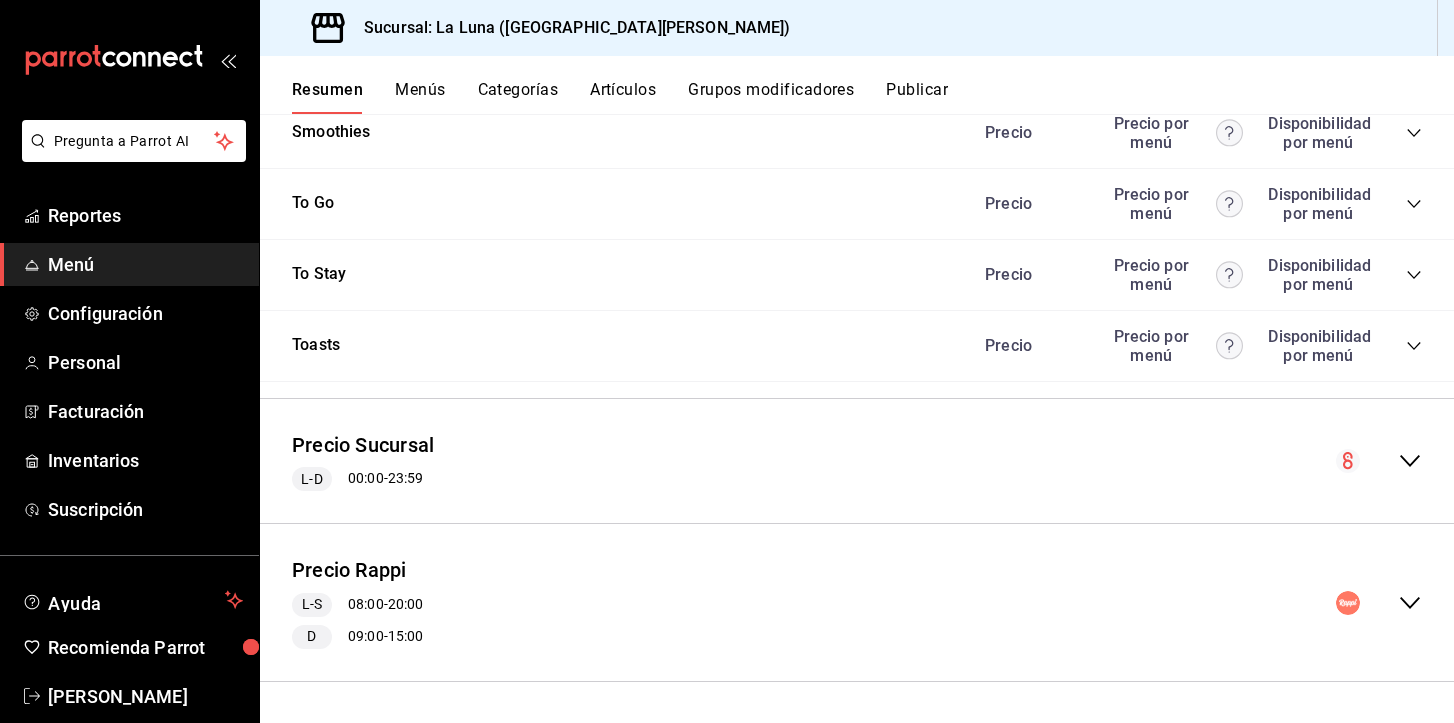 click 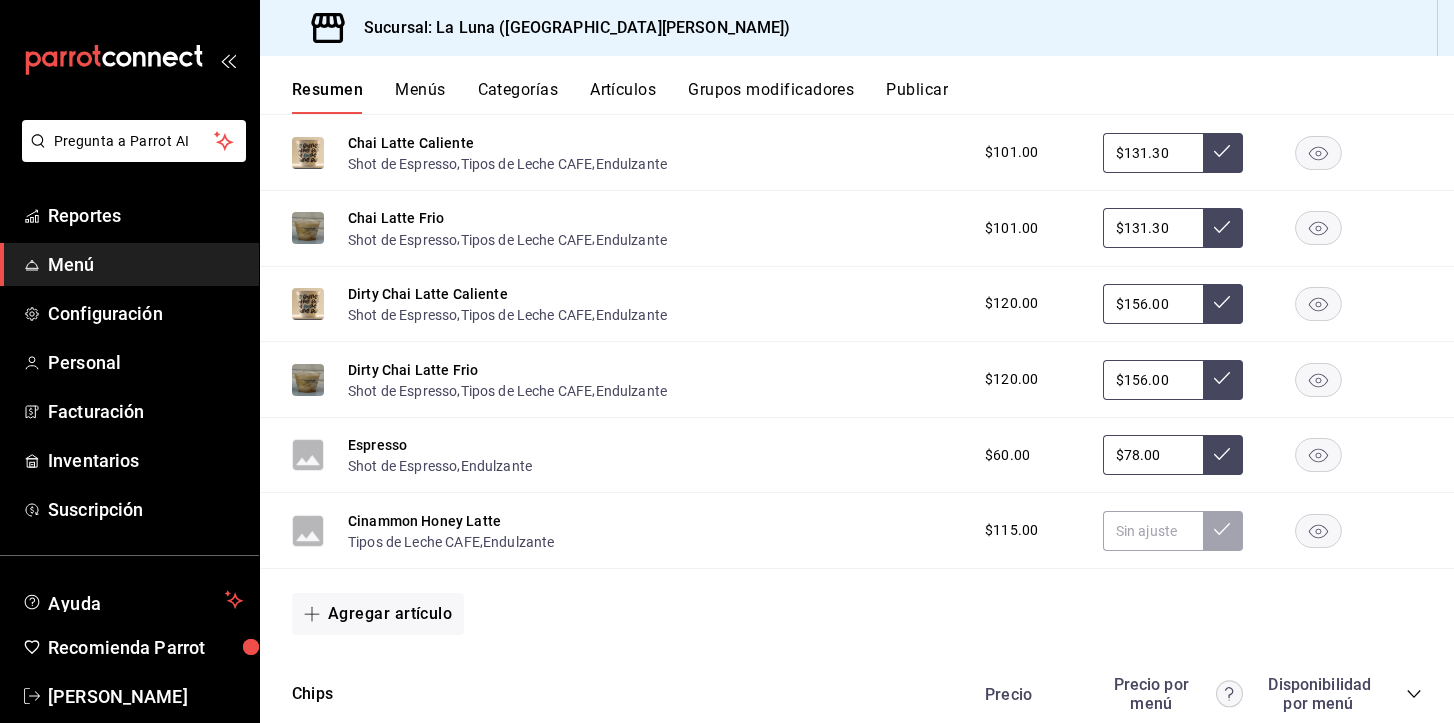 scroll, scrollTop: 3662, scrollLeft: 0, axis: vertical 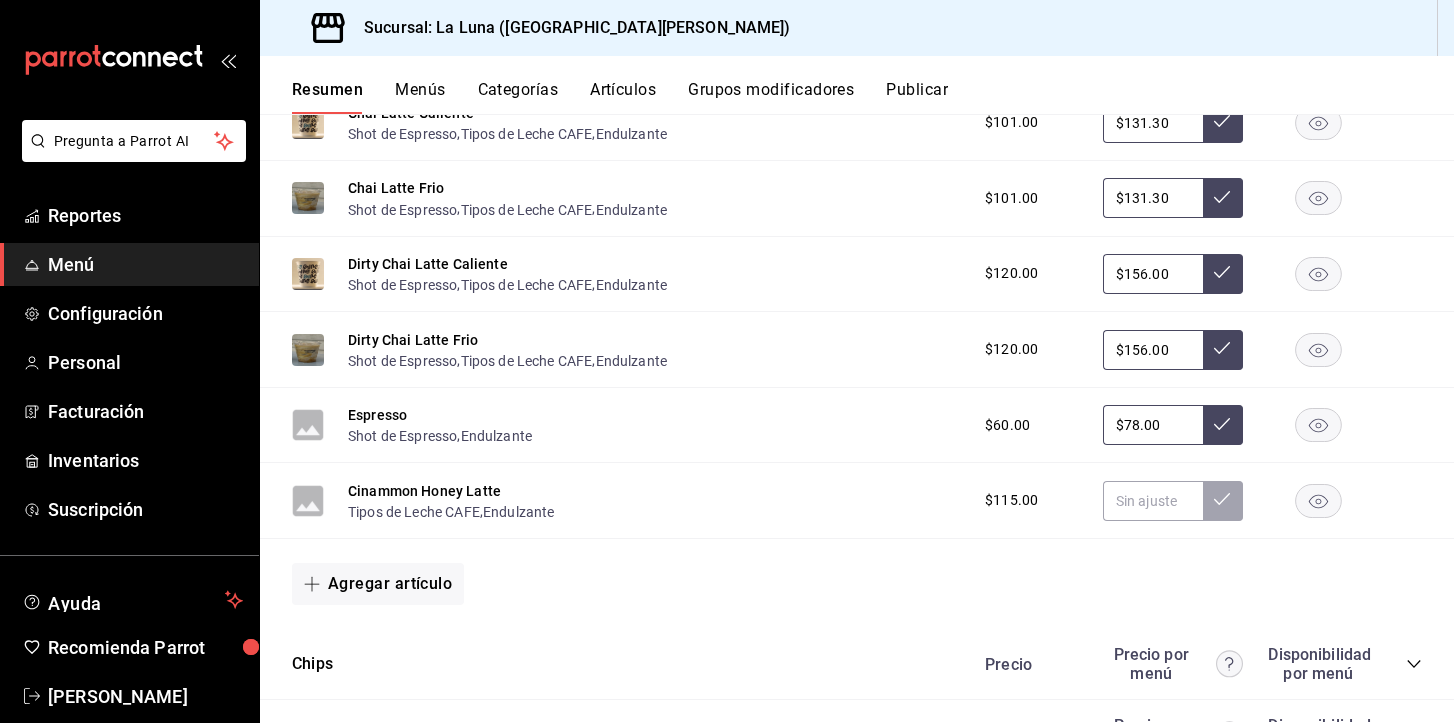 click 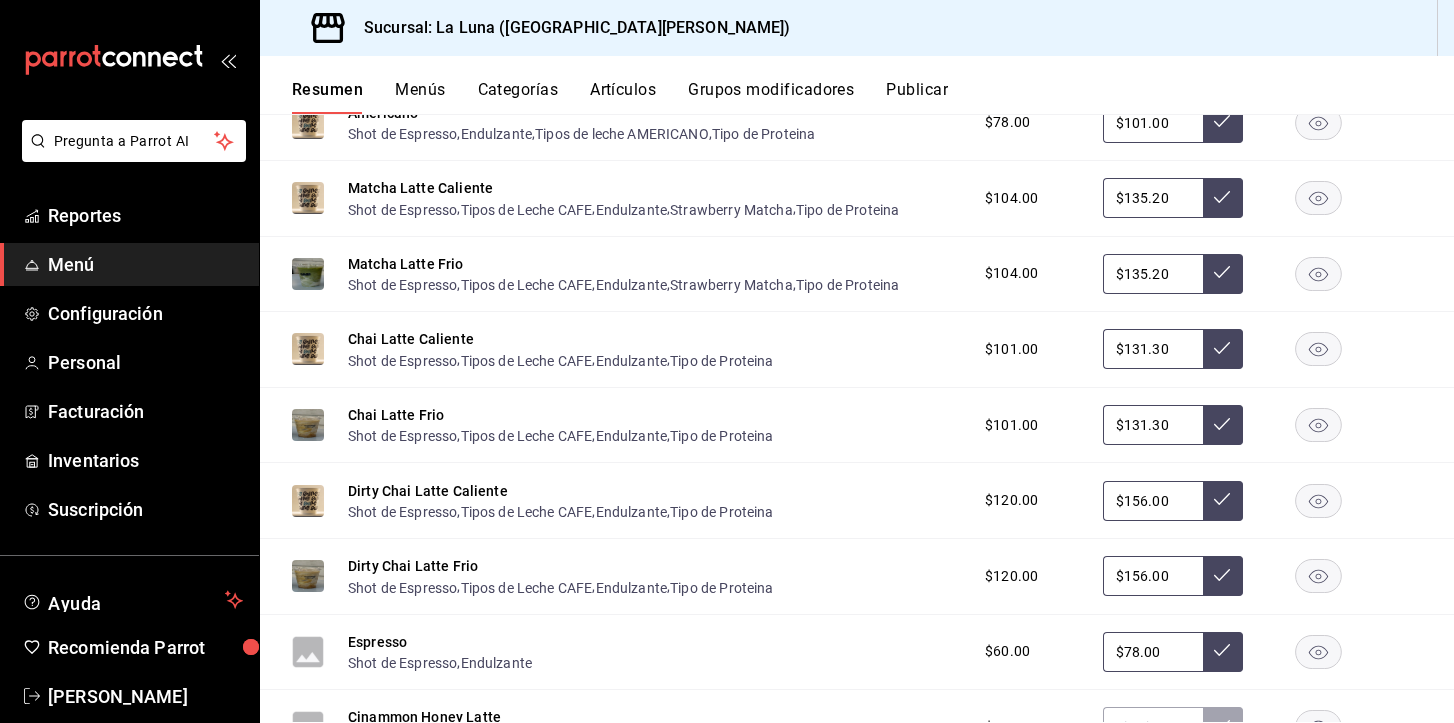 scroll, scrollTop: 0, scrollLeft: 0, axis: both 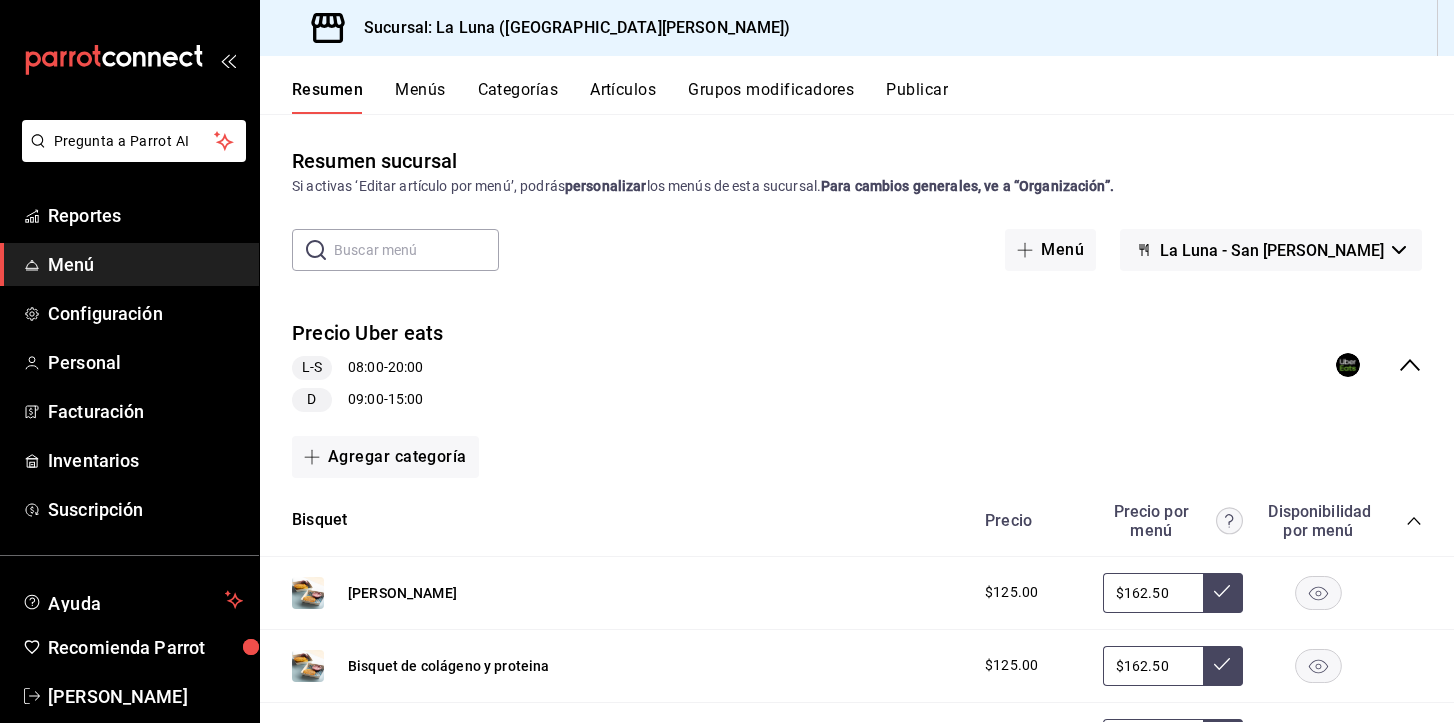 click on "Publicar" at bounding box center (917, 97) 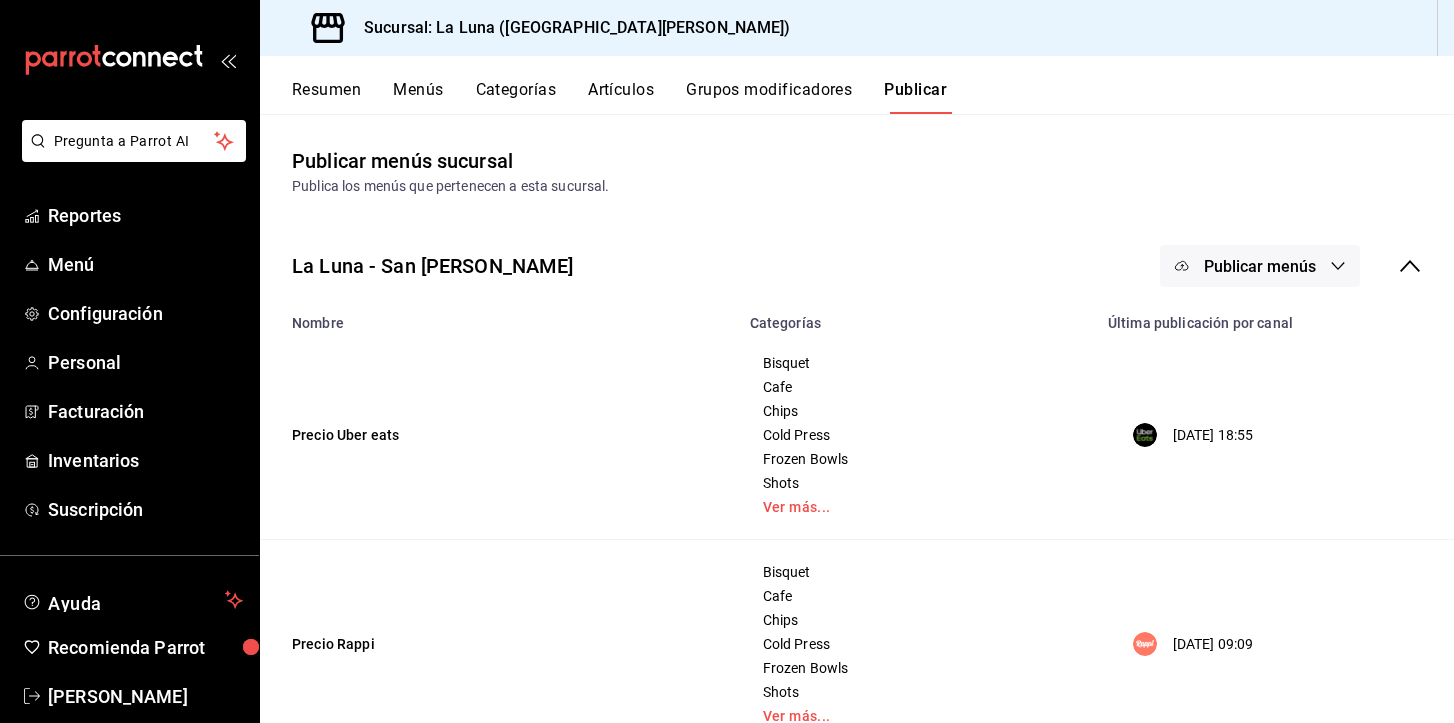 click on "Publicar menús" at bounding box center (1260, 266) 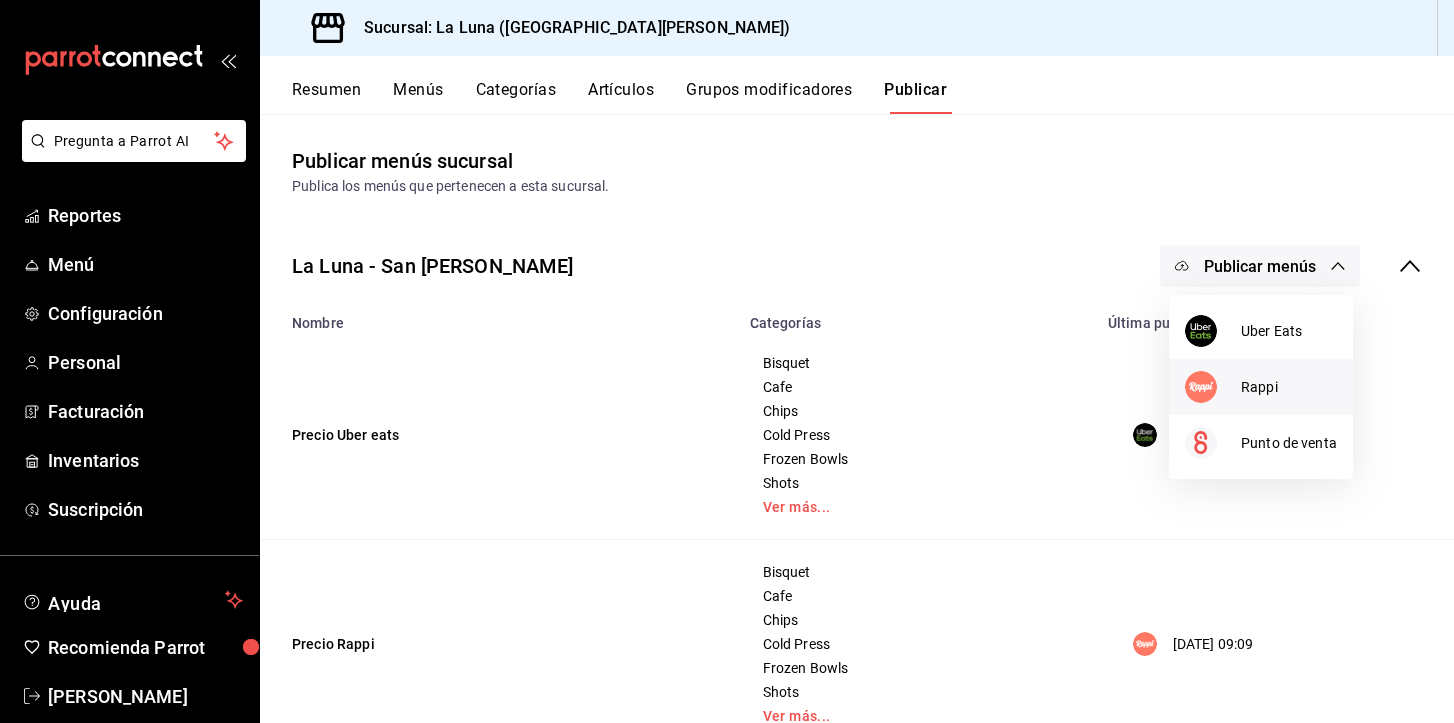 click at bounding box center [1213, 387] 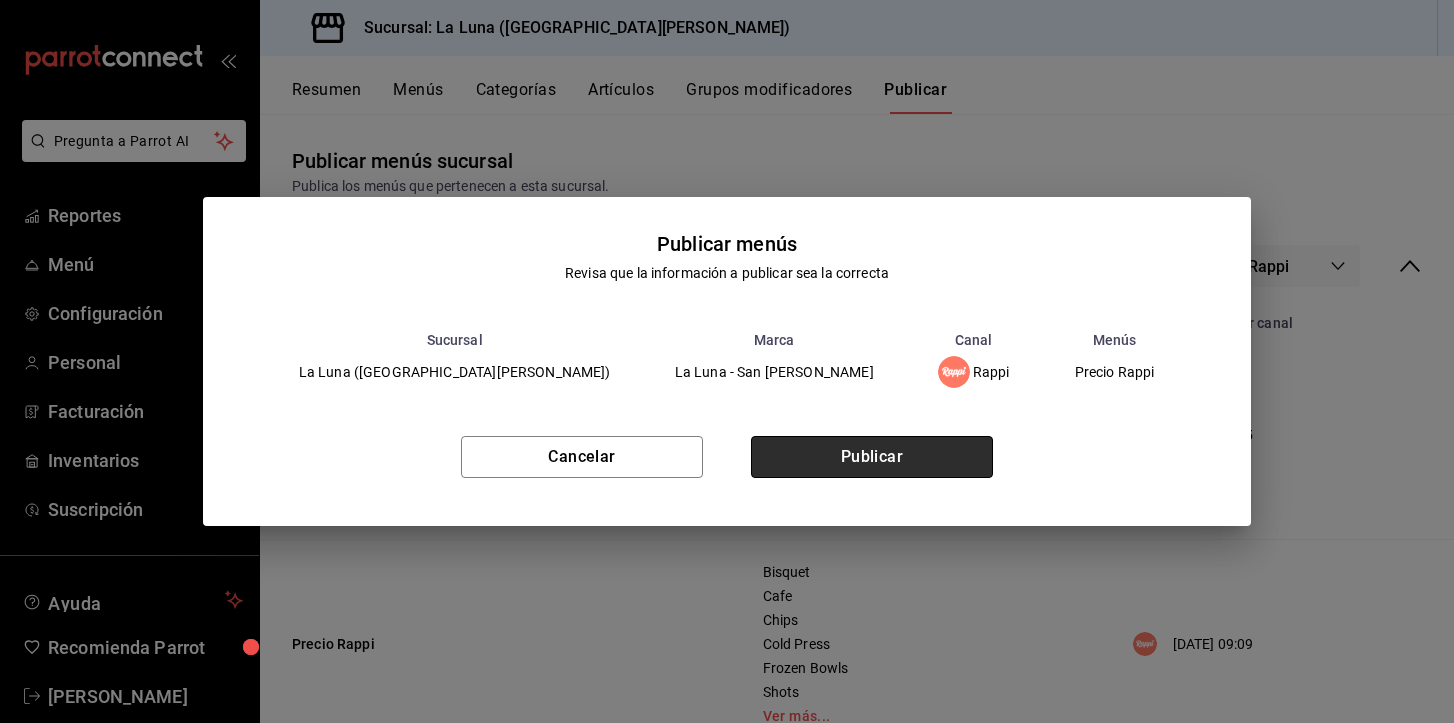 click on "Publicar" at bounding box center (872, 457) 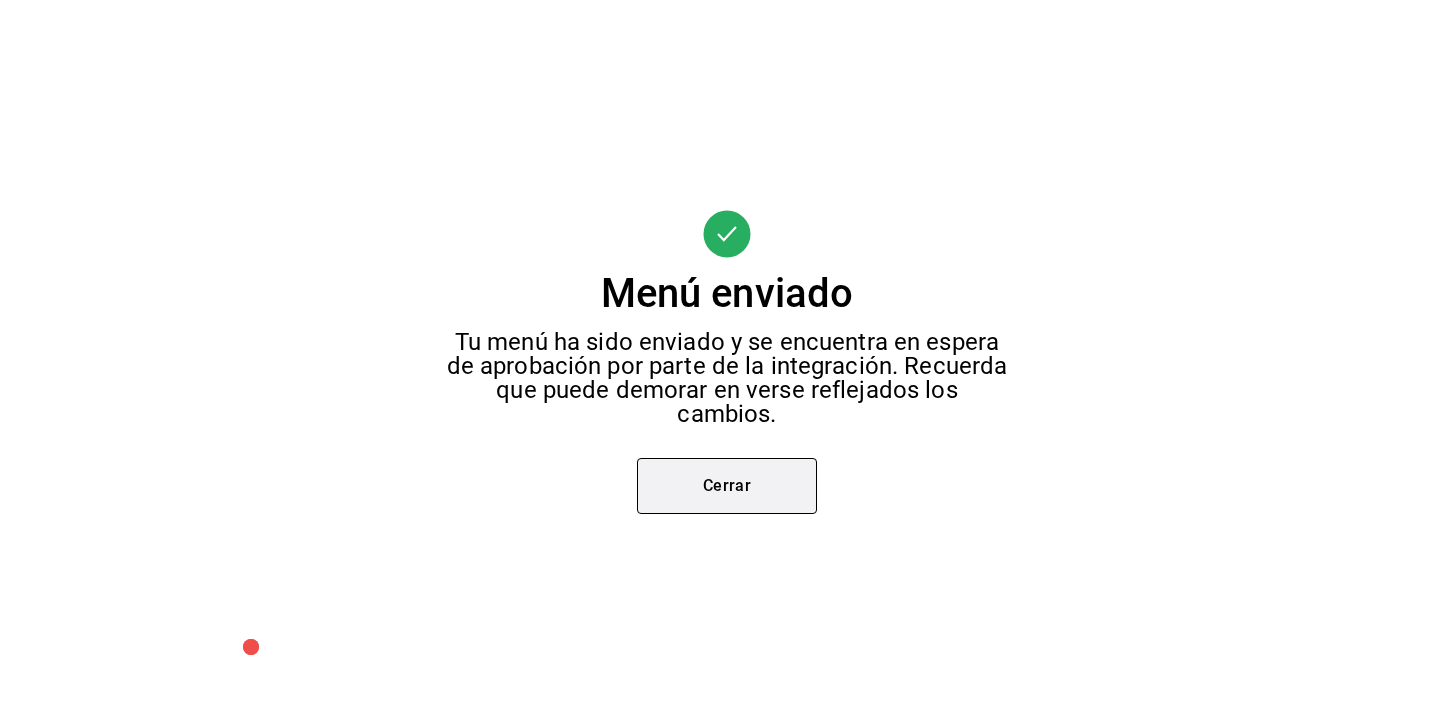 click on "Cerrar" at bounding box center (727, 486) 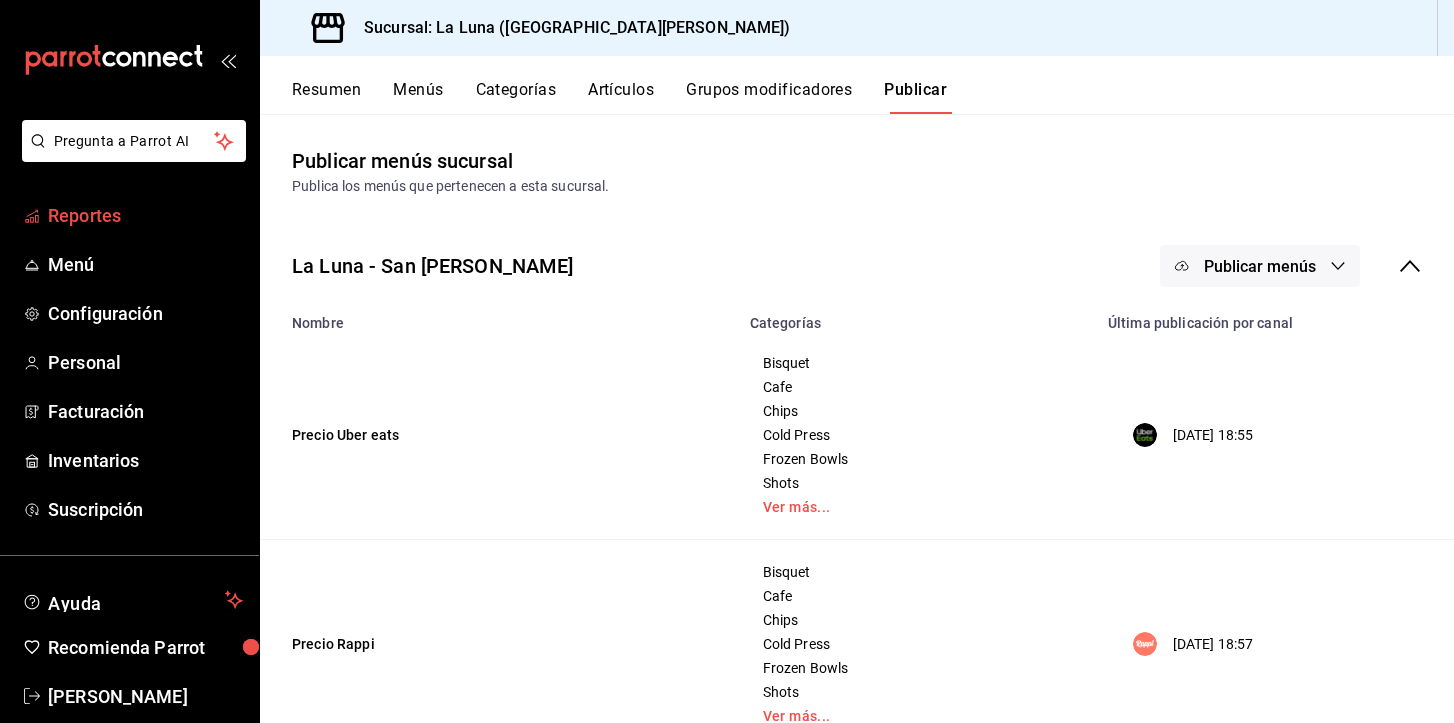 click on "Reportes" at bounding box center (145, 215) 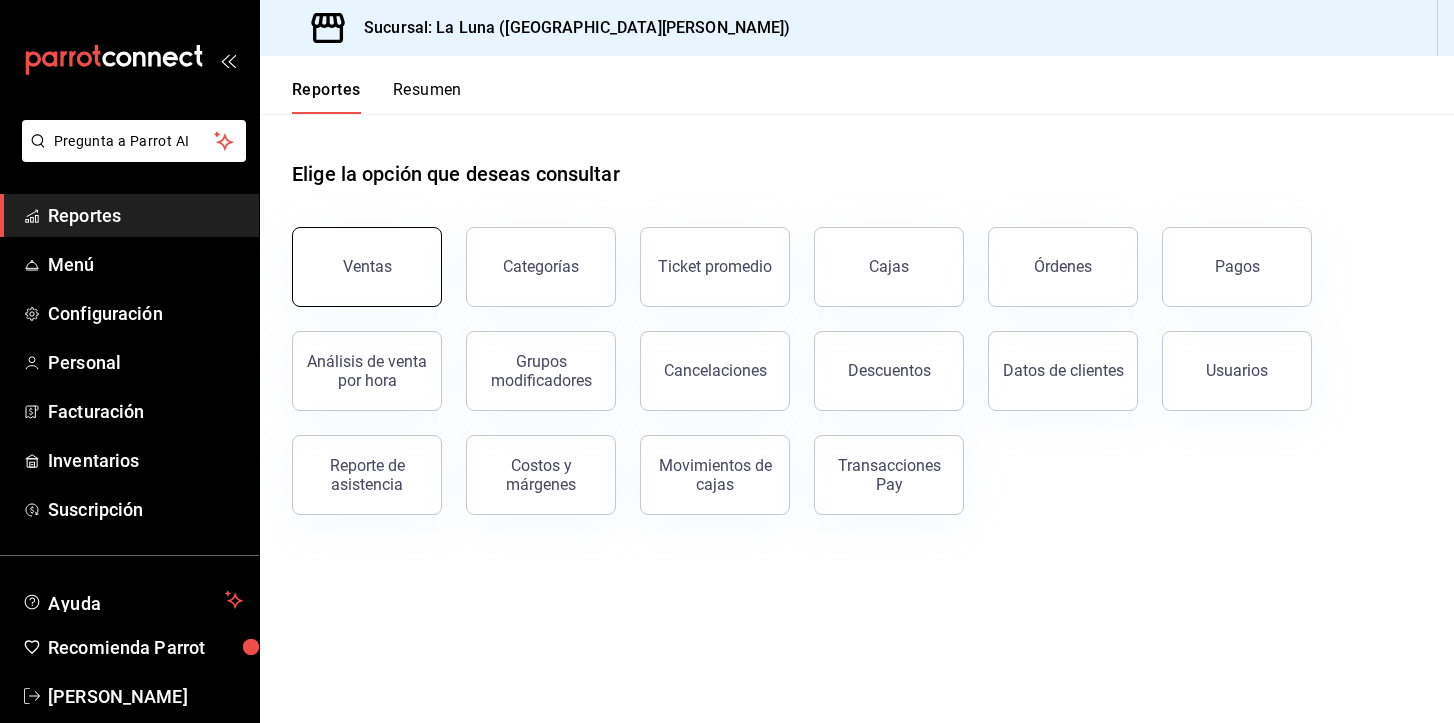 click on "Ventas" at bounding box center (367, 266) 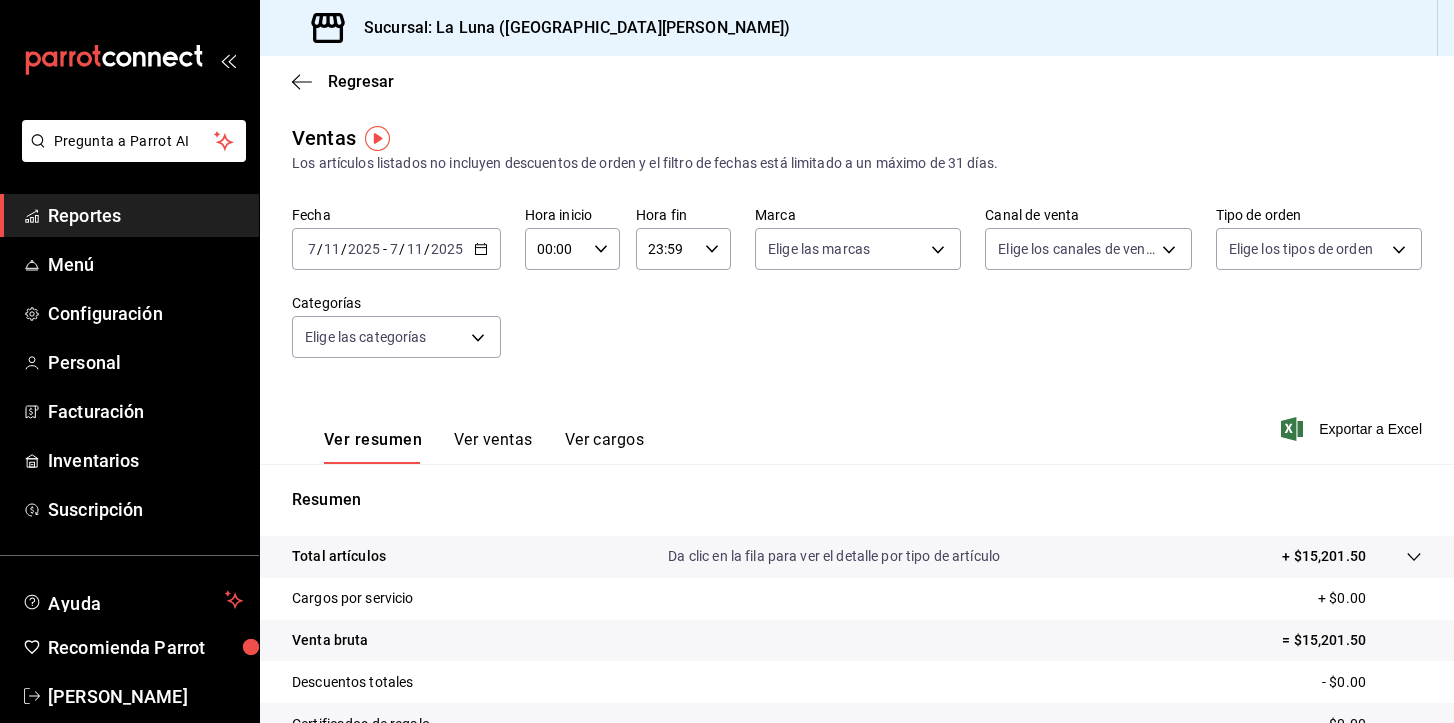 click on "[DATE] [DATE] - [DATE] [DATE]" at bounding box center (396, 249) 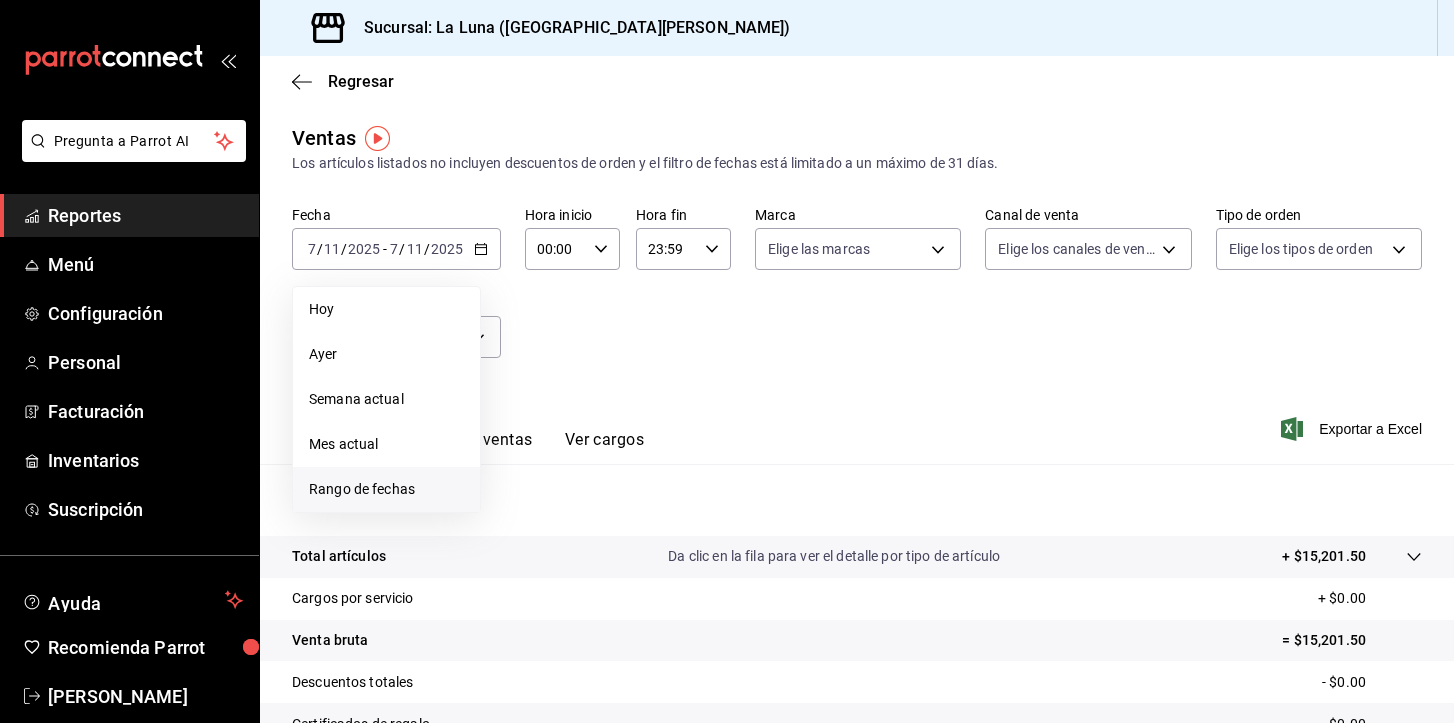 click on "Rango de fechas" at bounding box center (386, 489) 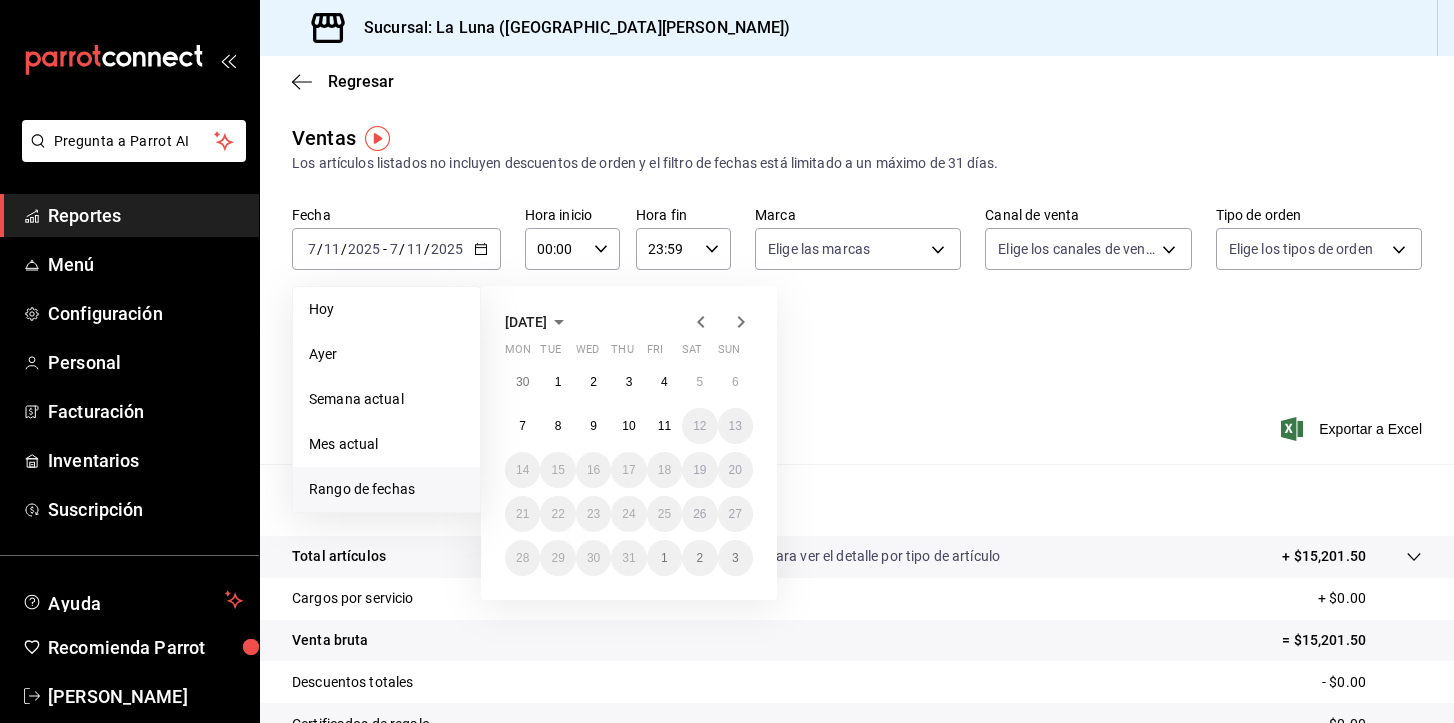 click 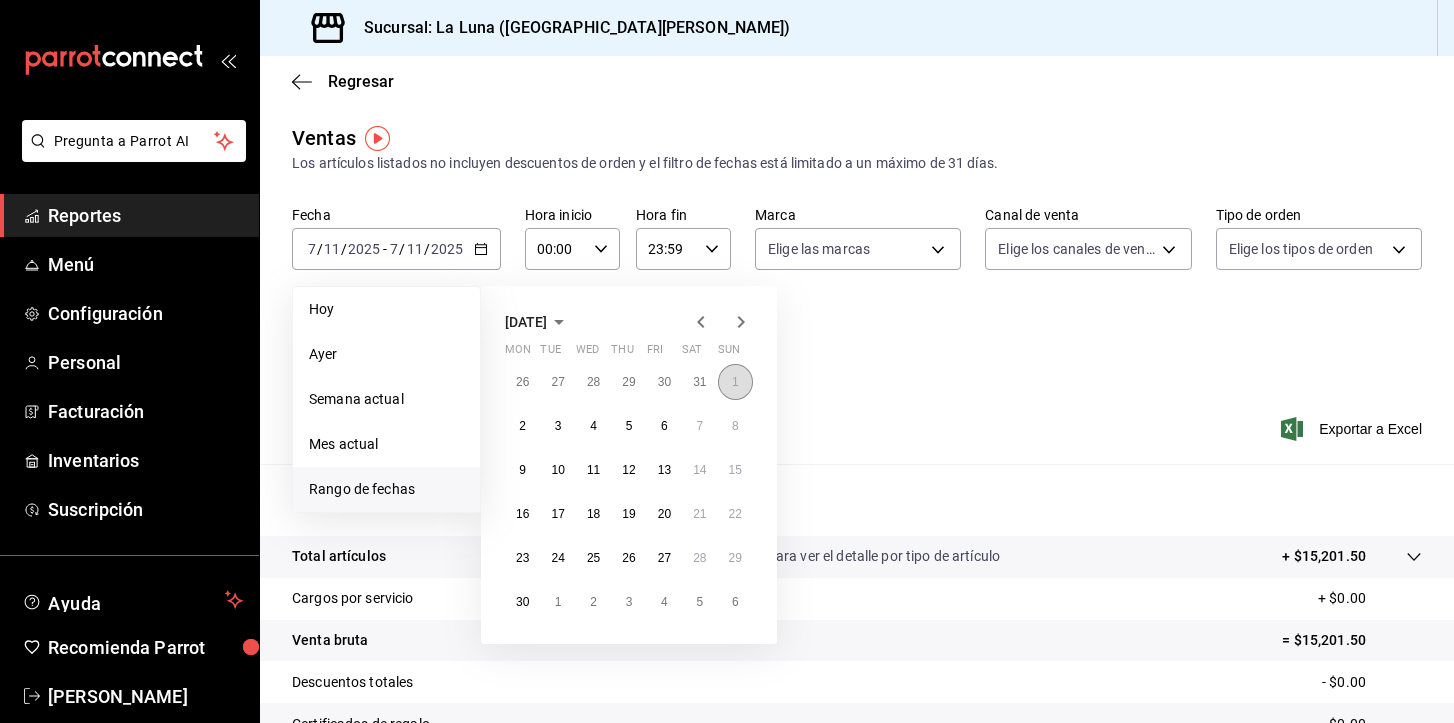 click on "1" at bounding box center (735, 382) 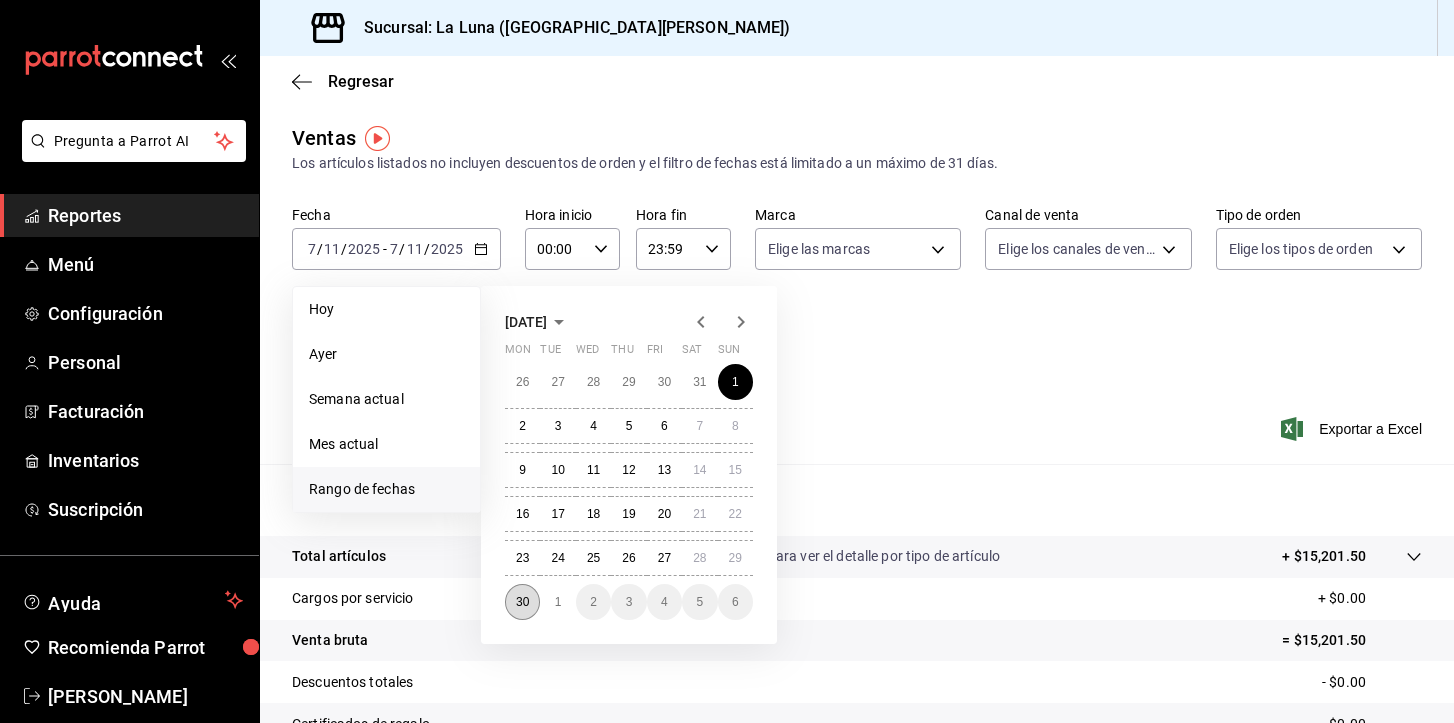 click on "30" at bounding box center [522, 602] 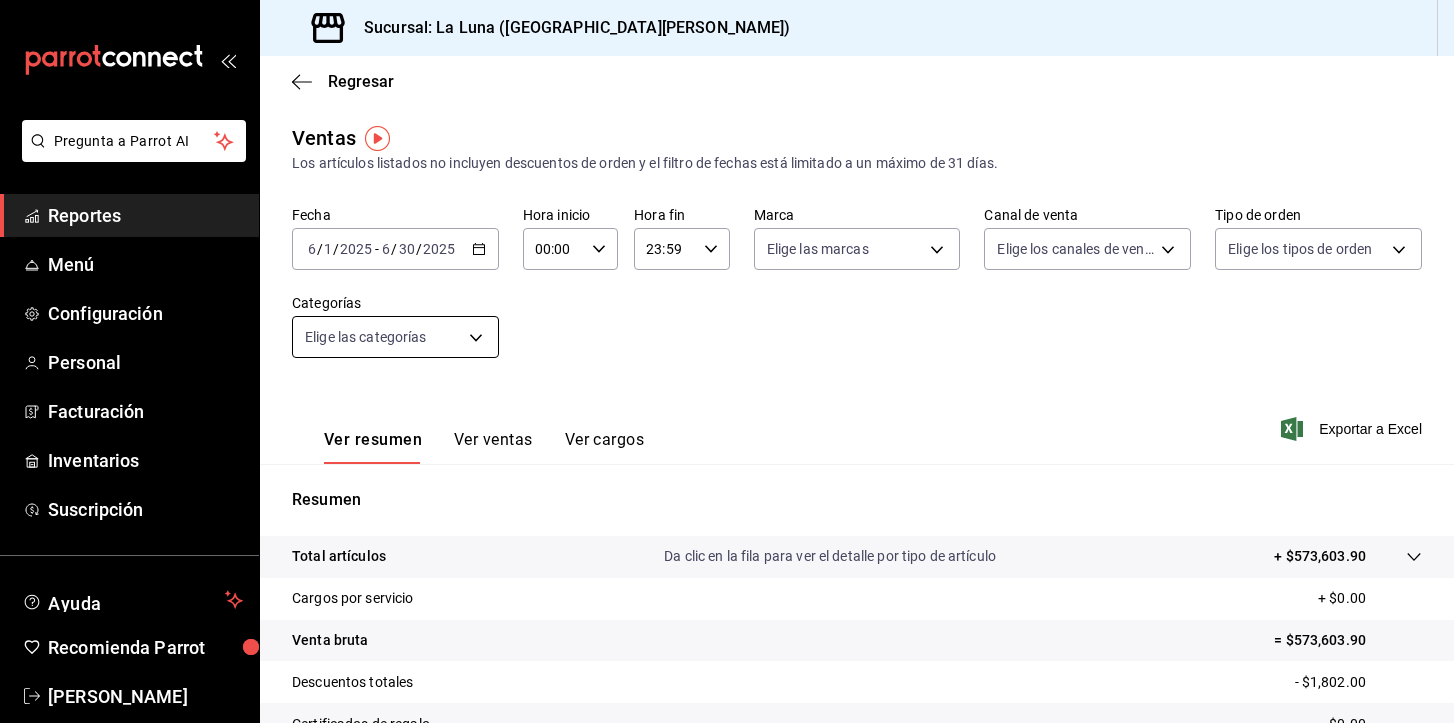click on "Pregunta a Parrot AI Reportes   Menú   Configuración   Personal   Facturación   Inventarios   Suscripción   Ayuda Recomienda Parrot   [PERSON_NAME]   Sugerir nueva función   Sucursal: La Luna (San [PERSON_NAME]) Regresar Ventas Los artículos listados no incluyen descuentos de orden y el filtro de fechas está limitado a un máximo de 31 días. Fecha [DATE] [DATE] - [DATE] [DATE] Hora inicio 00:00 Hora inicio Hora fin 23:59 Hora fin Marca Elige las marcas Canal de venta Elige los canales de venta Tipo de orden Elige los tipos de orden Categorías Elige las categorías Ver resumen Ver ventas Ver cargos Exportar a Excel Resumen Total artículos Da clic en la fila para ver el detalle por tipo de artículo + $573,603.90 Cargos por servicio + $0.00 Venta bruta = $573,603.90 Descuentos totales - $1,802.00 Certificados de regalo - $0.00 Venta total = $571,801.90 Impuestos - $78,869.23 Venta neta = $492,932.67 GANA 1 MES GRATIS EN TU SUSCRIPCIÓN AQUÍ Ver video tutorial Ir a video Reportes   Menú" at bounding box center (727, 361) 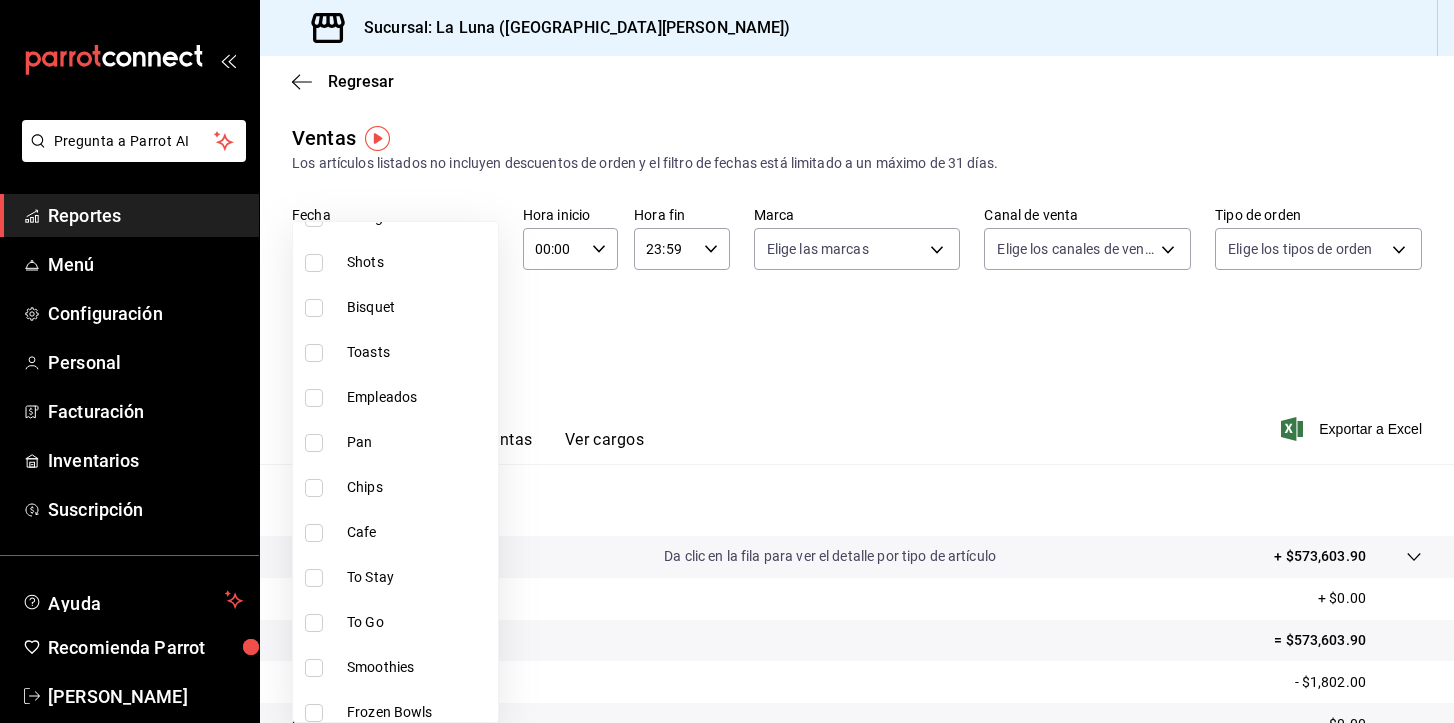 scroll, scrollTop: 245, scrollLeft: 0, axis: vertical 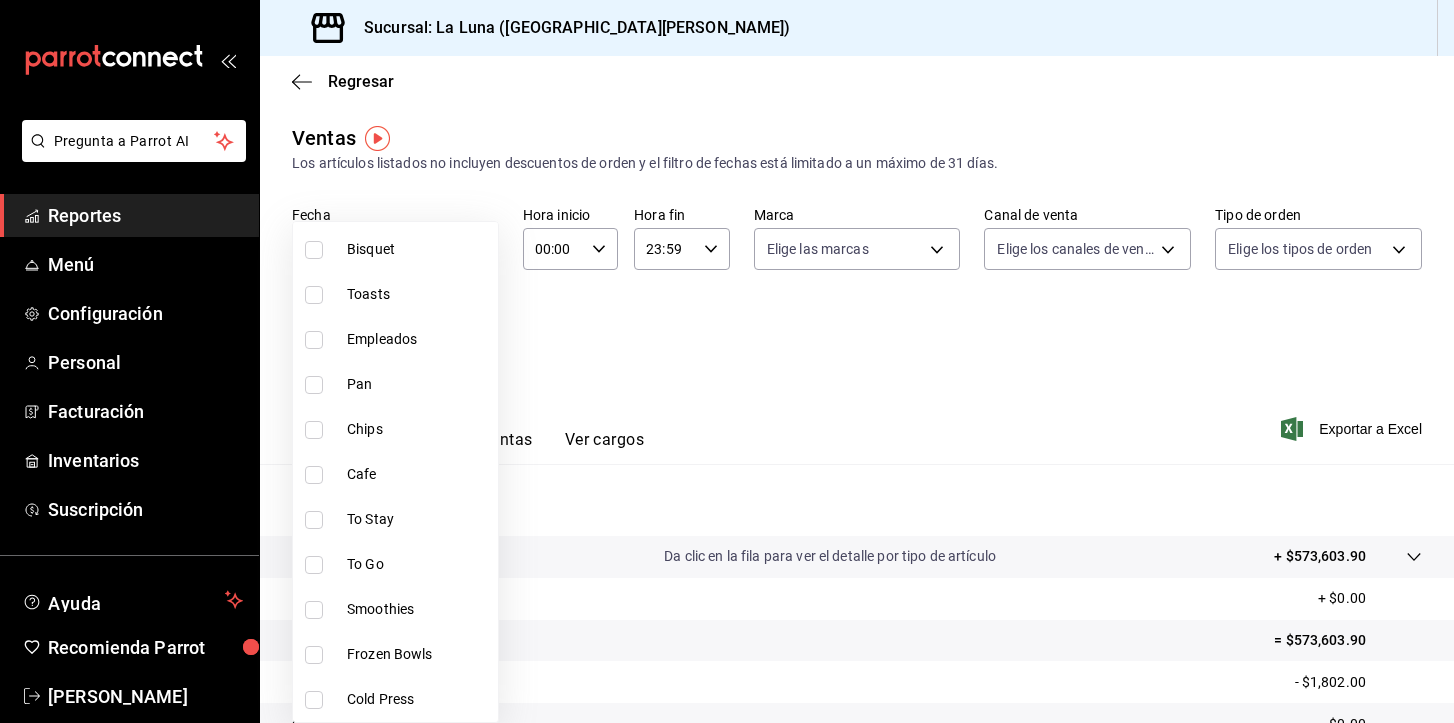 click on "Smoothies" at bounding box center (418, 609) 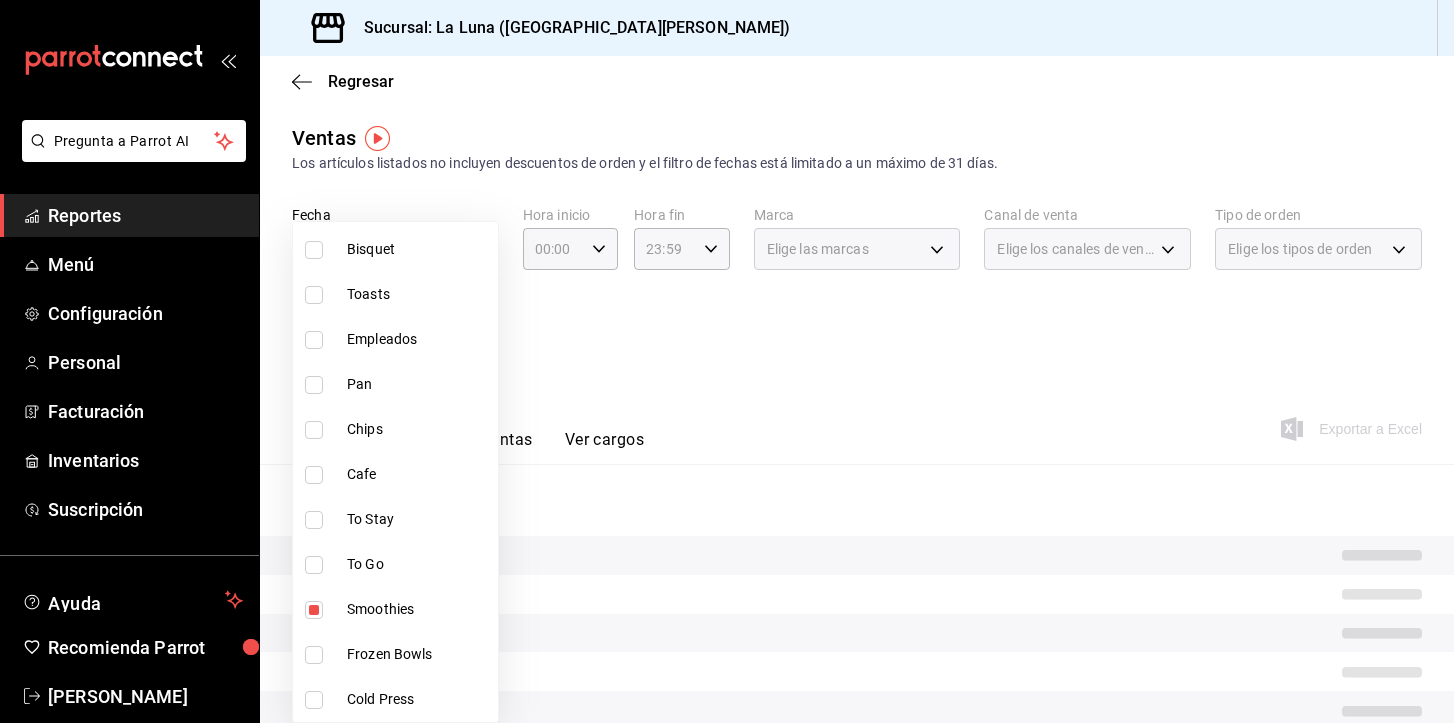 click at bounding box center [727, 361] 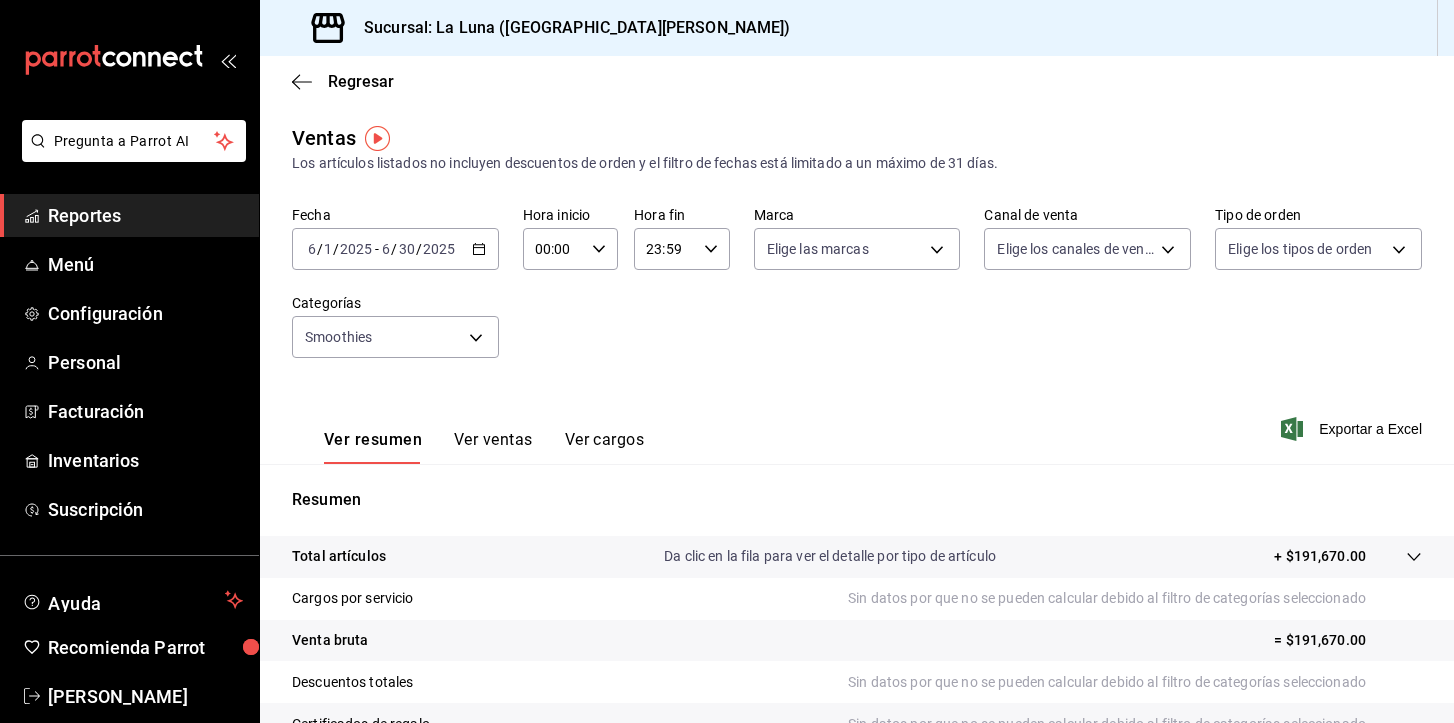 click on "Ver resumen Ver ventas Ver cargos" at bounding box center [468, 435] 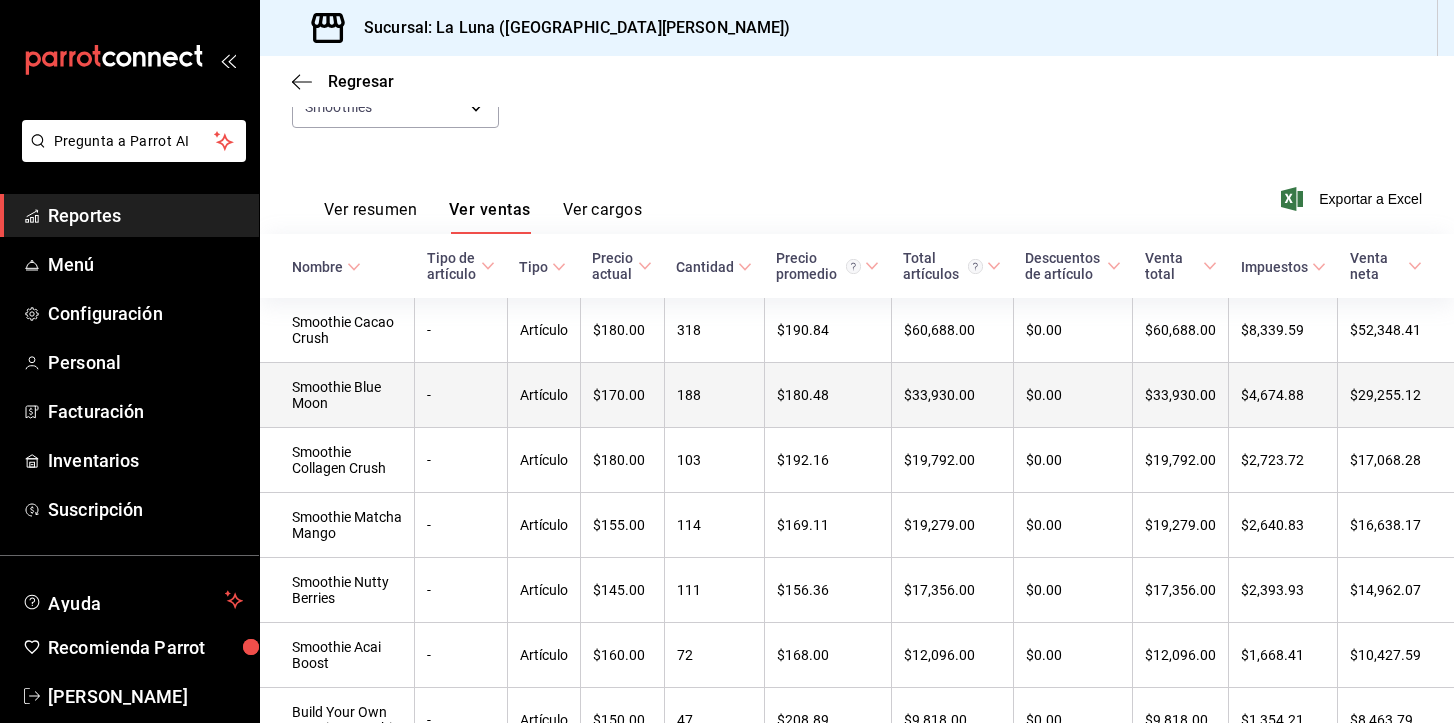 scroll, scrollTop: 238, scrollLeft: 0, axis: vertical 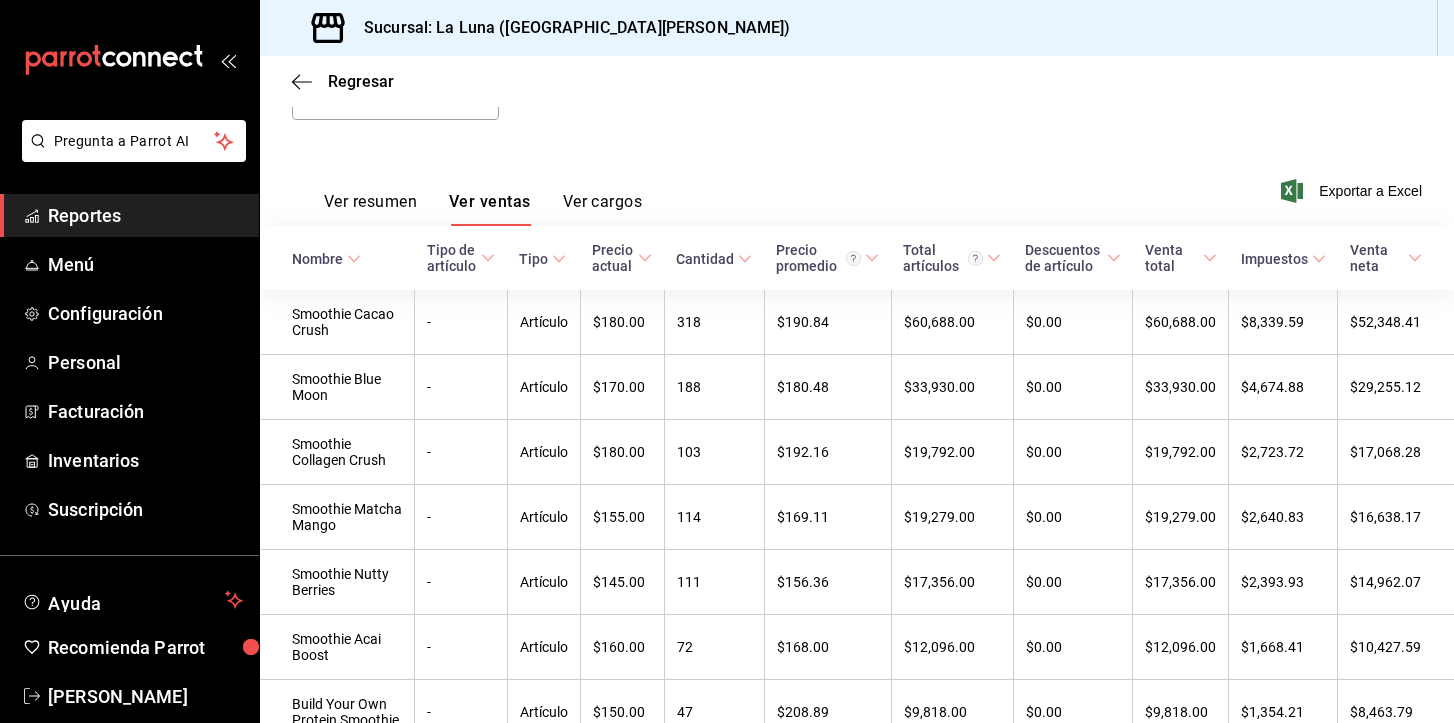 click 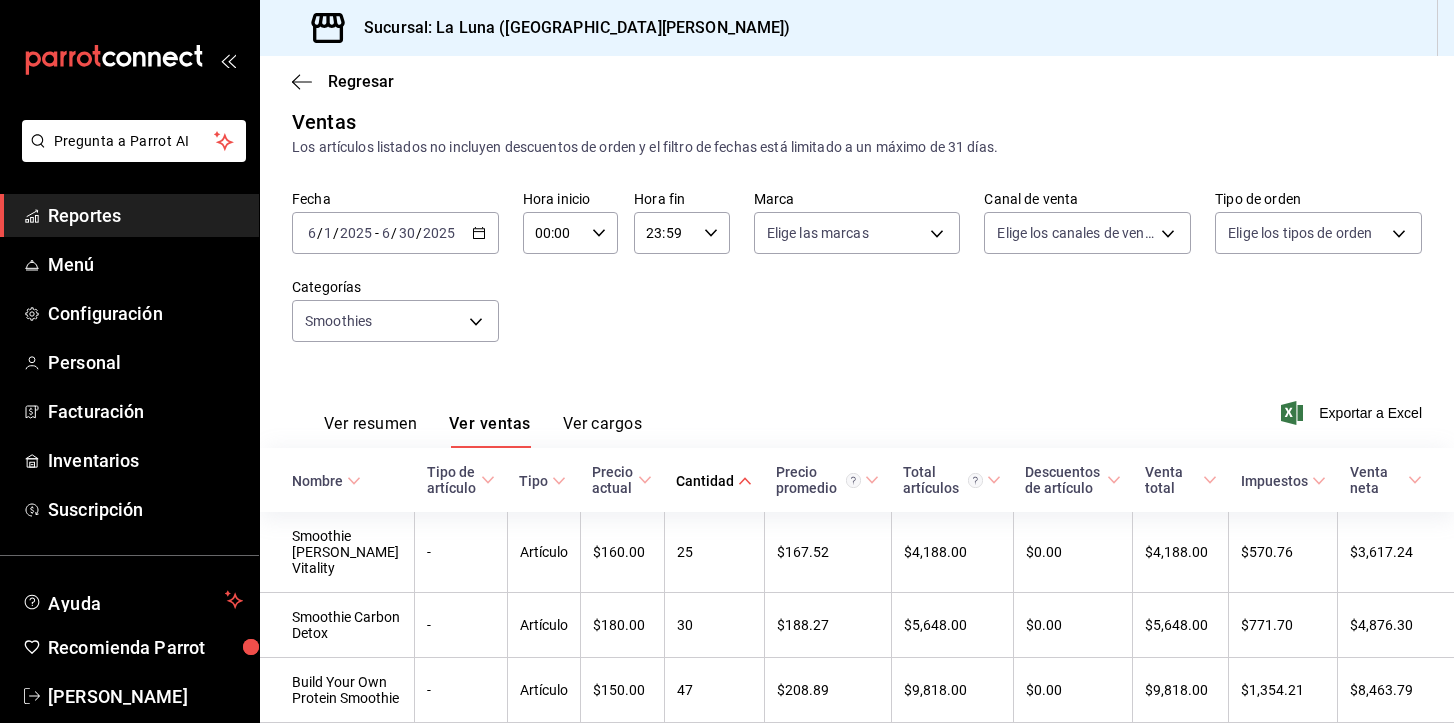 scroll, scrollTop: 238, scrollLeft: 0, axis: vertical 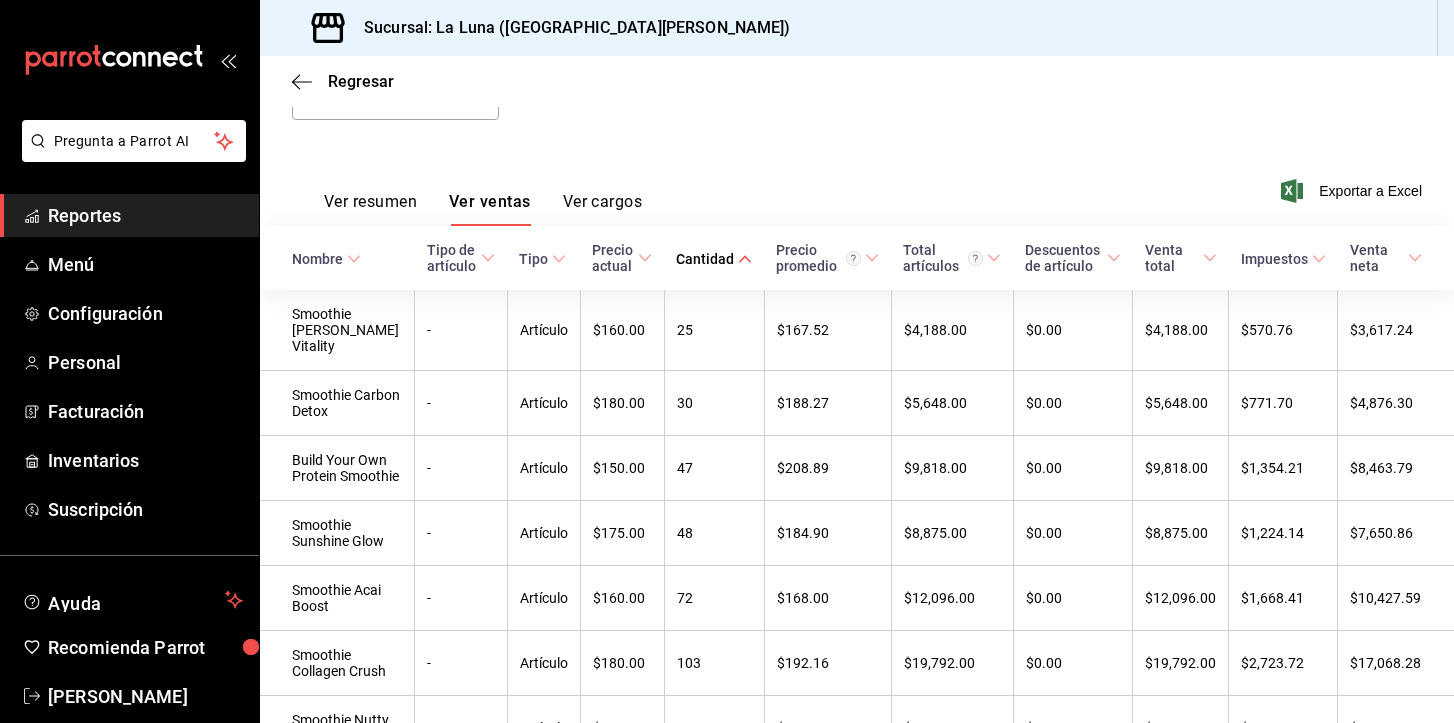 click 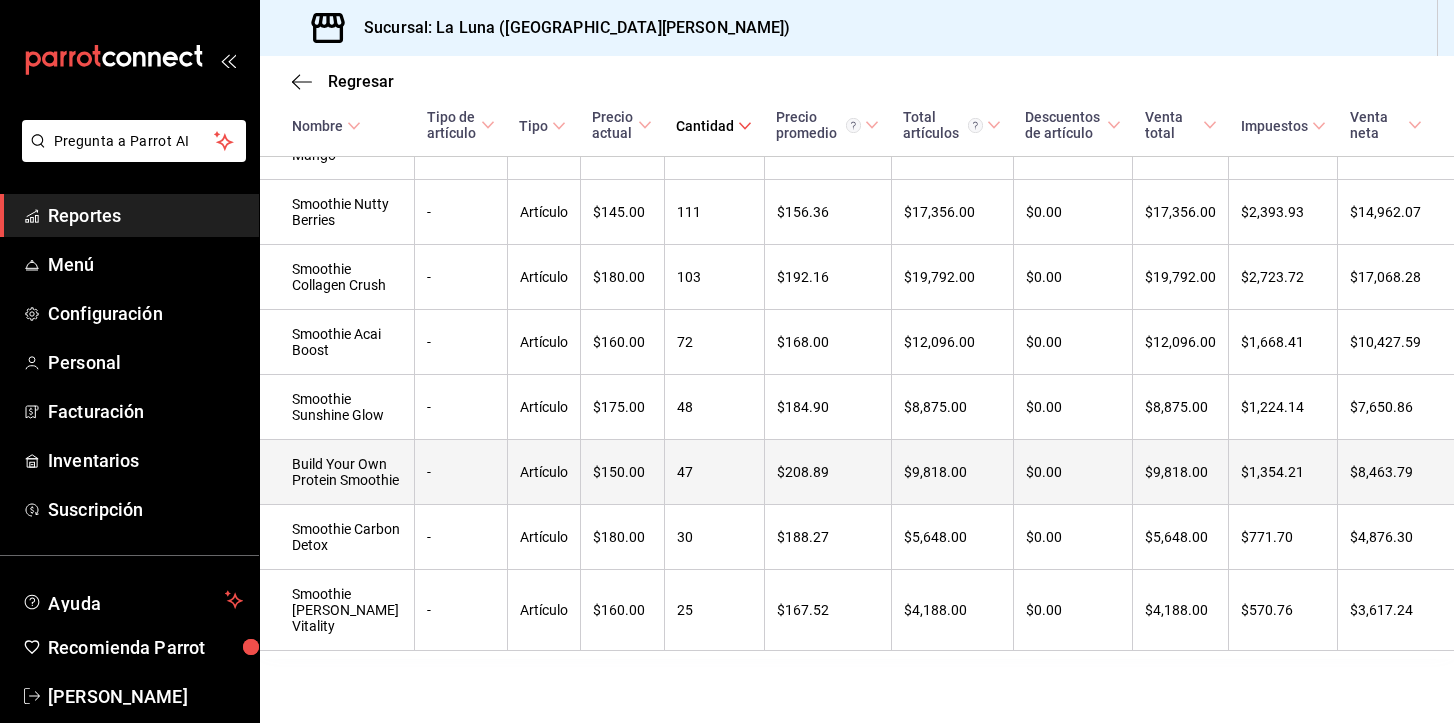 scroll, scrollTop: 0, scrollLeft: 0, axis: both 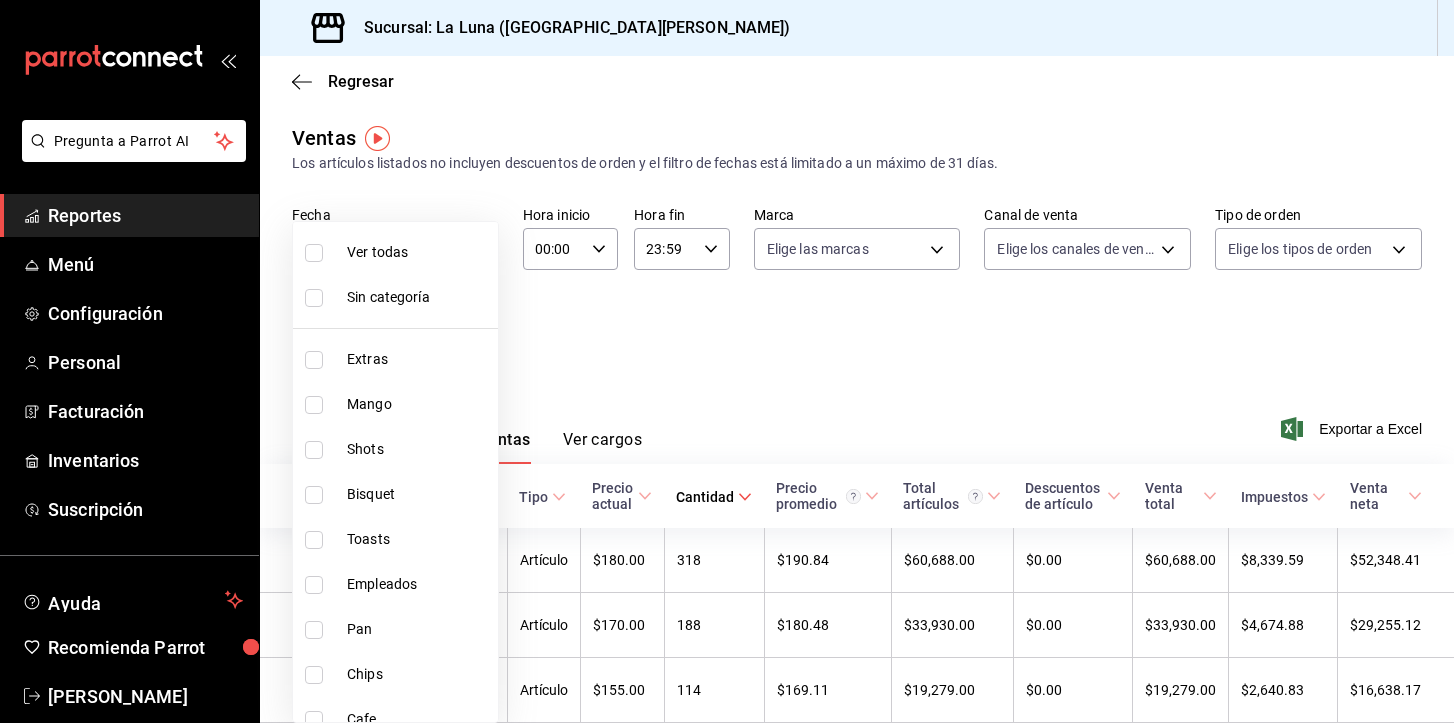 click on "Pregunta a Parrot AI Reportes   Menú   Configuración   Personal   Facturación   Inventarios   Suscripción   Ayuda Recomienda Parrot   [PERSON_NAME]   Sugerir nueva función   Sucursal: La Luna (San [PERSON_NAME]) Regresar Ventas Los artículos listados no incluyen descuentos de orden y el filtro de fechas está limitado a un máximo de 31 días. Fecha [DATE] [DATE] - [DATE] [DATE] Hora inicio 00:00 Hora inicio Hora fin 23:59 Hora fin Marca Elige las marcas Canal de venta Elige los canales de venta Tipo de orden Elige los tipos de orden Categorías Smoothies c86c6c0d-064e-4732-8c93-083e7ac7e37c Ver resumen Ver ventas Ver cargos Exportar a Excel Nombre Tipo de artículo Tipo Precio actual Cantidad Precio promedio   Total artículos   Descuentos de artículo Venta total Impuestos Venta neta Smoothie Cacao Crush - Artículo $180.00 318 $190.84 $60,688.00 $0.00 $60,688.00 $8,339.59 $52,348.41 Smoothie Blue Moon - Artículo $170.00 188 $180.48 $33,930.00 $0.00 $33,930.00 $4,674.88 $29,255.12 - 114" at bounding box center [727, 361] 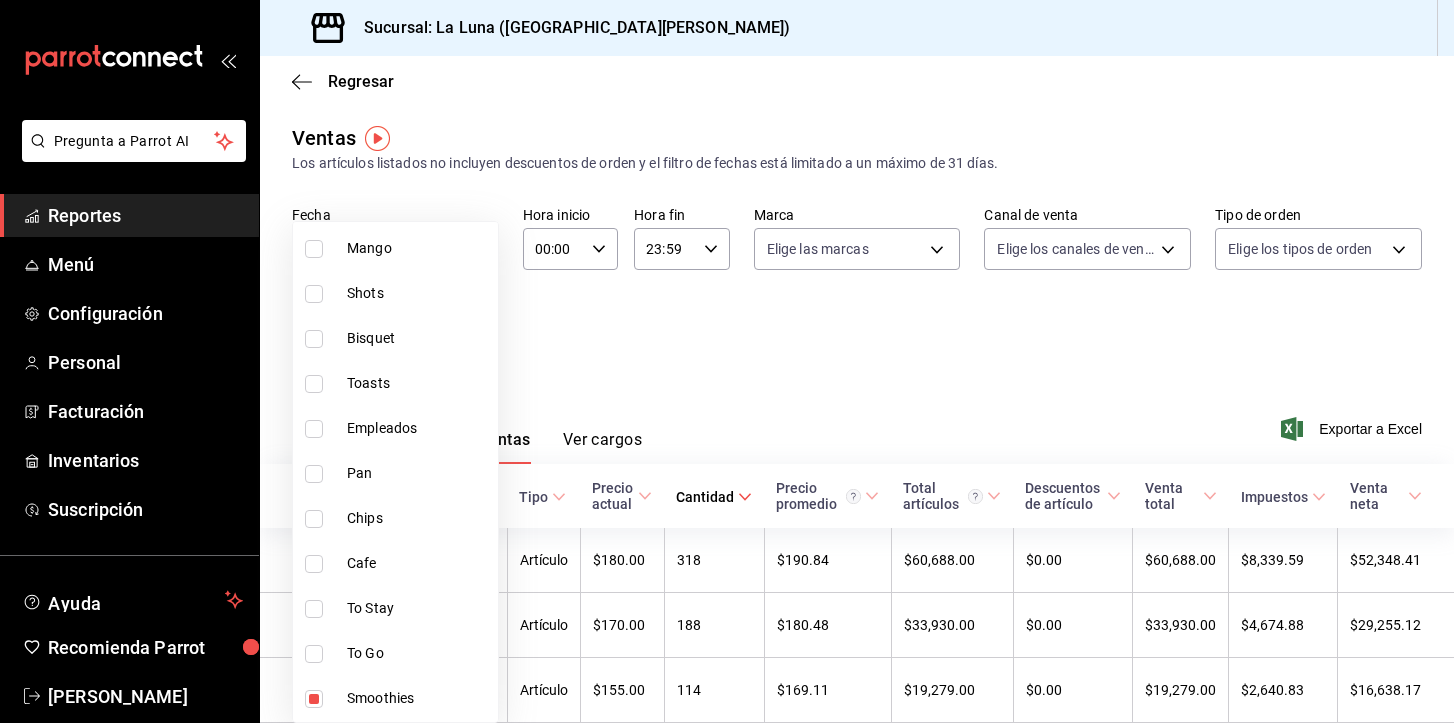 scroll, scrollTop: 245, scrollLeft: 0, axis: vertical 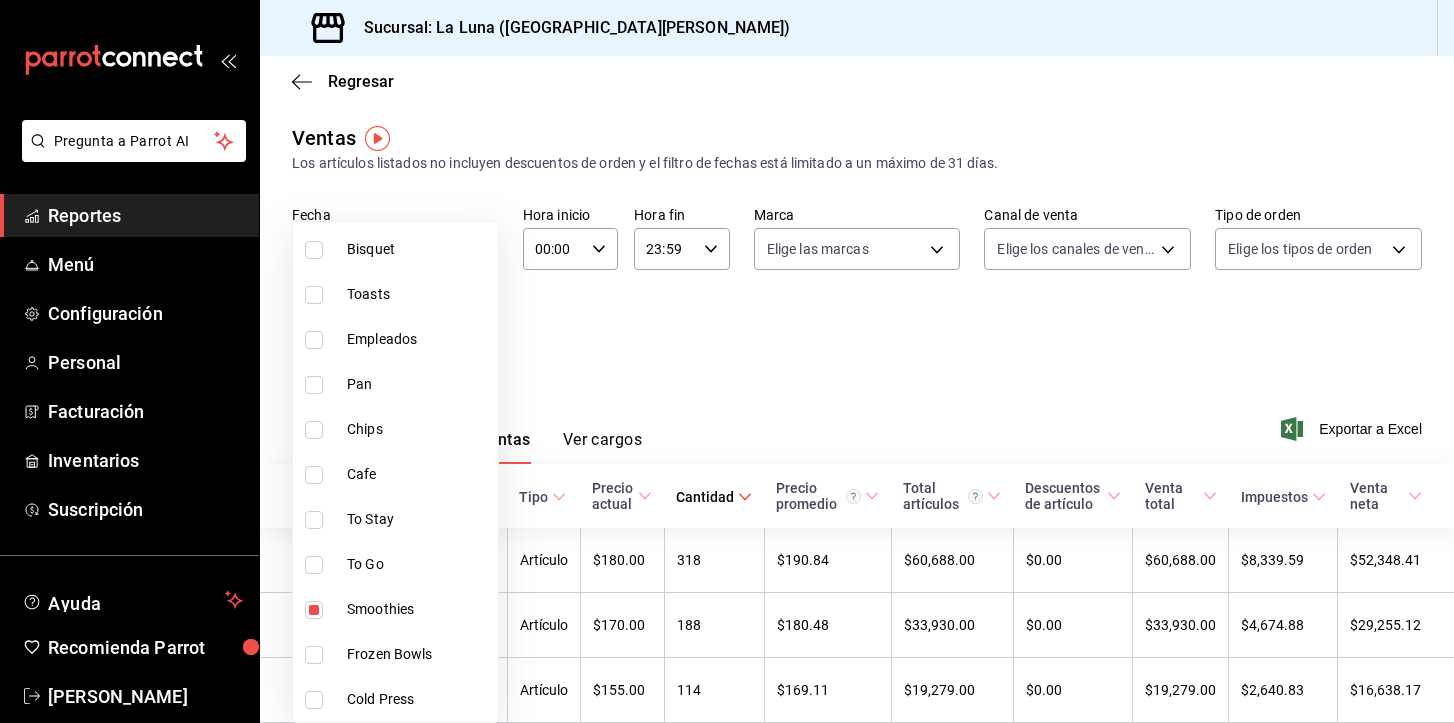 click on "Frozen Bowls" at bounding box center [395, 654] 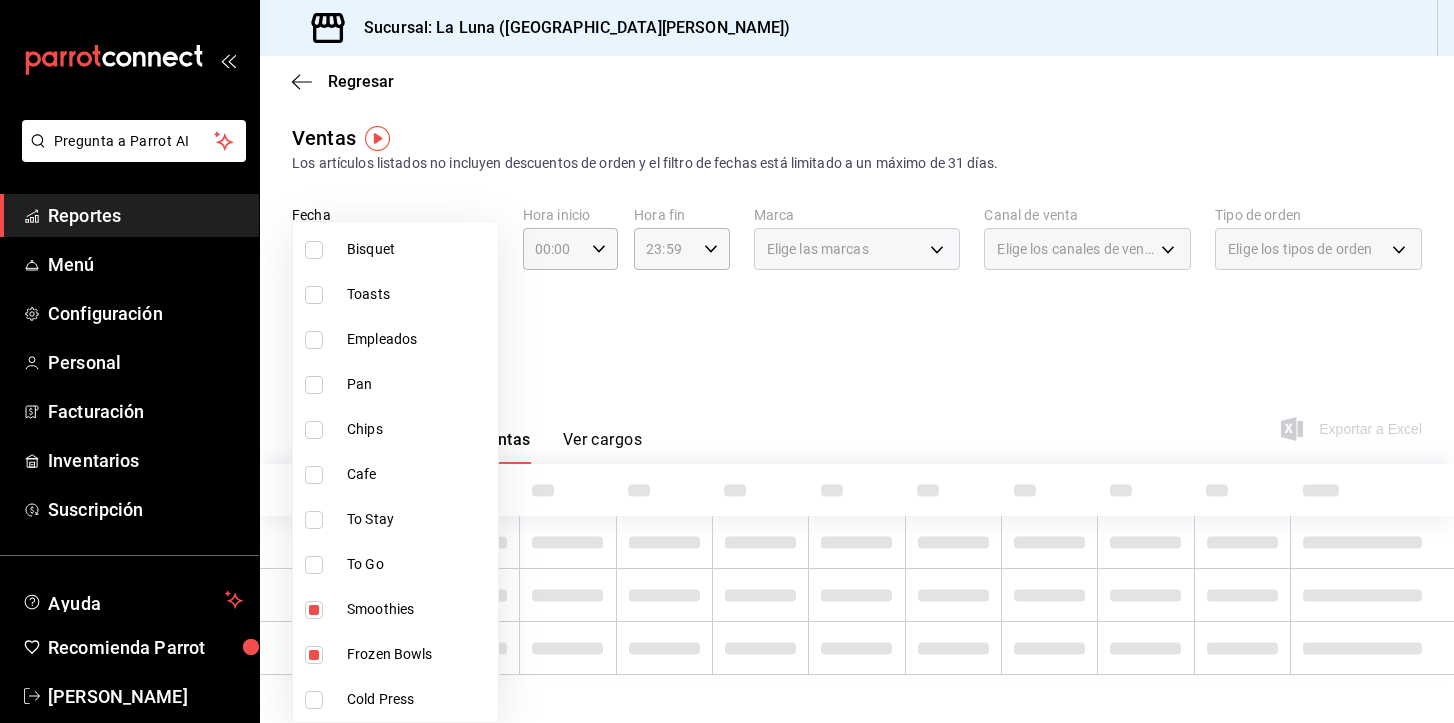 click at bounding box center (314, 610) 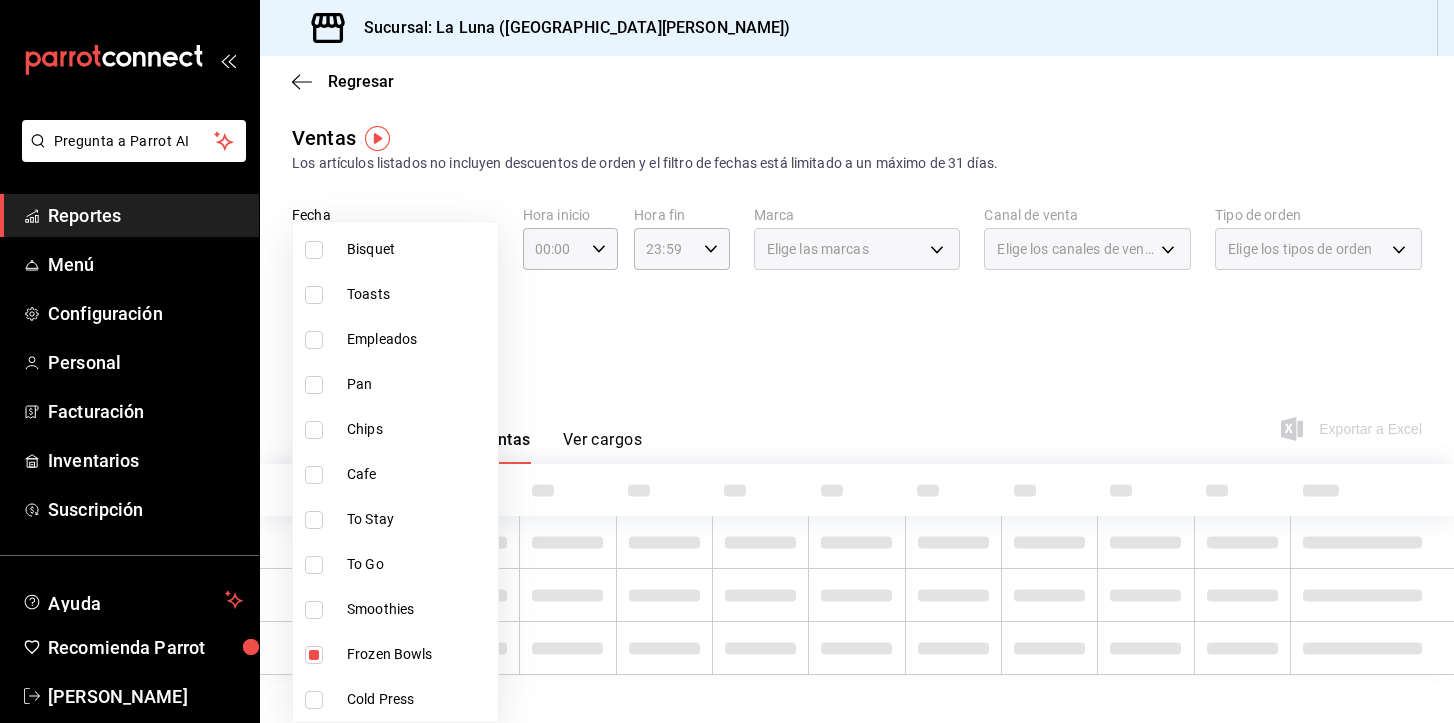 click at bounding box center (727, 361) 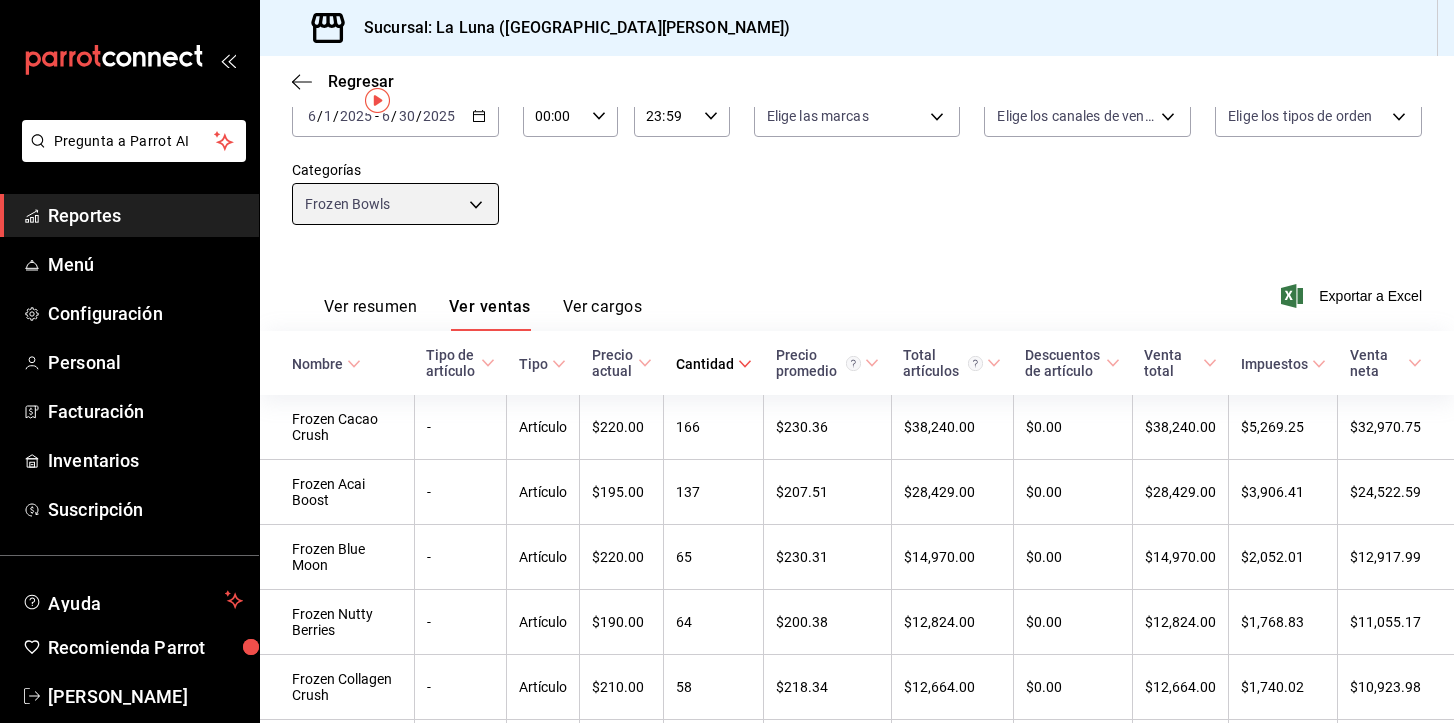 scroll, scrollTop: 0, scrollLeft: 0, axis: both 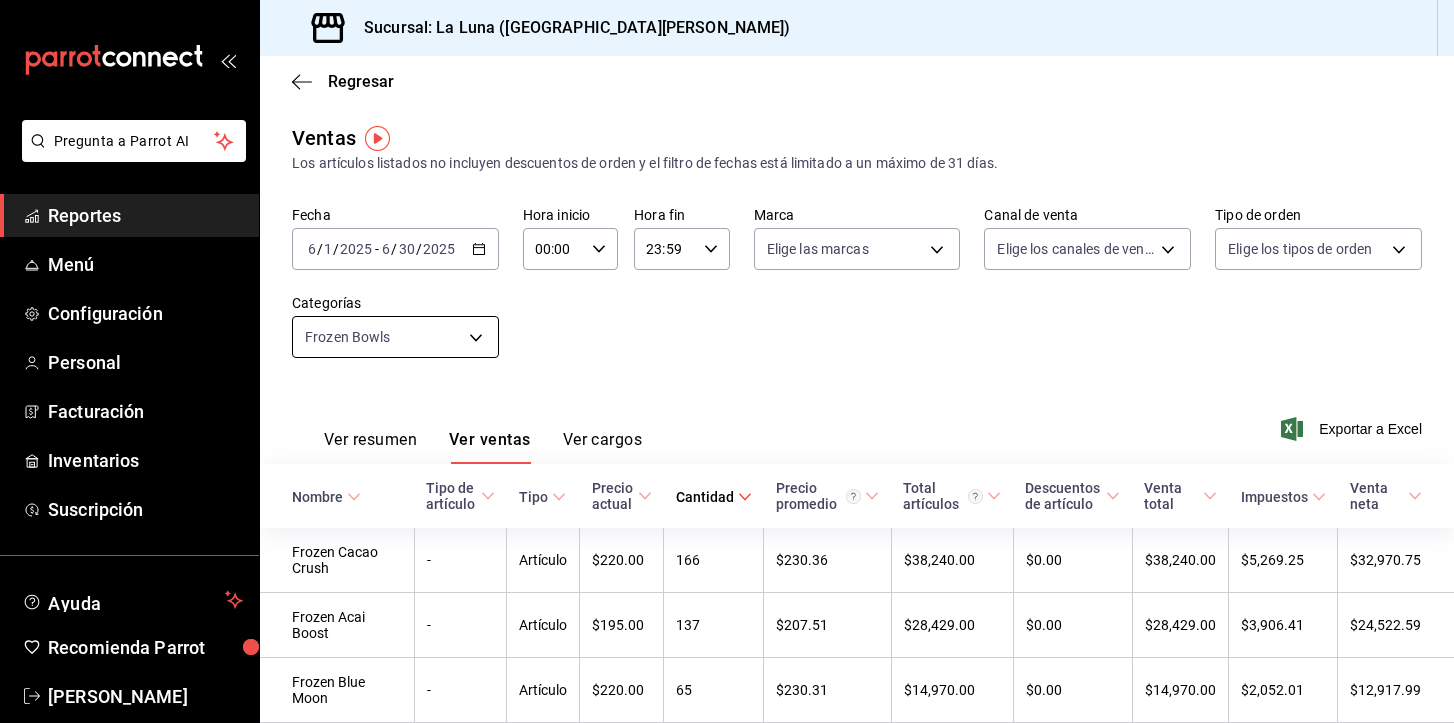 click on "Pregunta a Parrot AI Reportes   Menú   Configuración   Personal   Facturación   Inventarios   Suscripción   Ayuda Recomienda Parrot   [PERSON_NAME]   Sugerir nueva función   Sucursal: La Luna (San [PERSON_NAME]) Regresar Ventas Los artículos listados no incluyen descuentos de orden y el filtro de fechas está limitado a un máximo de 31 días. Fecha [DATE] [DATE] - [DATE] [DATE] Hora inicio 00:00 Hora inicio Hora fin 23:59 Hora fin Marca Elige las marcas Canal de venta Elige los canales de venta Tipo de orden Elige los tipos de orden Categorías Frozen Bowls c36f63d4-a442-4302-bce8-38df0000593e Ver resumen Ver ventas Ver cargos Exportar a Excel Nombre Tipo de artículo Tipo Precio actual Cantidad Precio promedio   Total artículos   Descuentos de artículo Venta total Impuestos Venta neta Frozen Cacao Crush - Artículo $220.00 166 $230.36 $38,240.00 $0.00 $38,240.00 $5,269.25 $32,970.75 Frozen Acai Boost - Artículo $195.00 137 $207.51 $28,429.00 $0.00 $28,429.00 $3,906.41 $24,522.59 - 65" at bounding box center (727, 361) 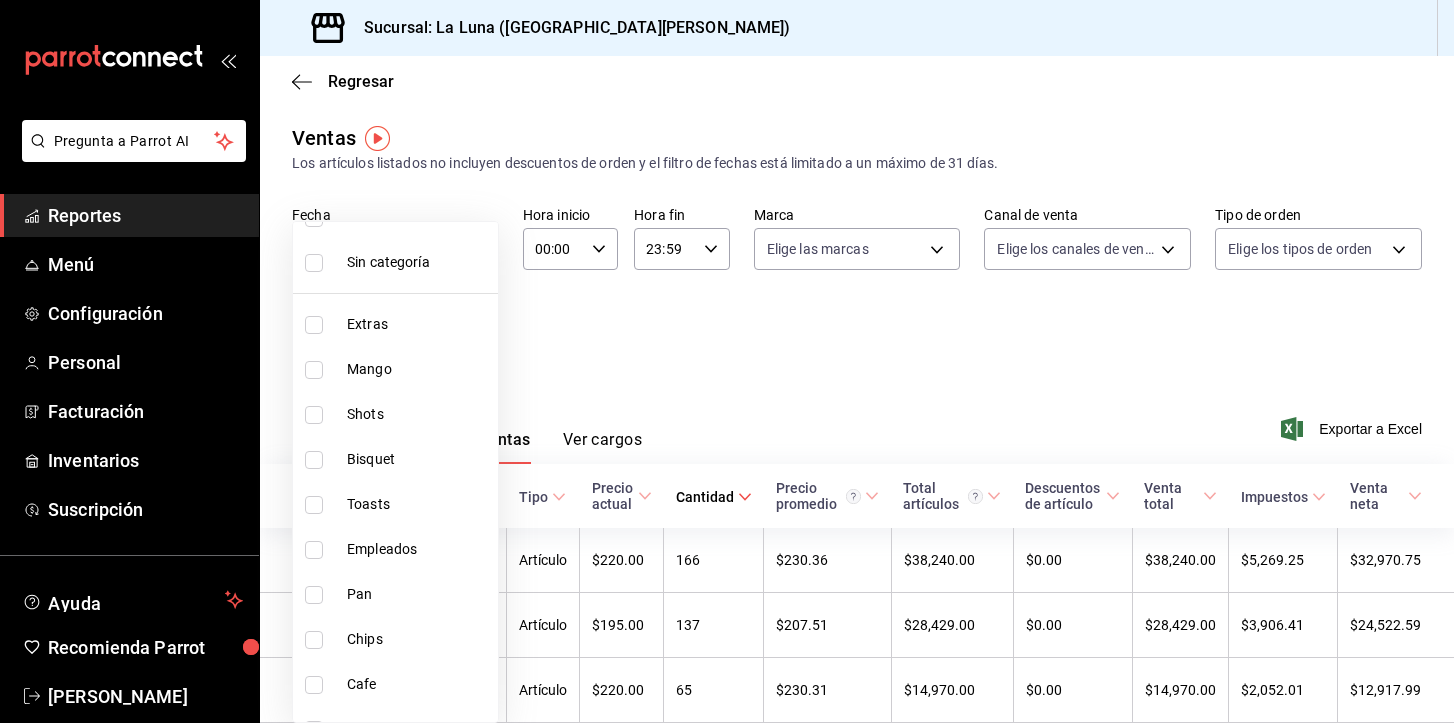 scroll, scrollTop: 36, scrollLeft: 0, axis: vertical 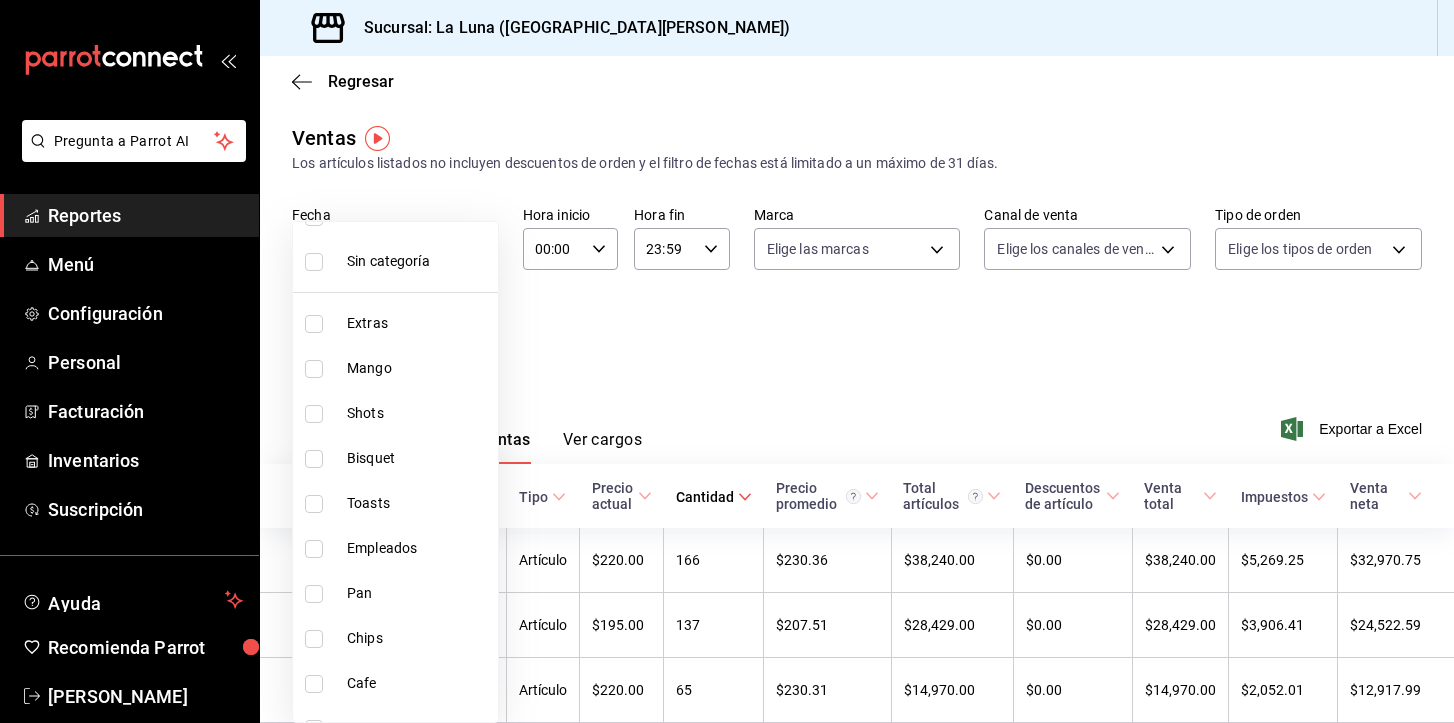 click on "Toasts" at bounding box center [418, 503] 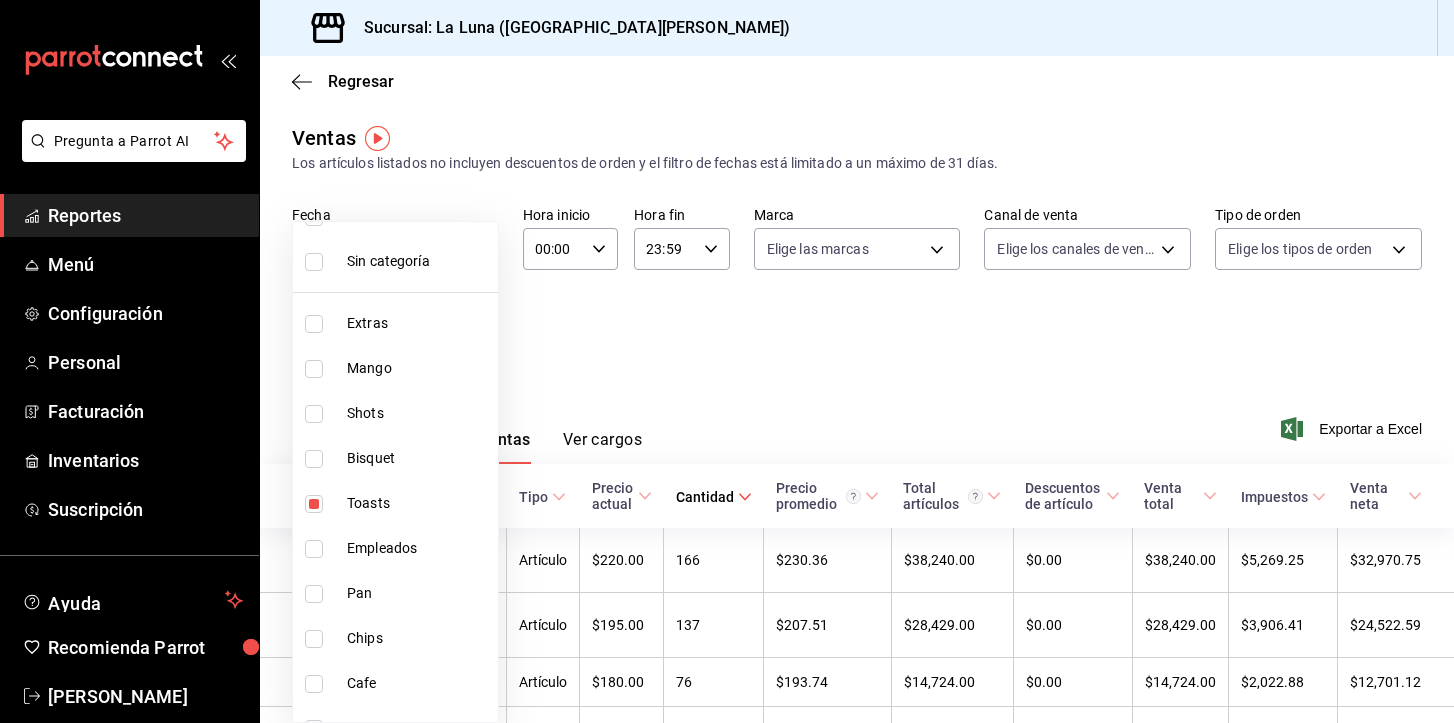 click at bounding box center (727, 361) 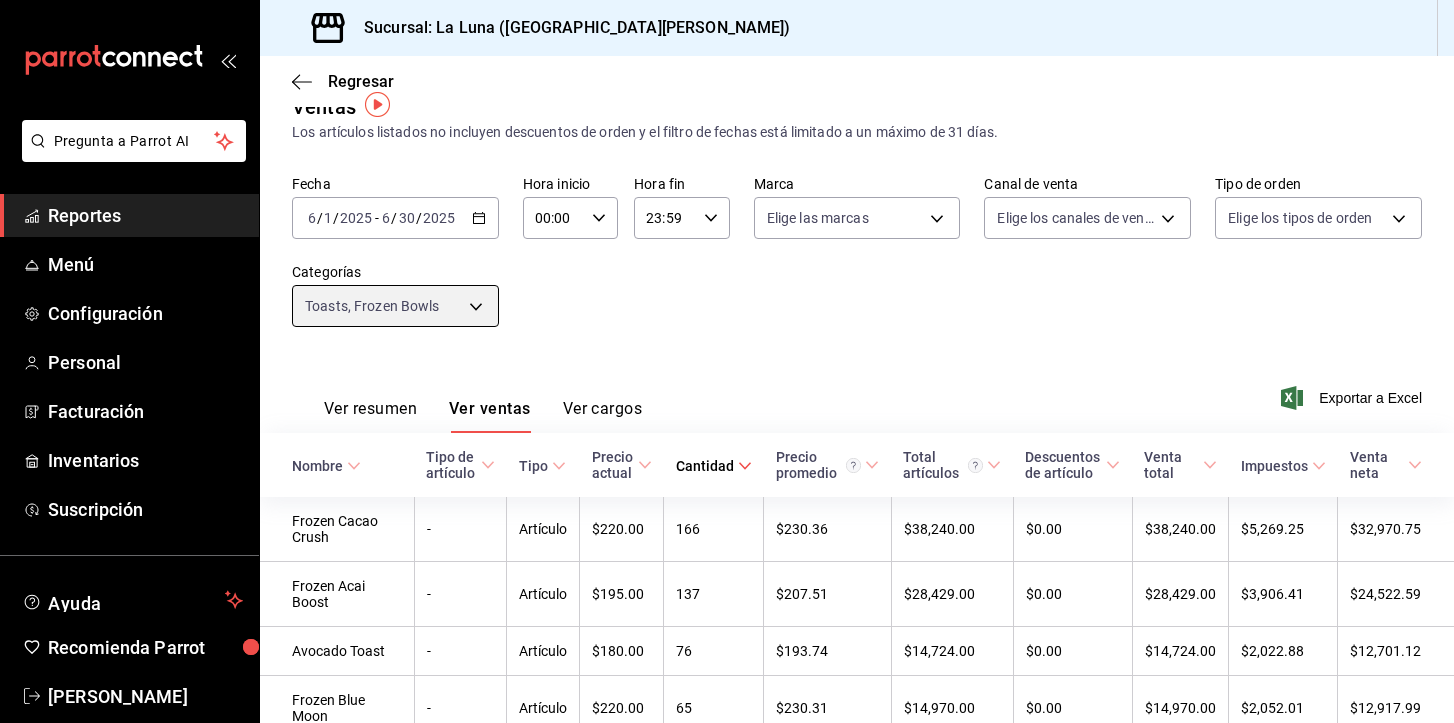 scroll, scrollTop: 38, scrollLeft: 0, axis: vertical 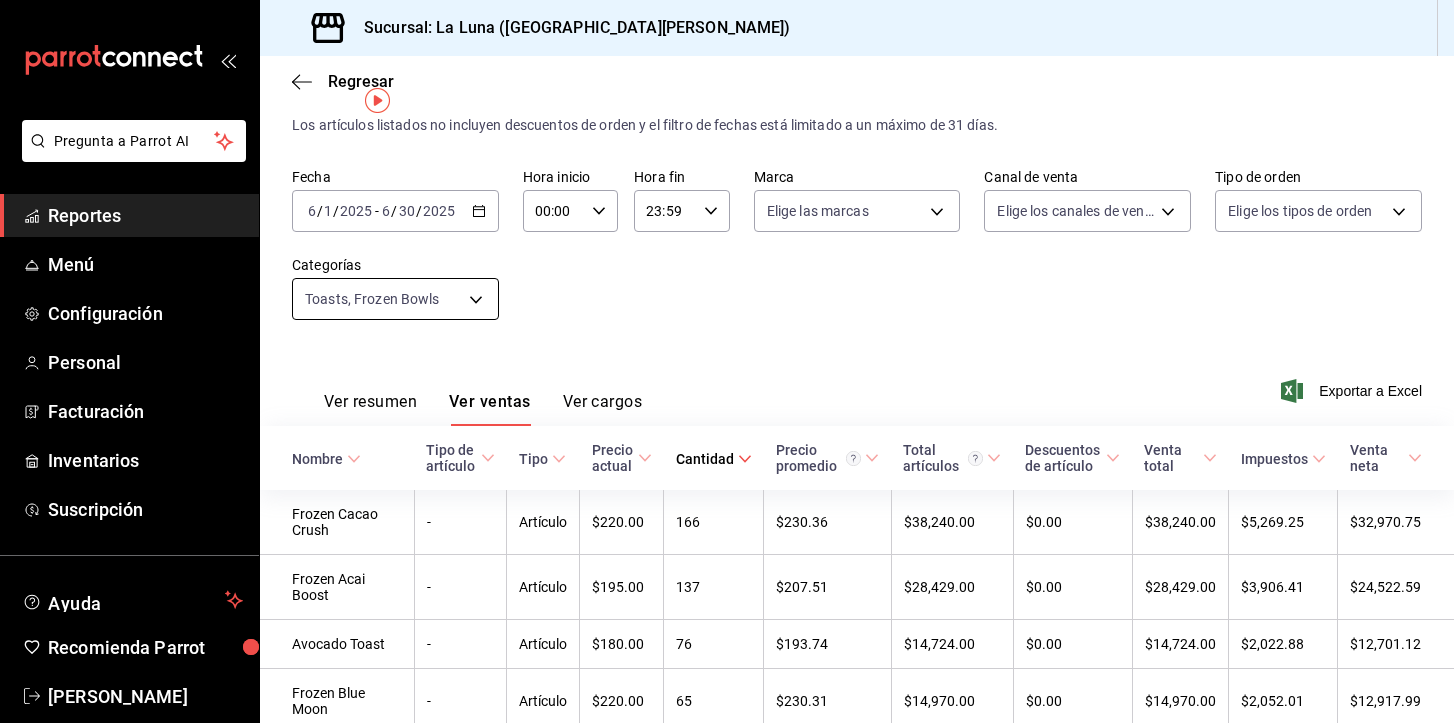 click on "Pregunta a Parrot AI Reportes   Menú   Configuración   Personal   Facturación   Inventarios   Suscripción   Ayuda Recomienda Parrot   [PERSON_NAME]   Sugerir nueva función   Sucursal: La Luna (San [PERSON_NAME]) Regresar Ventas Los artículos listados no incluyen descuentos de orden y el filtro de fechas está limitado a un máximo de 31 días. Fecha [DATE] [DATE] - [DATE] [DATE] Hora inicio 00:00 Hora inicio Hora fin 23:59 Hora fin Marca Elige las marcas Canal de venta Elige los canales de venta Tipo de orden Elige los tipos de orden Categorías Toasts, Frozen Bowls c36f63d4-a442-4302-bce8-38df0000593e,514906c7-63ab-4733-bc83-76def5891614 Ver resumen Ver ventas Ver cargos Exportar a Excel Nombre Tipo de artículo Tipo Precio actual Cantidad Precio promedio   Total artículos   Descuentos de artículo Venta total Impuestos Venta neta Frozen Cacao Crush - Artículo $220.00 166 $230.36 $38,240.00 $0.00 $38,240.00 $5,269.25 $32,970.75 Frozen Acai Boost - Artículo $195.00 137 $207.51 $0.00 - -" at bounding box center [727, 361] 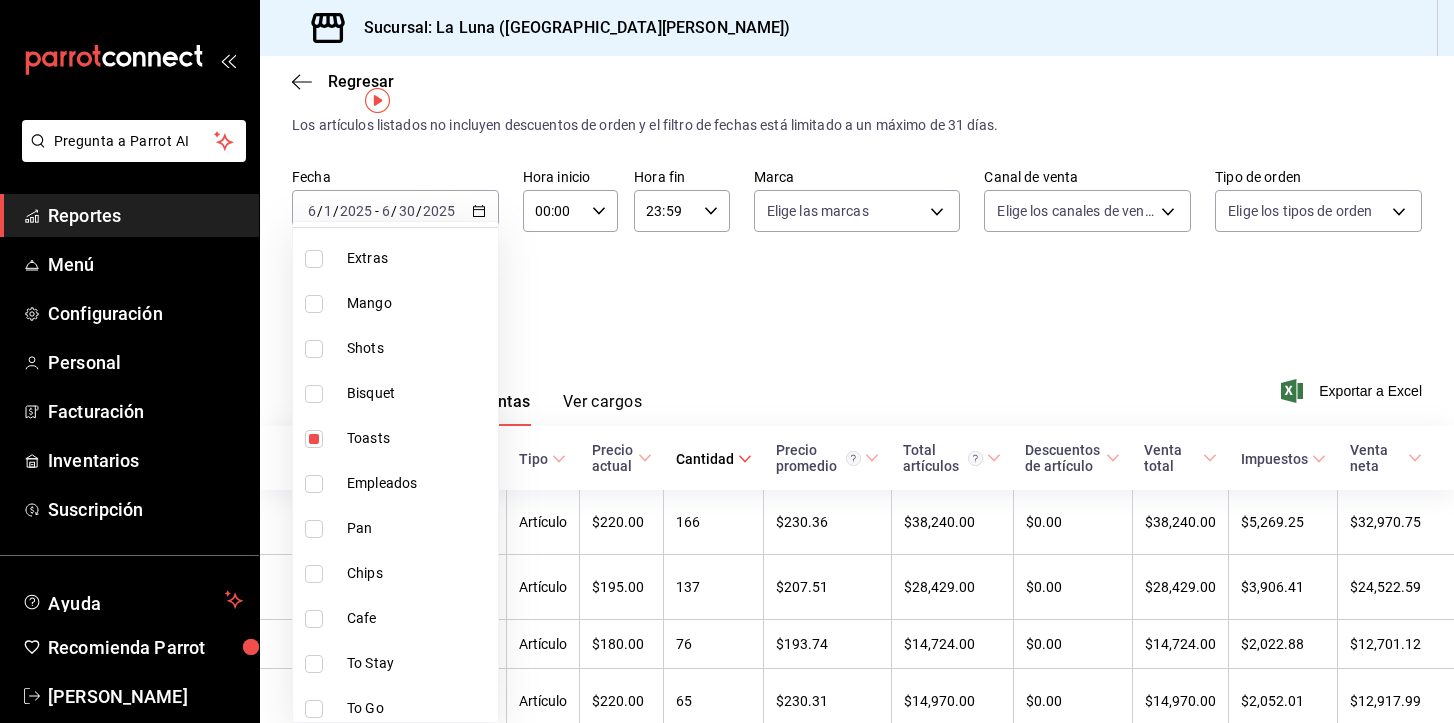 scroll, scrollTop: 245, scrollLeft: 0, axis: vertical 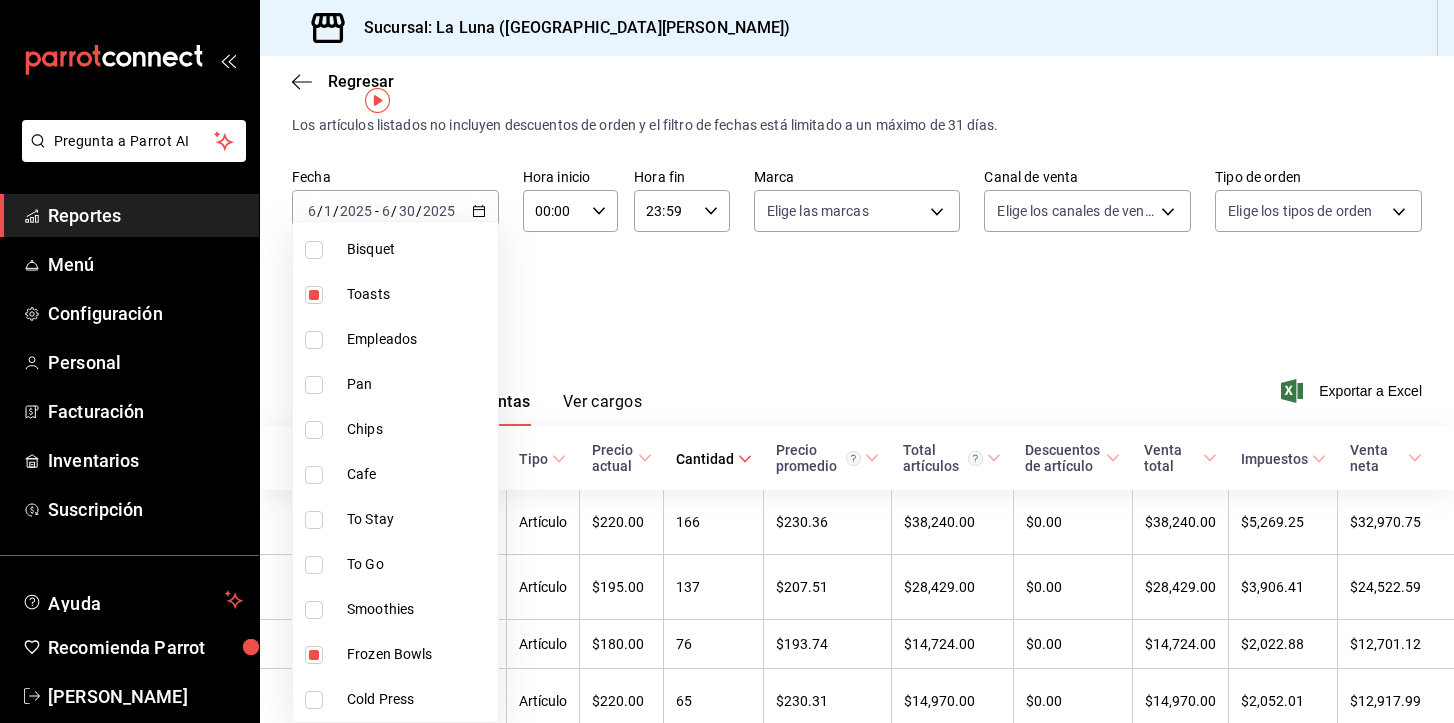 click at bounding box center (314, 655) 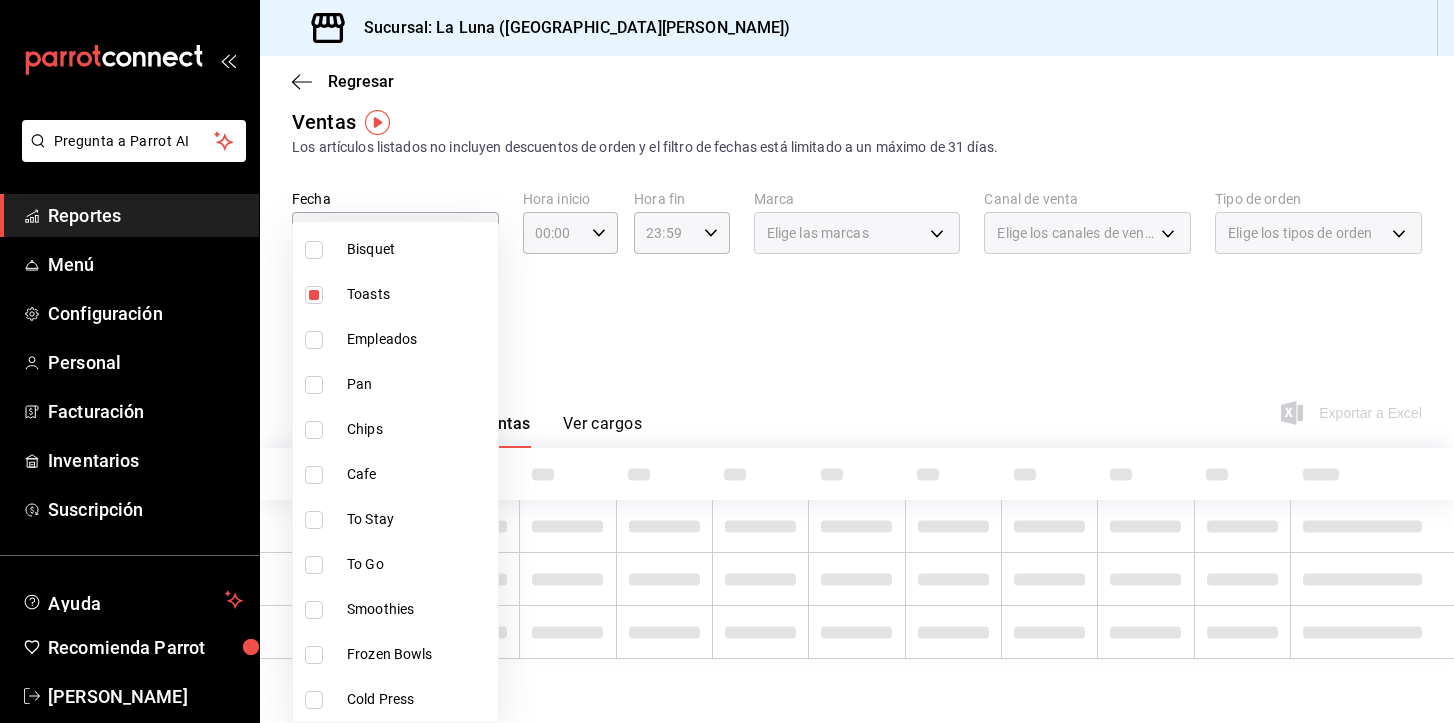 click at bounding box center [727, 361] 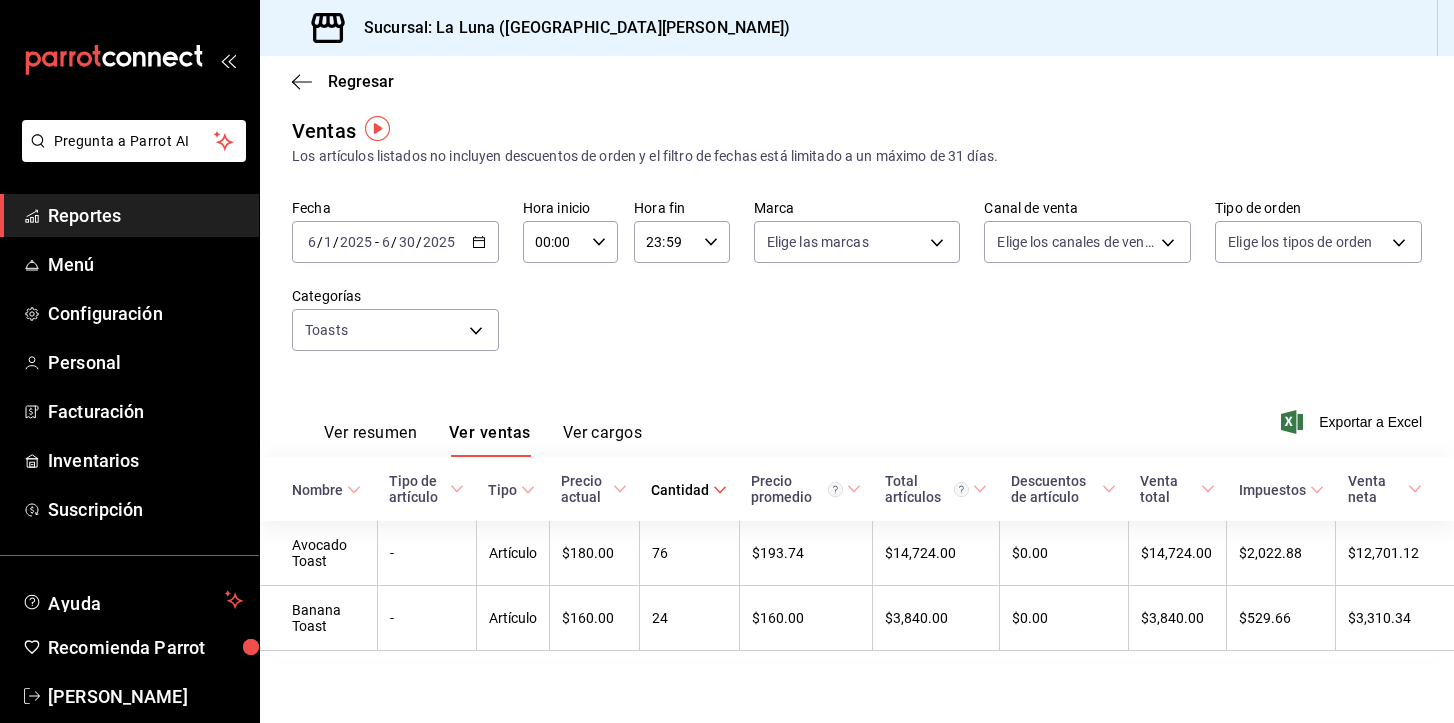 scroll, scrollTop: 10, scrollLeft: 0, axis: vertical 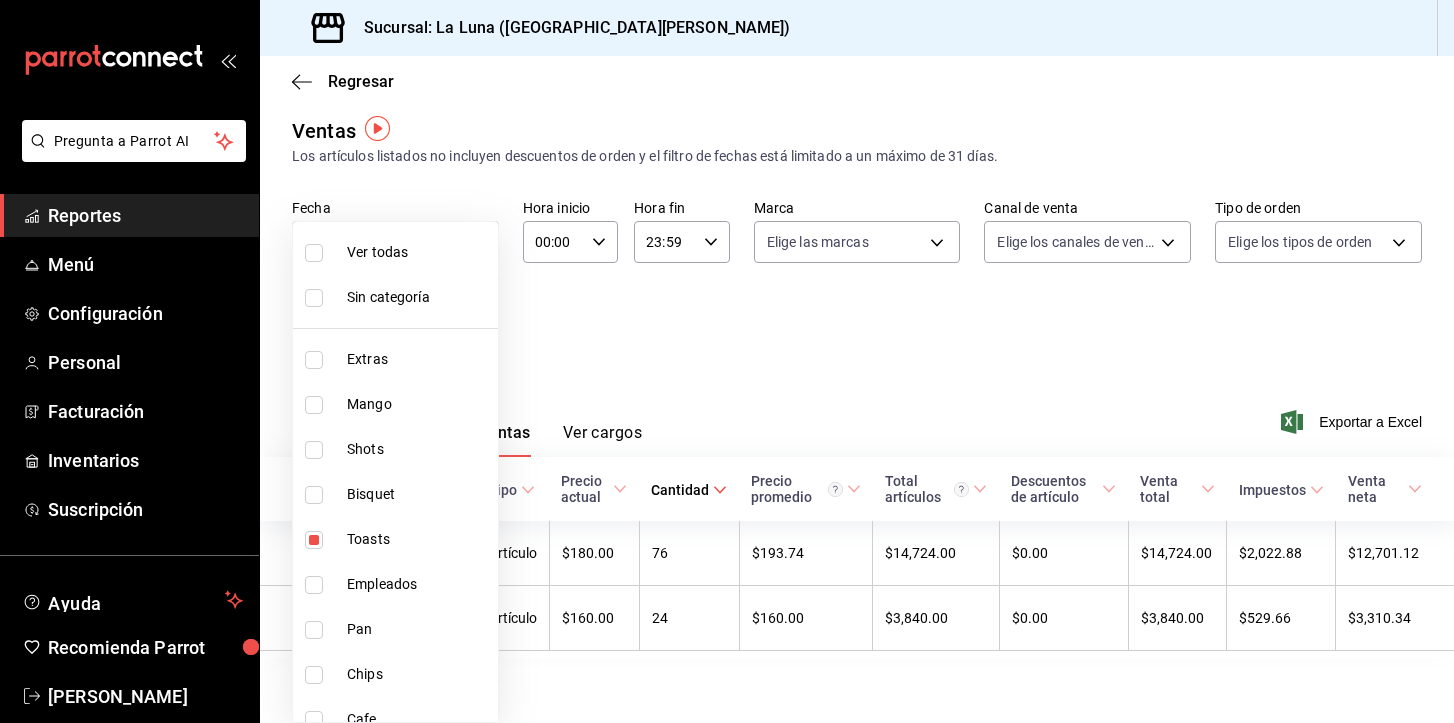 click on "Pregunta a Parrot AI Reportes   Menú   Configuración   Personal   Facturación   Inventarios   Suscripción   Ayuda Recomienda Parrot   [PERSON_NAME]   Sugerir nueva función   Sucursal: La Luna (San [PERSON_NAME]) Regresar Ventas Los artículos listados no incluyen descuentos de orden y el filtro de fechas está limitado a un máximo de 31 días. Fecha [DATE] [DATE] - [DATE] [DATE] Hora inicio 00:00 Hora inicio Hora fin 23:59 Hora fin Marca Elige las marcas Canal de venta Elige los canales de venta Tipo de orden Elige los tipos de orden Categorías Toasts 514906c7-63ab-4733-bc83-76def5891614 Ver resumen Ver ventas Ver cargos Exportar a Excel Nombre Tipo de artículo Tipo Precio actual Cantidad Precio promedio   Total artículos   Descuentos de artículo Venta total Impuestos Venta neta Avocado Toast - Artículo $180.00 76 $193.74 $14,724.00 $0.00 $14,724.00 $2,022.88 $12,701.12 Banana Toast - Artículo $160.00 24 $160.00 $3,840.00 $0.00 $3,840.00 $529.66 $3,310.34 Ver video tutorial Reportes" at bounding box center (727, 361) 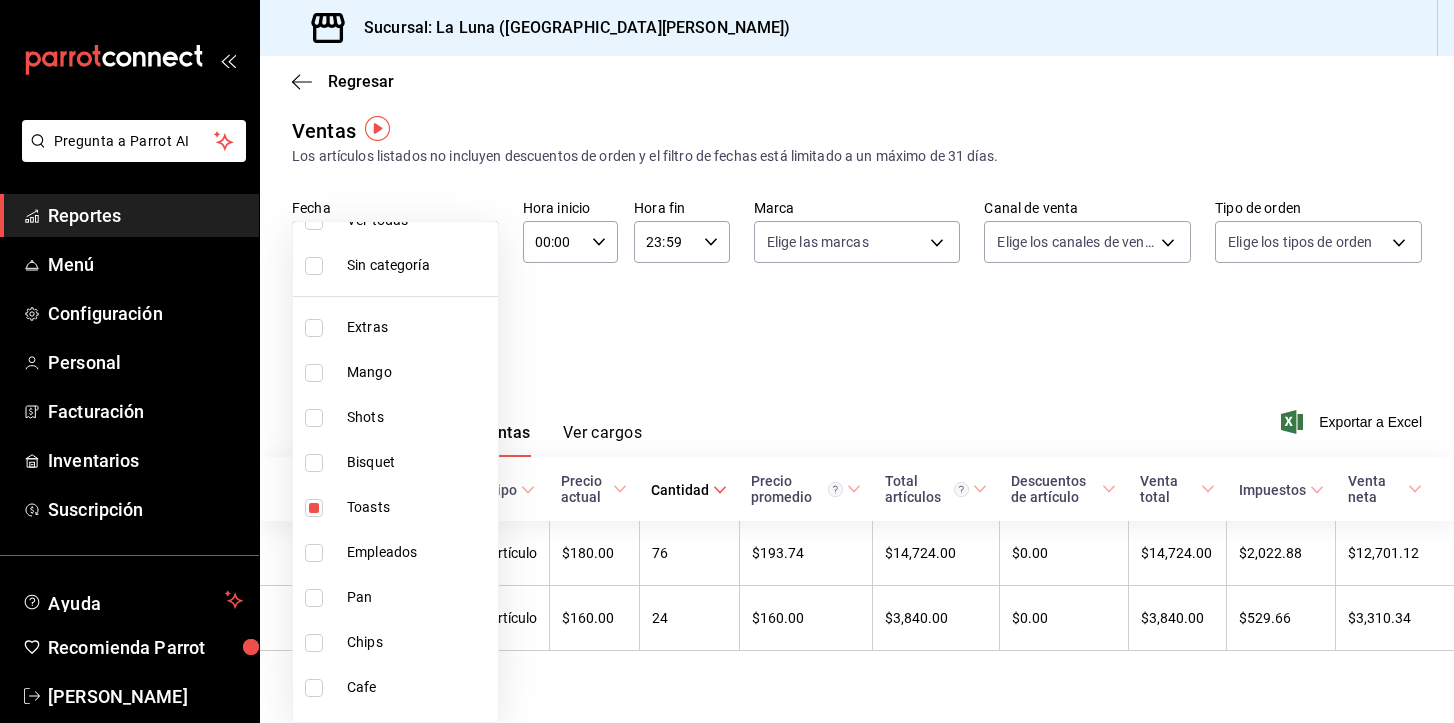 scroll, scrollTop: 34, scrollLeft: 0, axis: vertical 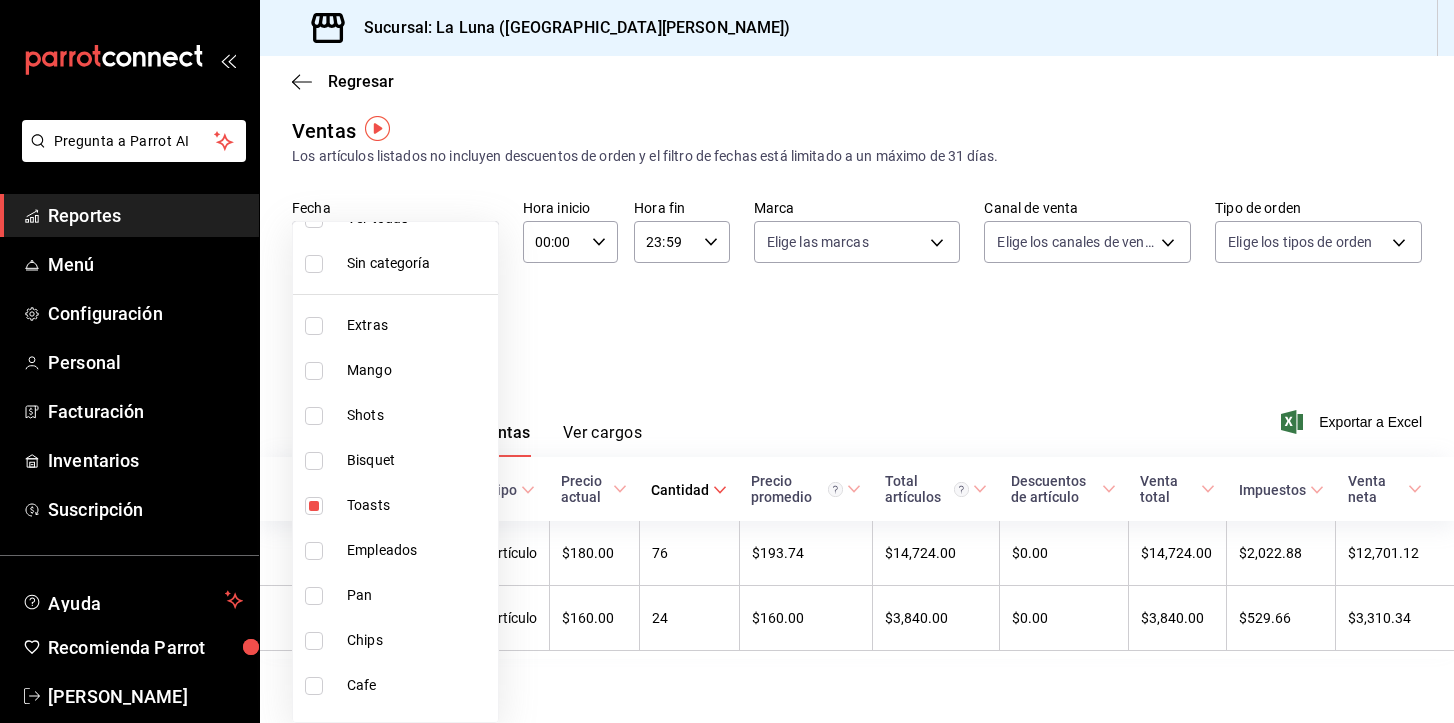 click at bounding box center [314, 416] 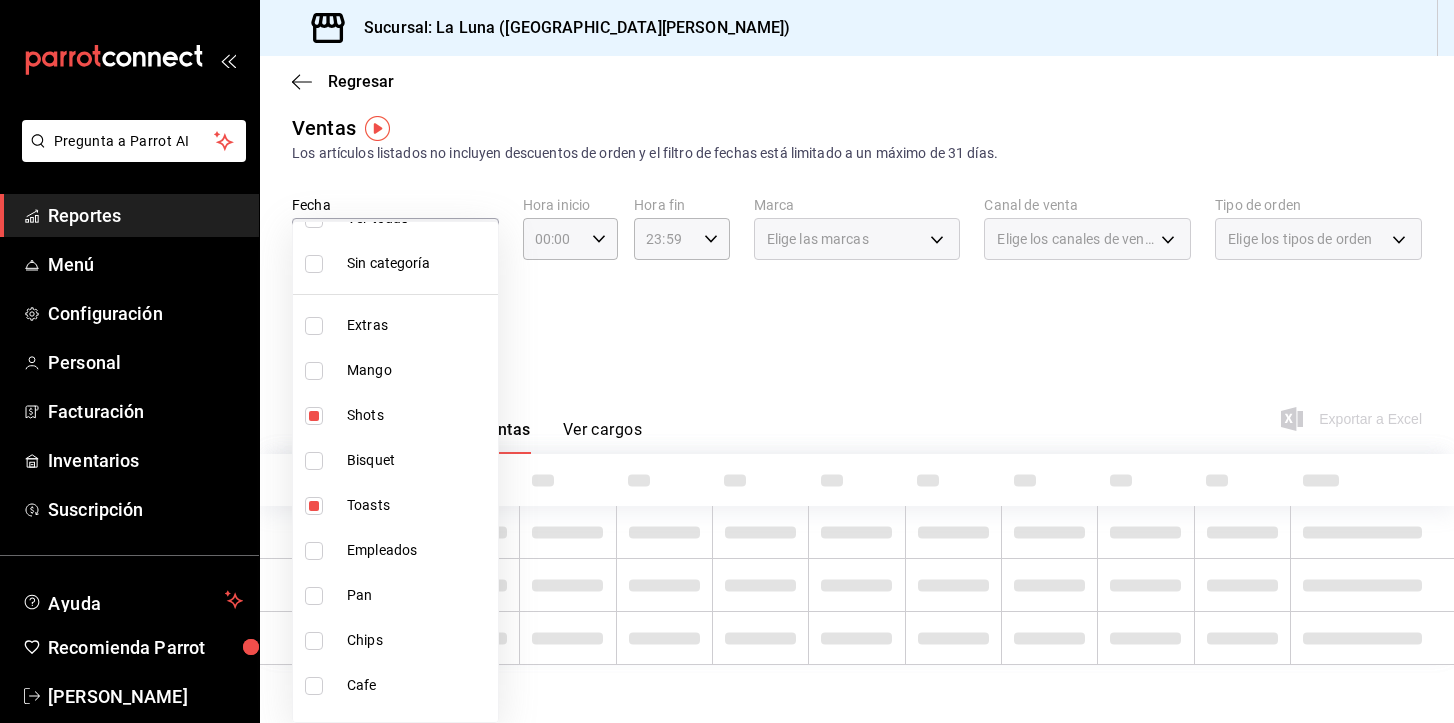 click on "Toasts" at bounding box center (395, 505) 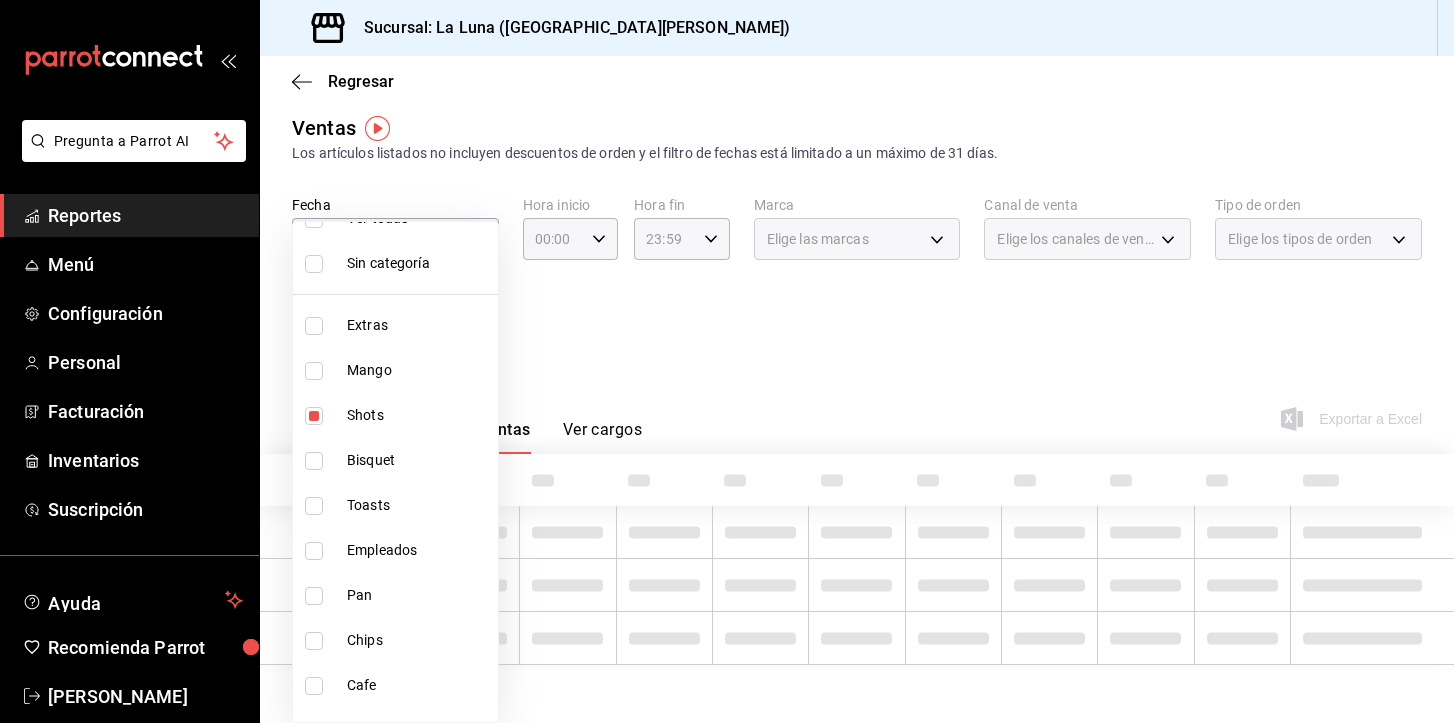 click at bounding box center (727, 361) 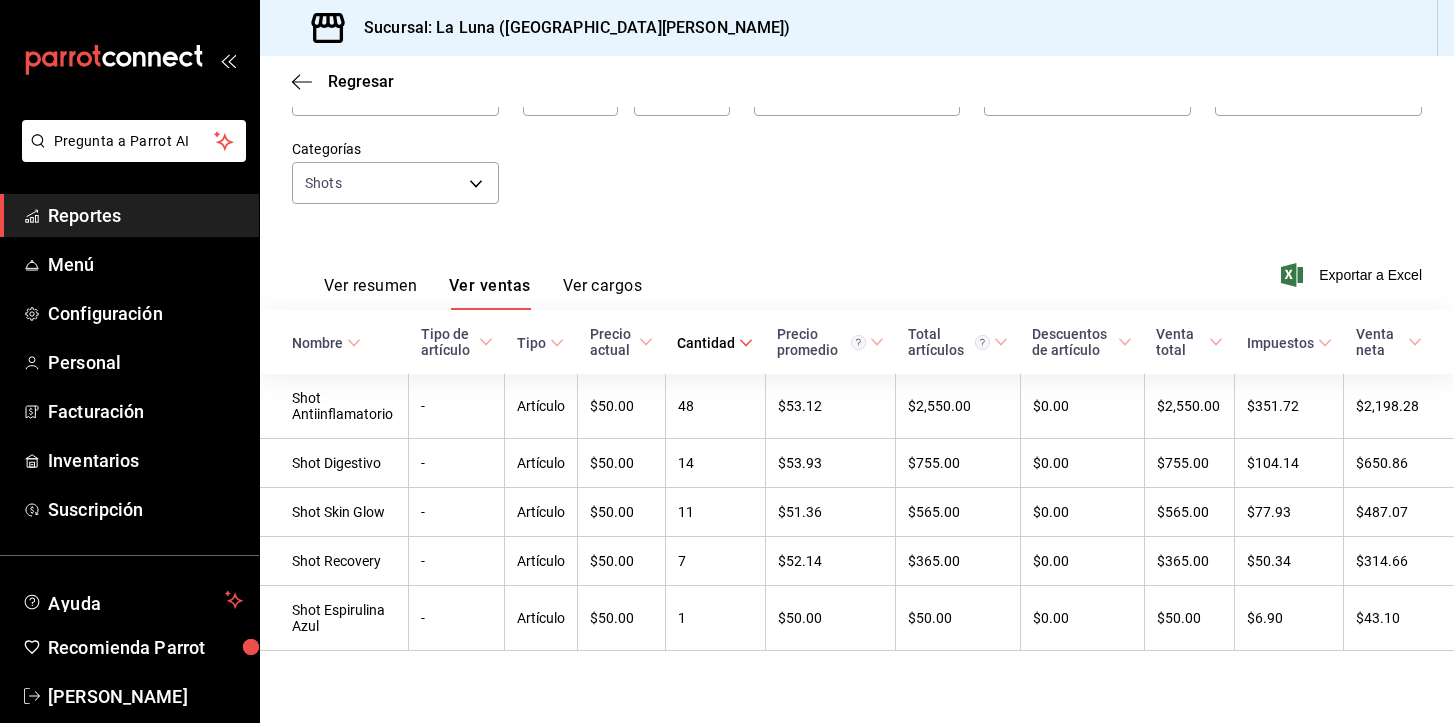scroll, scrollTop: 111, scrollLeft: 0, axis: vertical 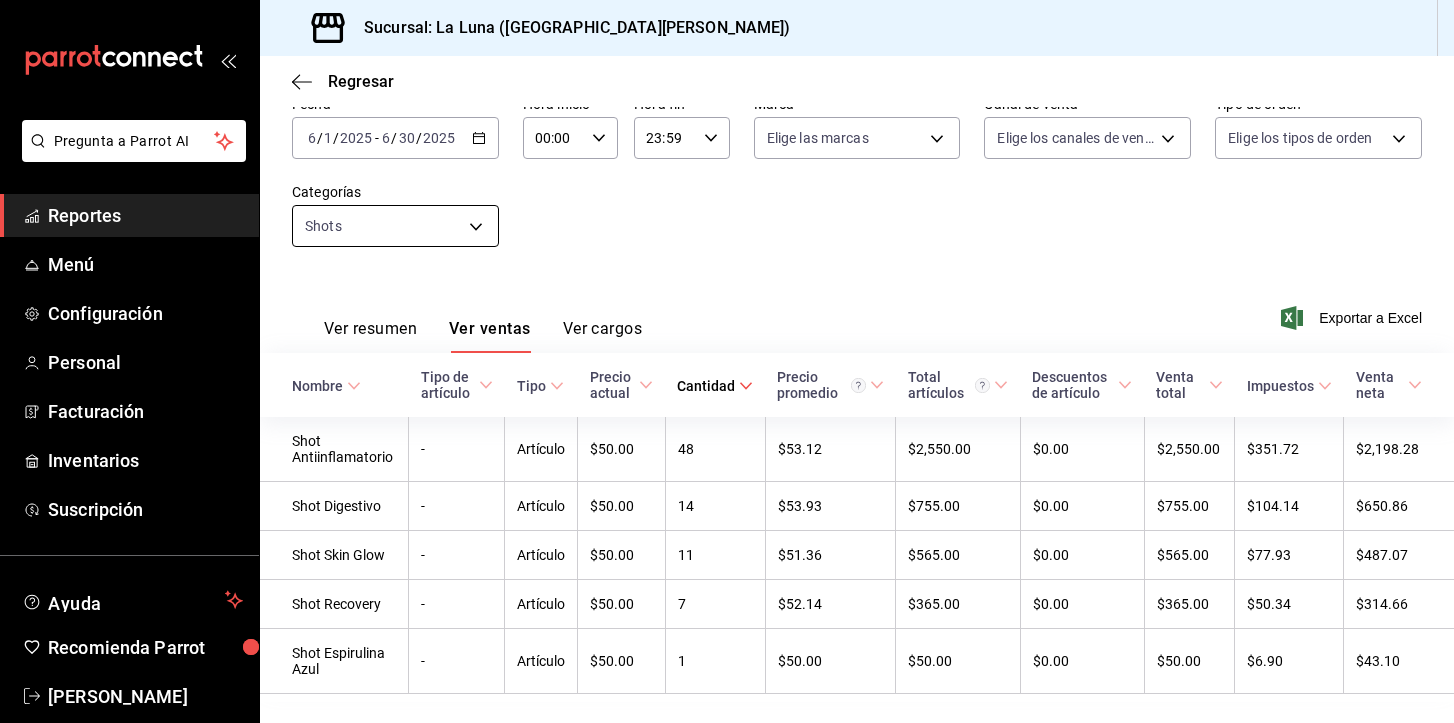 click on "Pregunta a Parrot AI Reportes   Menú   Configuración   Personal   Facturación   Inventarios   Suscripción   Ayuda Recomienda Parrot   [PERSON_NAME]   Sugerir nueva función   Sucursal: La Luna (San [PERSON_NAME]) Regresar Ventas Los artículos listados no incluyen descuentos de orden y el filtro de fechas está limitado a un máximo de 31 días. Fecha [DATE] [DATE] - [DATE] [DATE] Hora inicio 00:00 Hora inicio Hora fin 23:59 Hora fin Marca Elige las marcas Canal de venta Elige los canales de venta Tipo de orden Elige los tipos de orden Categorías Shots 4cca29c6-1fbd-452e-ac3c-937dd5d1b647 Ver resumen Ver ventas Ver cargos Exportar a Excel Nombre Tipo de artículo Tipo Precio actual Cantidad Precio promedio   Total artículos   Descuentos de artículo Venta total Impuestos Venta neta Shot Antiinflamatorio - Artículo $50.00 48 $53.12 $2,550.00 $0.00 $2,550.00 $351.72 $2,198.28 Shot Digestivo - Artículo $50.00 14 $53.93 $755.00 $0.00 $755.00 $104.14 $650.86 Shot Skin Glow - Artículo $50.00" at bounding box center [727, 361] 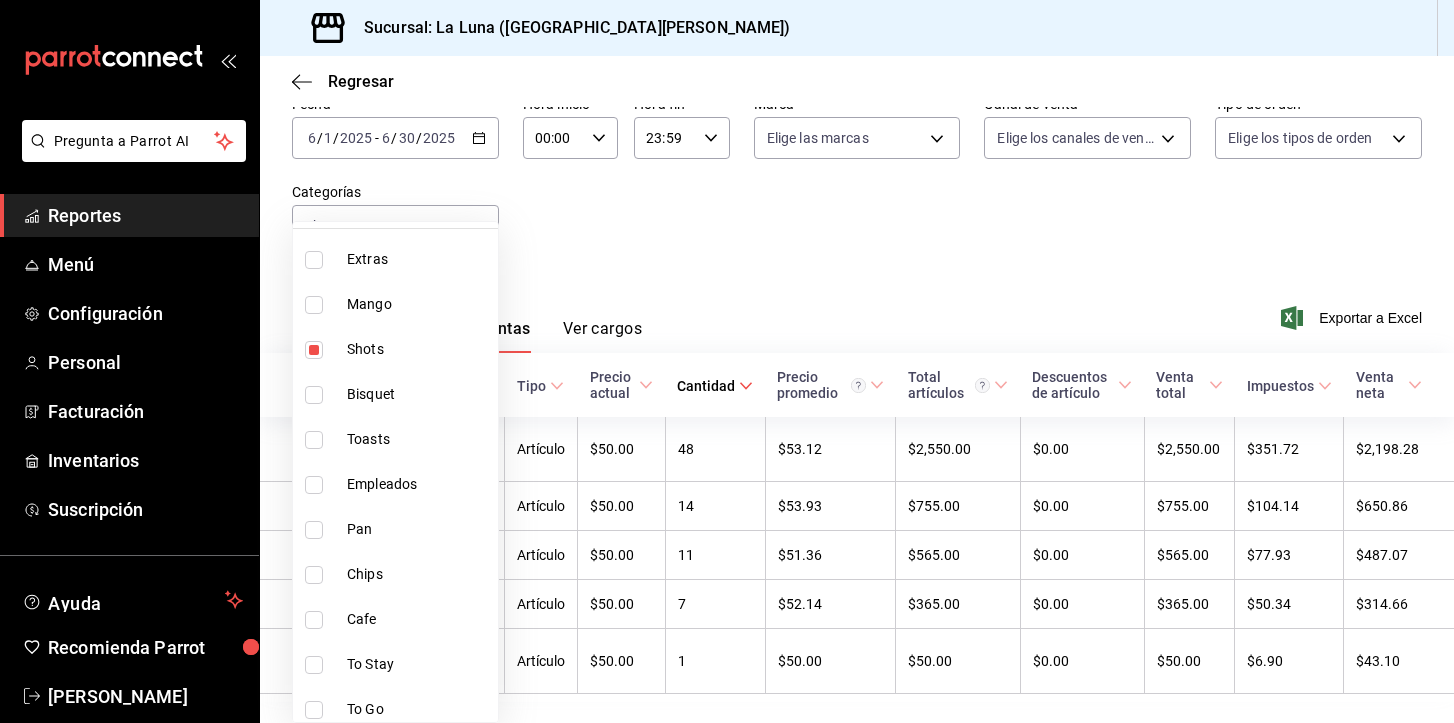 scroll, scrollTop: 245, scrollLeft: 0, axis: vertical 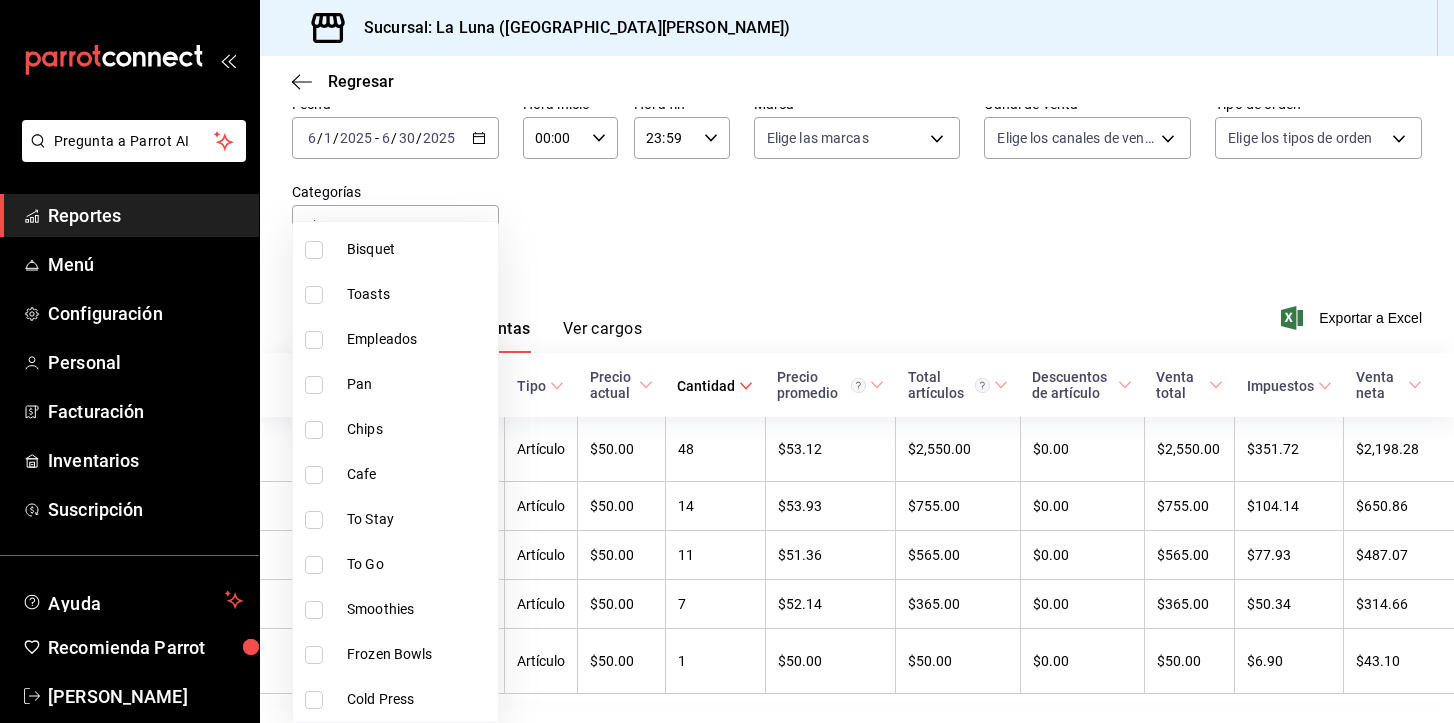 click on "To Go" at bounding box center [418, 564] 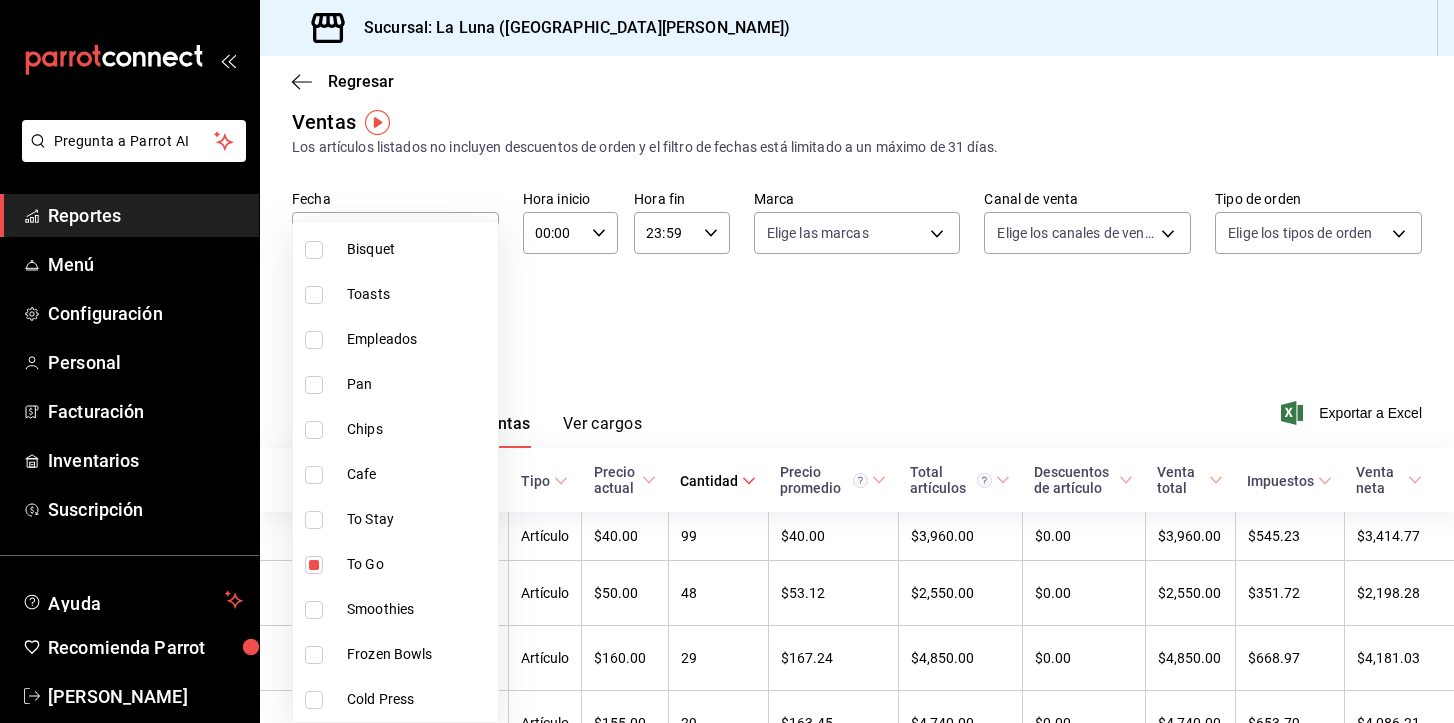 scroll, scrollTop: 111, scrollLeft: 0, axis: vertical 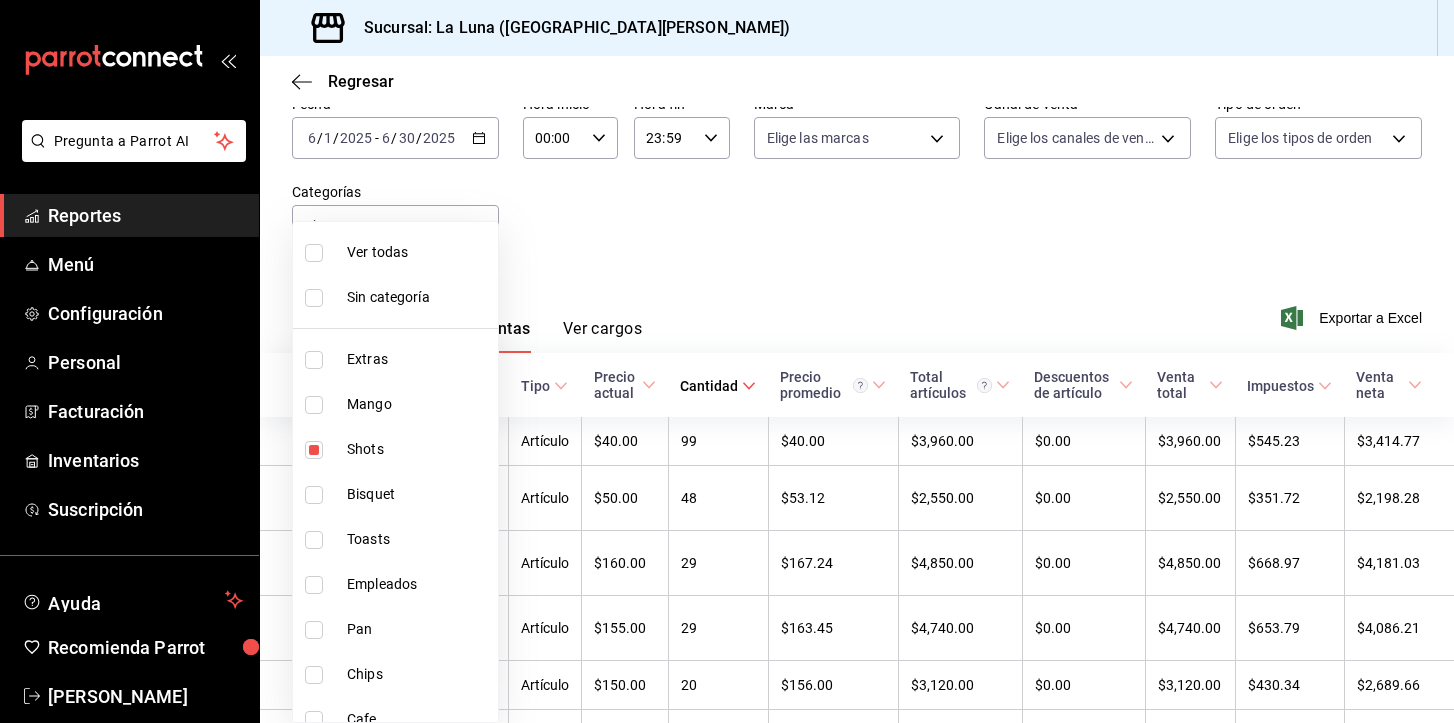 click at bounding box center (314, 450) 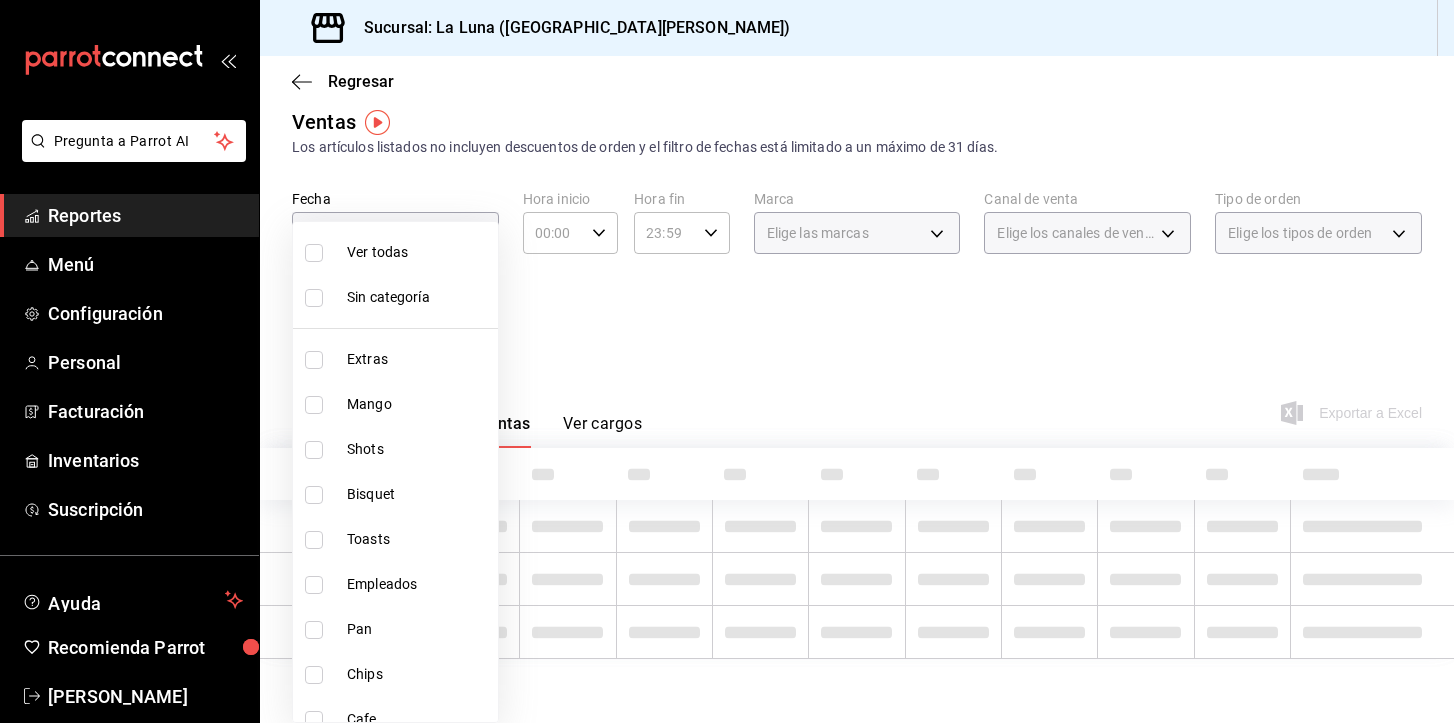 scroll, scrollTop: 111, scrollLeft: 0, axis: vertical 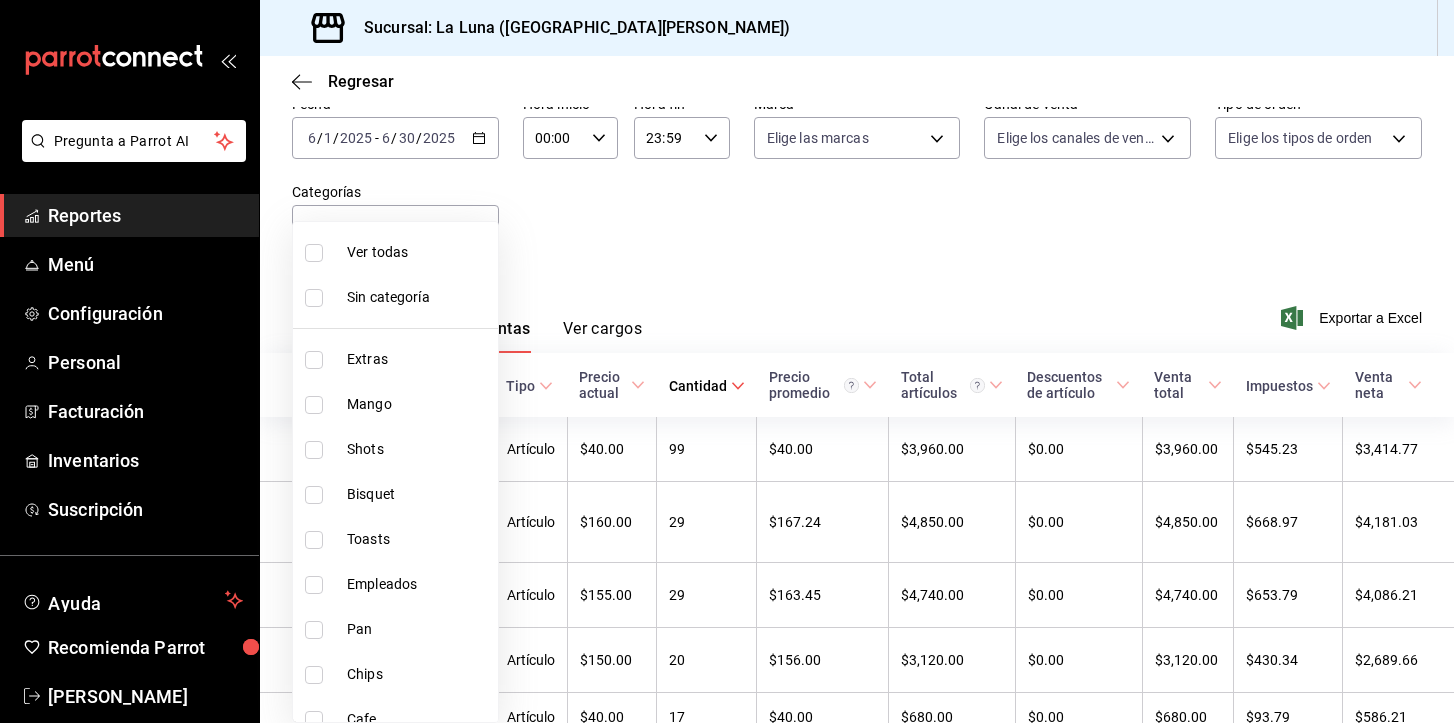 click at bounding box center (727, 361) 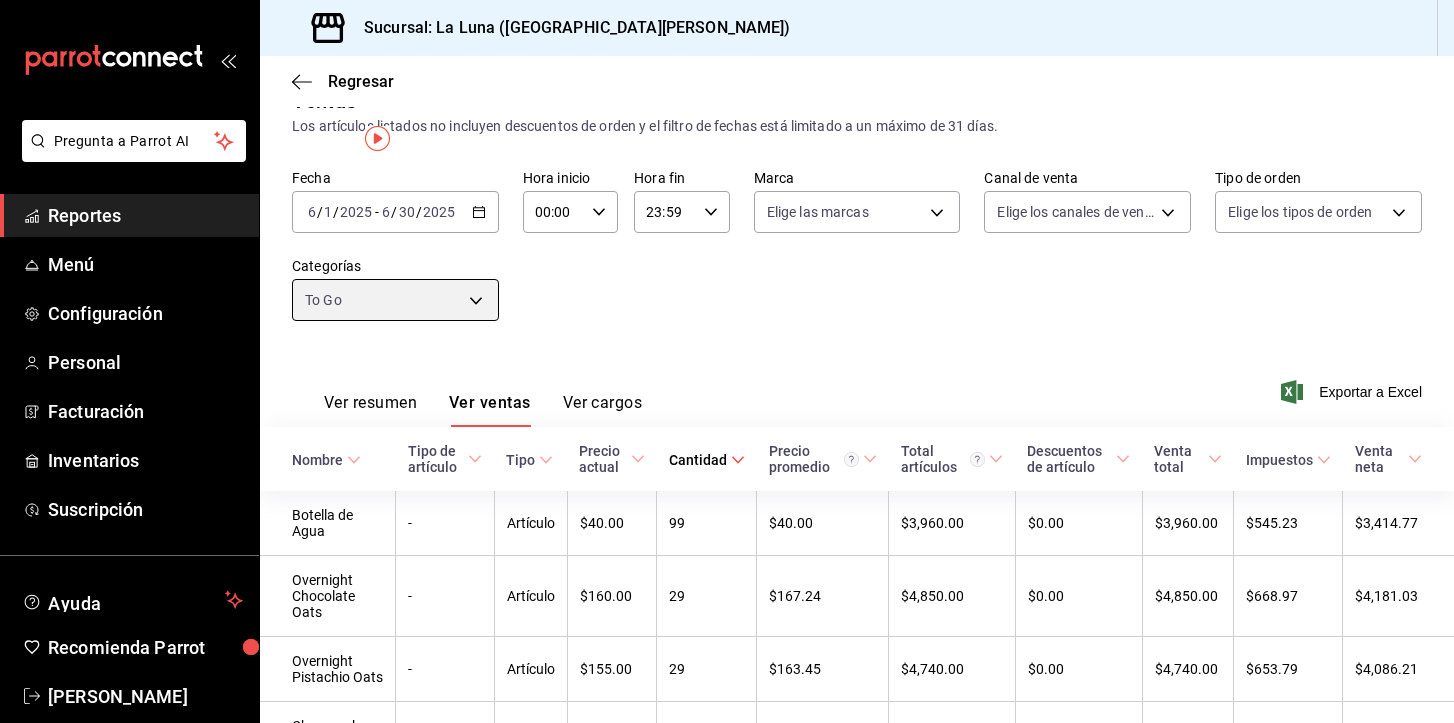 scroll, scrollTop: 0, scrollLeft: 0, axis: both 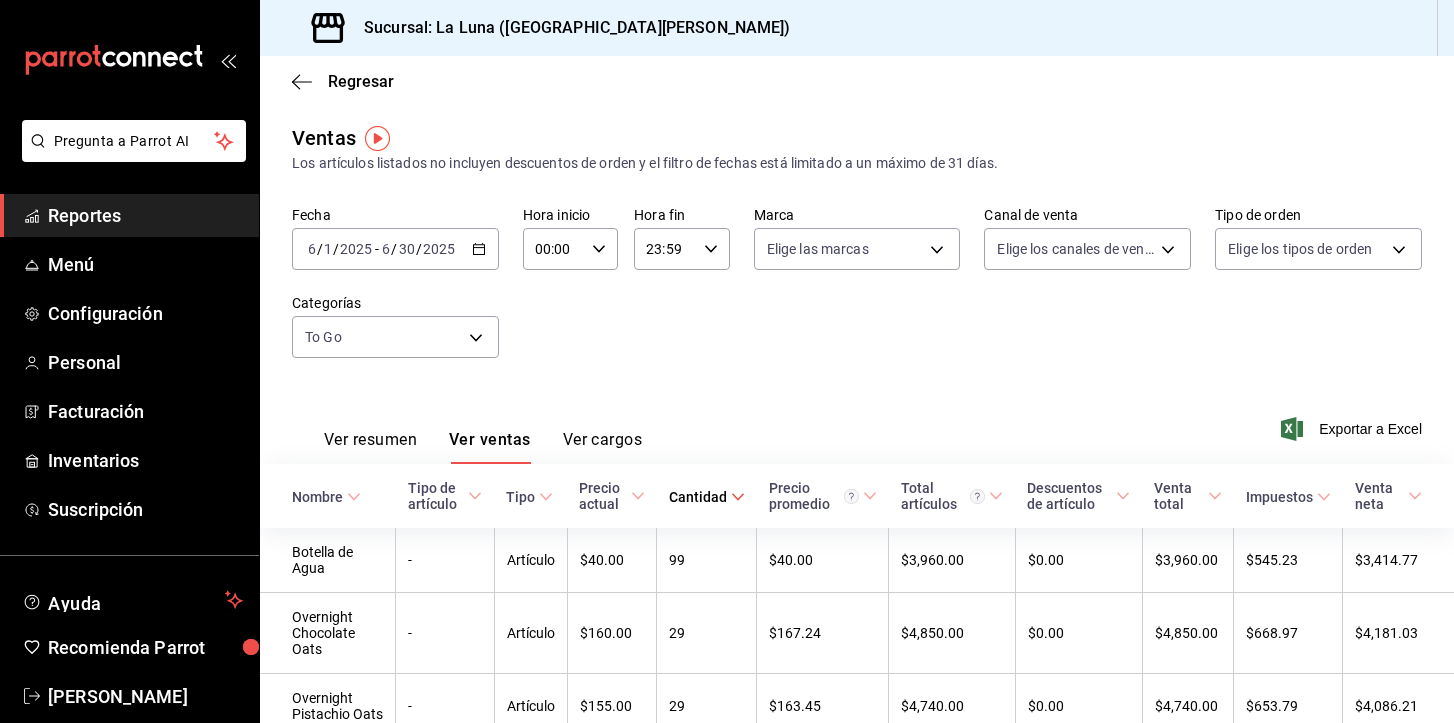click on "[DATE] [DATE] - [DATE] [DATE]" at bounding box center [395, 249] 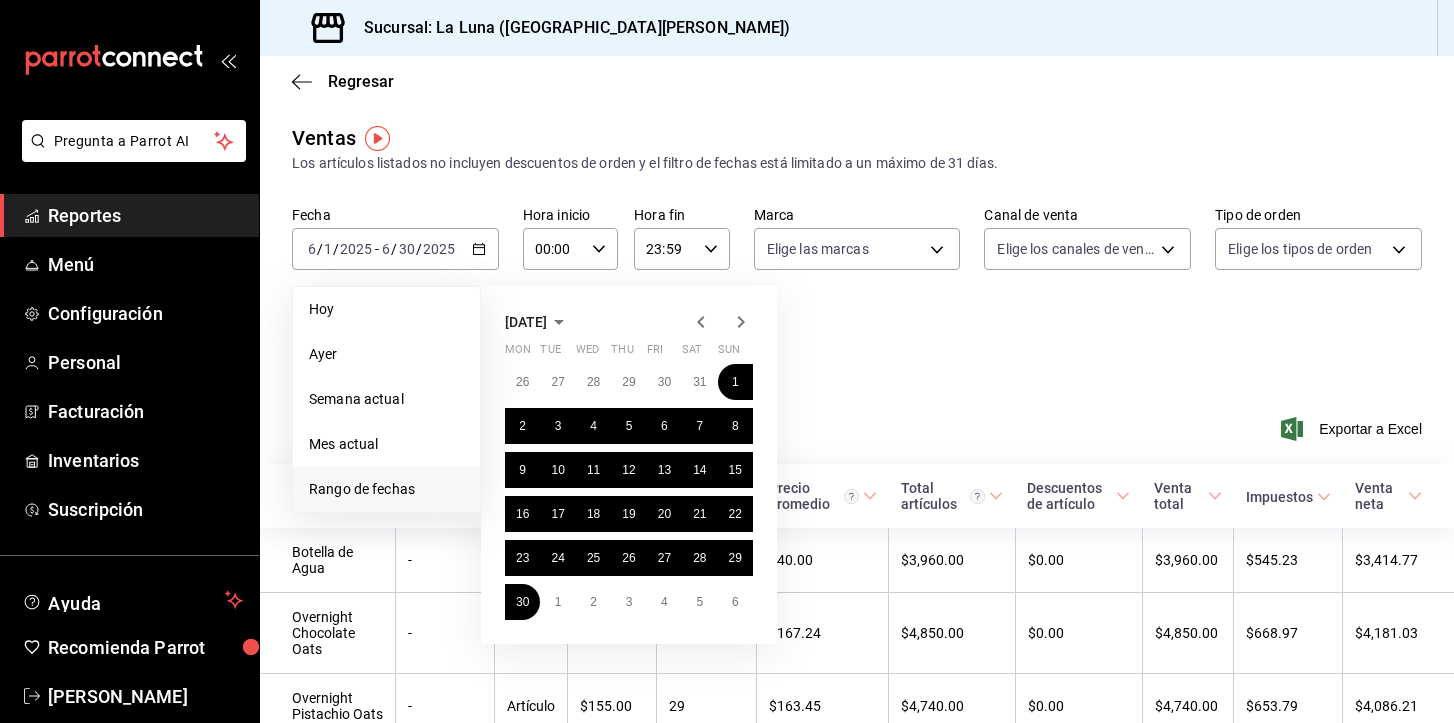 click 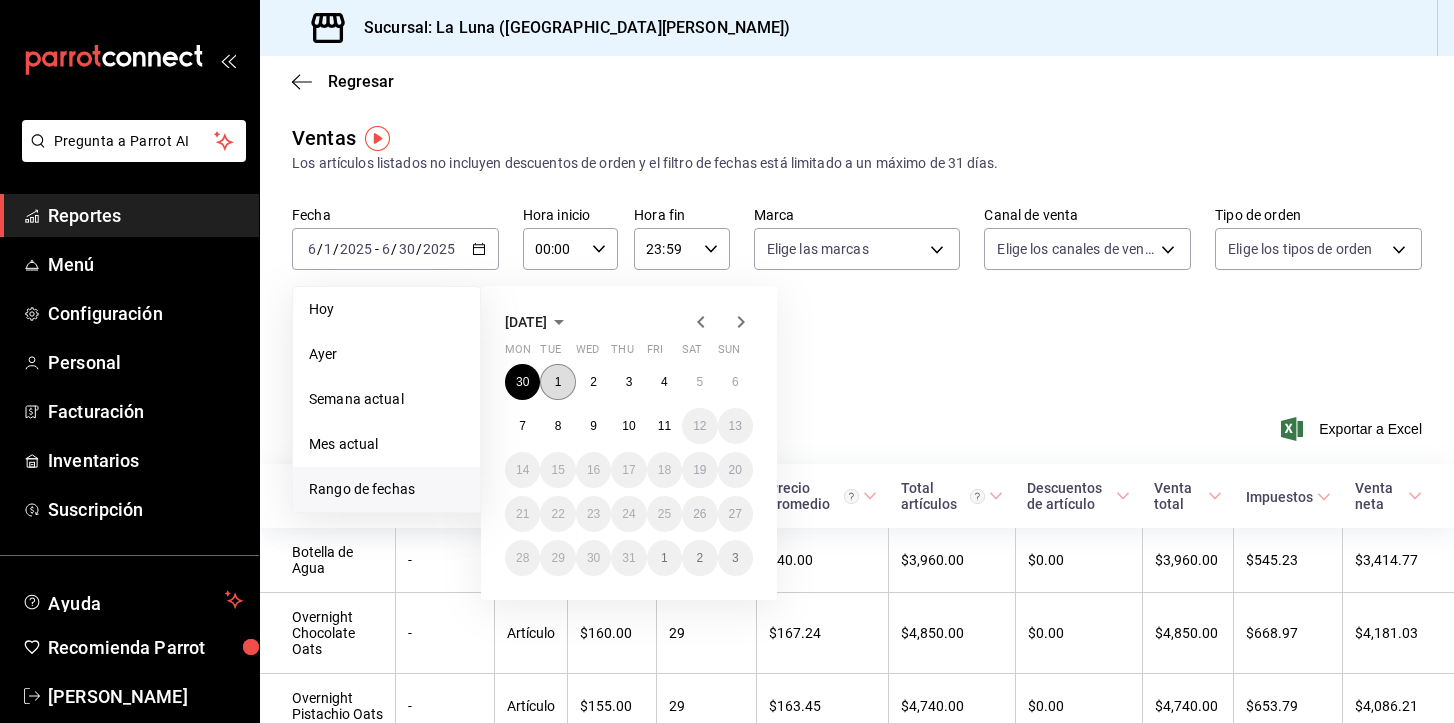 click on "1" at bounding box center (558, 382) 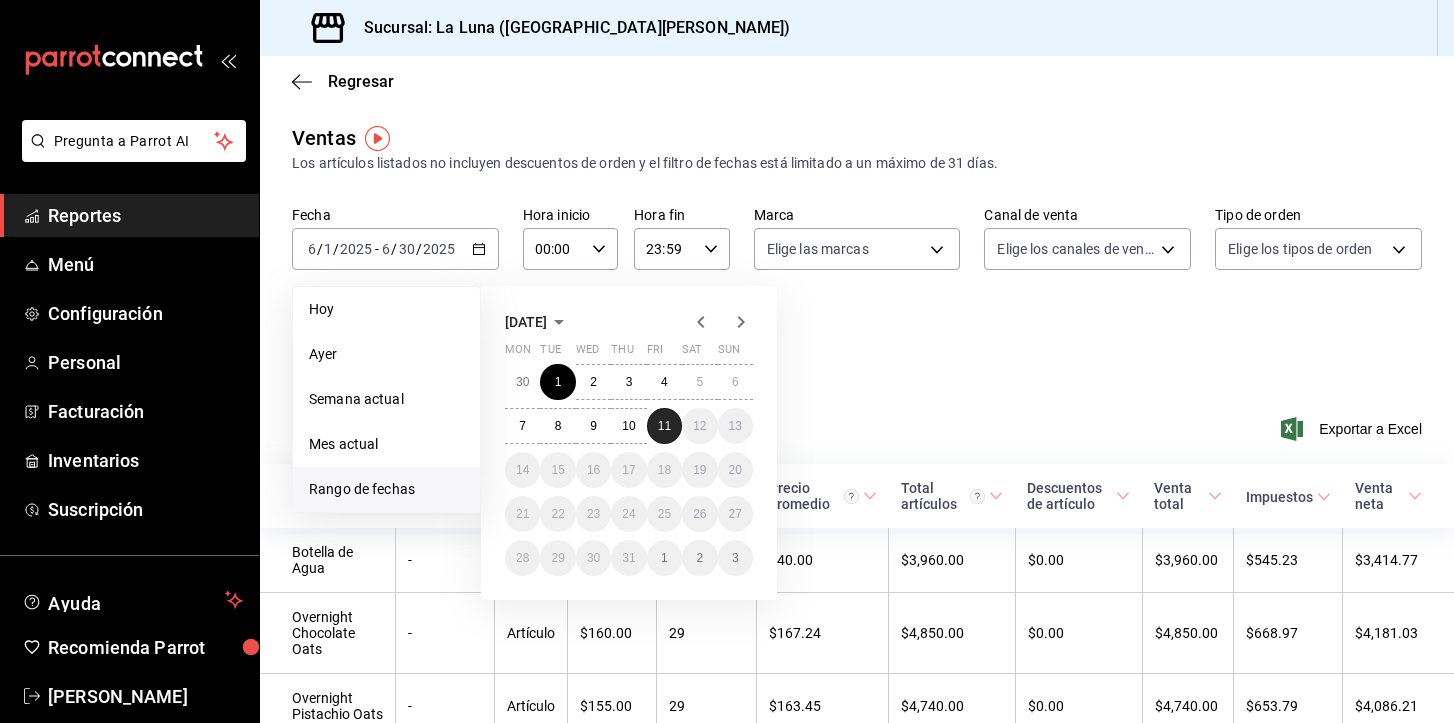 click on "11" at bounding box center [664, 426] 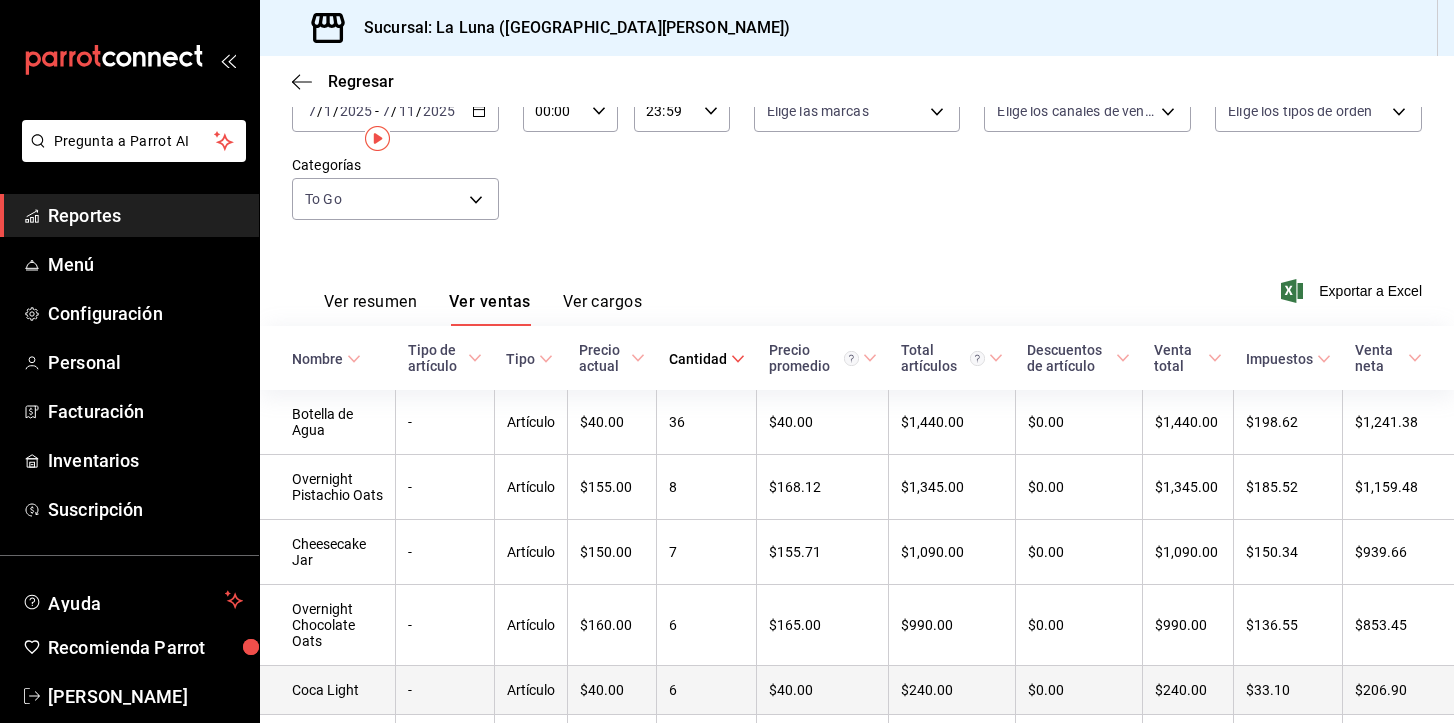 scroll, scrollTop: 0, scrollLeft: 0, axis: both 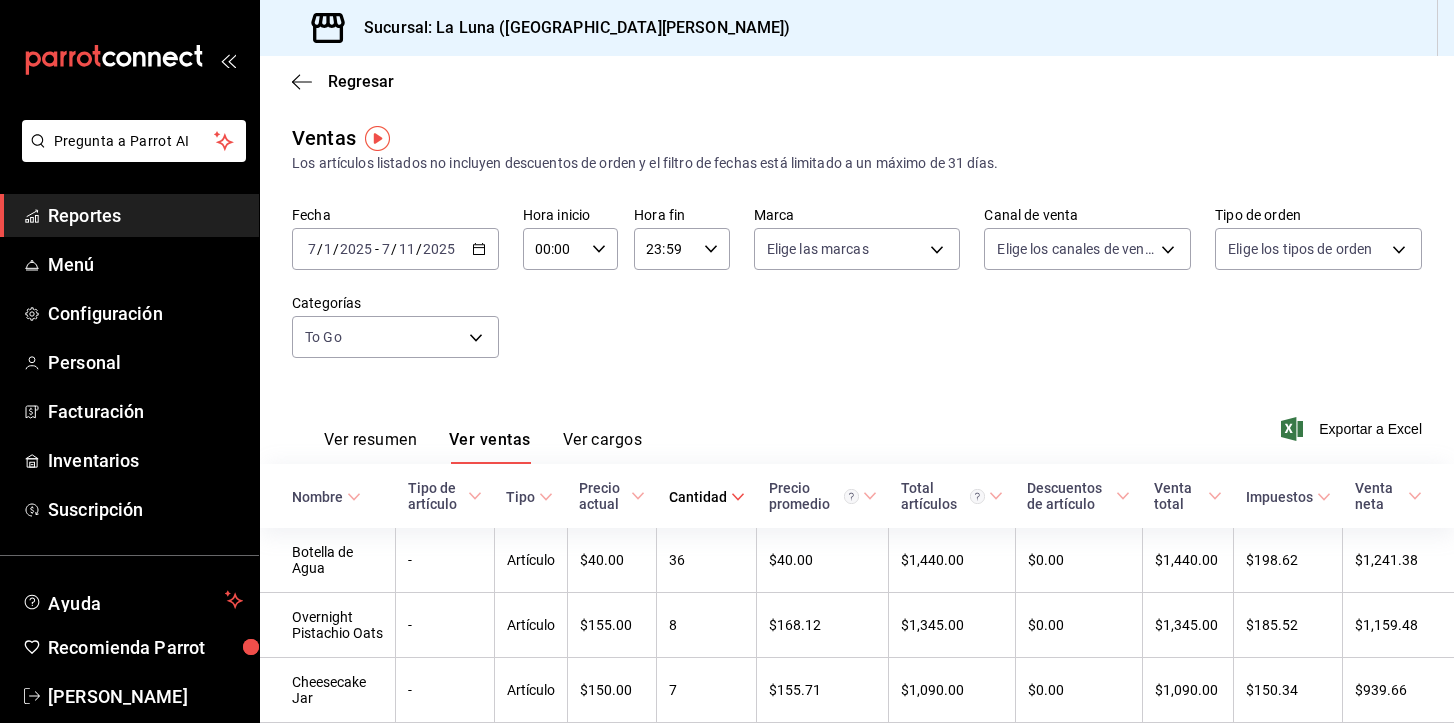 click 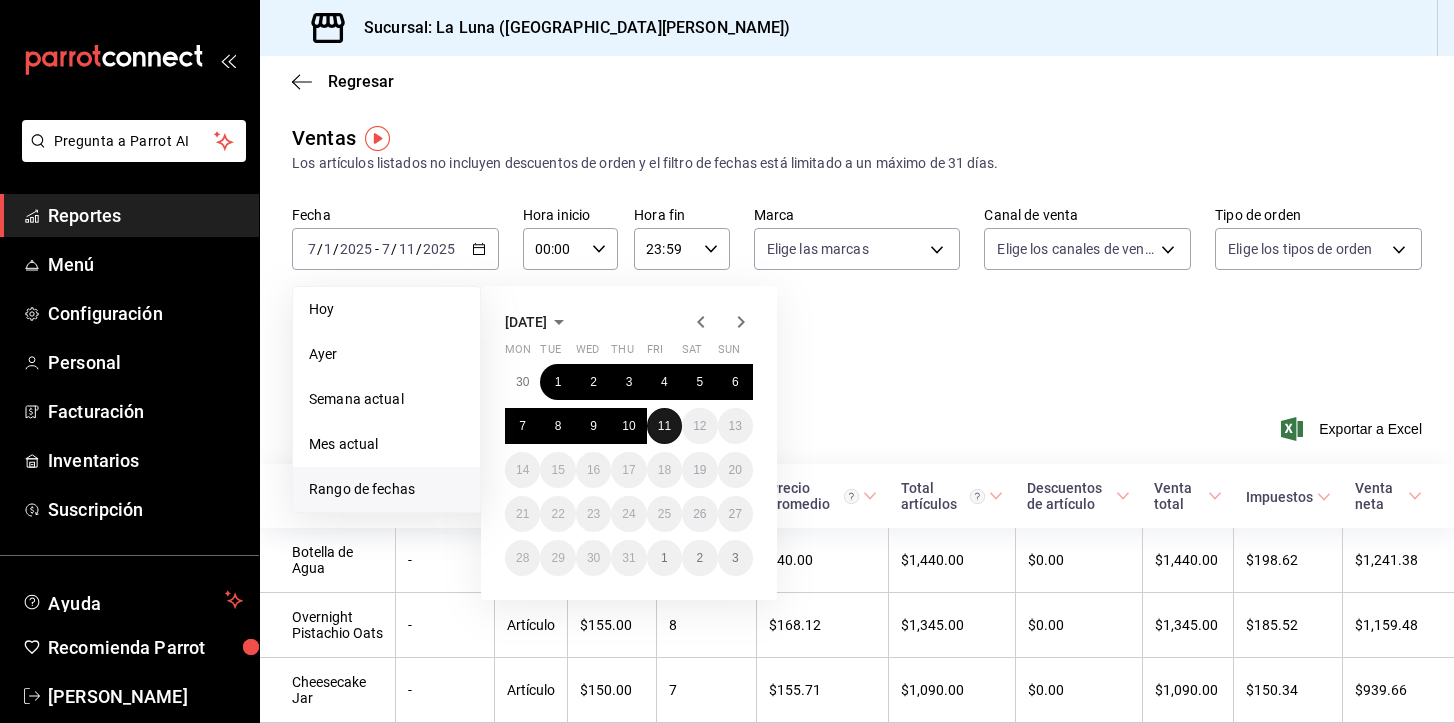 click on "11" at bounding box center (664, 426) 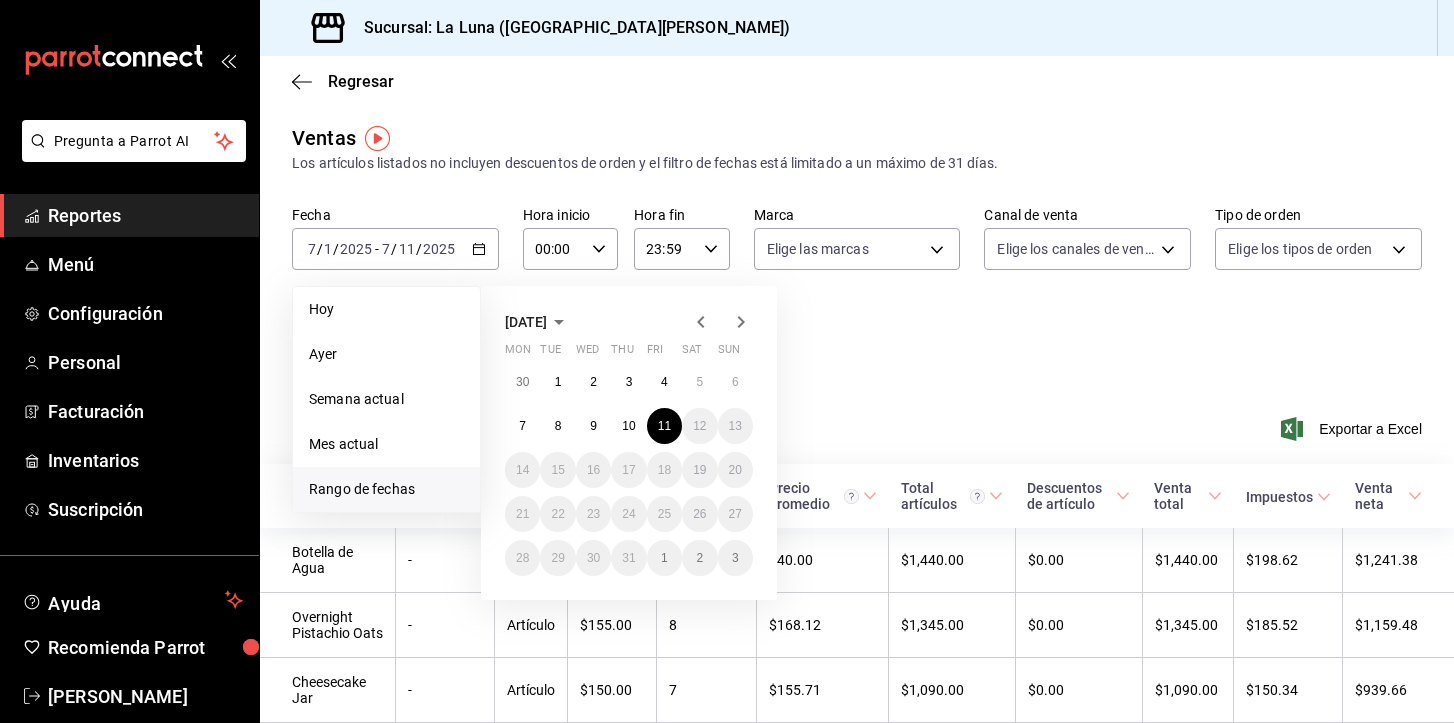 click on "Ver resumen Ver ventas Ver cargos Exportar a Excel" at bounding box center [857, 423] 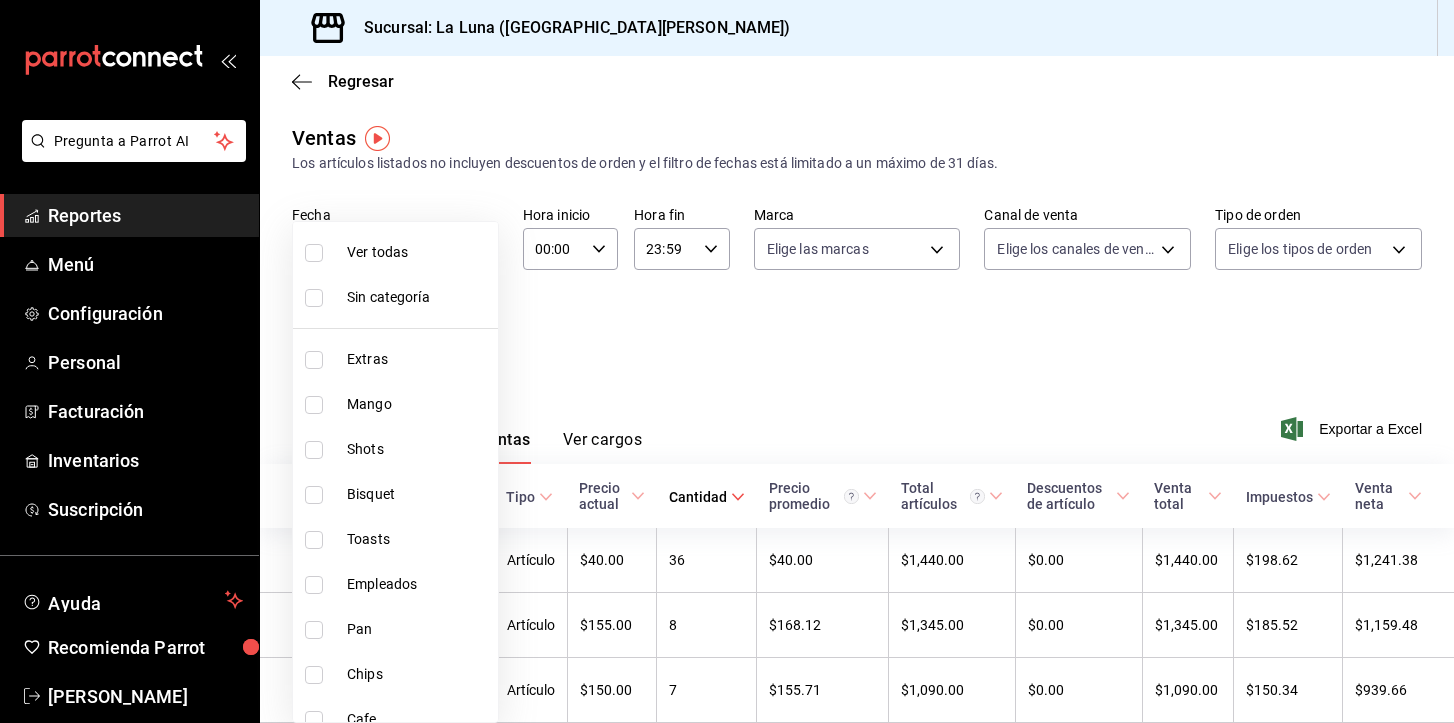 click on "Pregunta a Parrot AI Reportes   Menú   Configuración   Personal   Facturación   Inventarios   Suscripción   Ayuda Recomienda Parrot   [PERSON_NAME]   Sugerir nueva función   Sucursal: La Luna (San [PERSON_NAME]) Regresar Ventas Los artículos listados no incluyen descuentos de orden y el filtro de fechas está limitado a un máximo de 31 días. Fecha [DATE] [DATE] - [DATE] [DATE] Hora inicio 00:00 Hora inicio Hora fin 23:59 Hora fin Marca Elige las marcas Canal de venta Elige los canales de venta Tipo de orden Elige los tipos de orden Categorías To Go ff2c2e4c-b4e9-4e15-a4ea-64b5fb21bdf6 Ver resumen Ver ventas Ver cargos Exportar a Excel Nombre Tipo de artículo Tipo Precio actual Cantidad Precio promedio   Total artículos   Descuentos de artículo Venta total Impuestos Venta neta Botella de Agua - Artículo $40.00 36 $40.00 $1,440.00 $0.00 $1,440.00 $198.62 $1,241.38 Overnight Pistachio Oats - Artículo $155.00 8 $168.12 $1,345.00 $0.00 $1,345.00 $185.52 $1,159.48 Cheesecake Jar - 7 - 6" at bounding box center (727, 361) 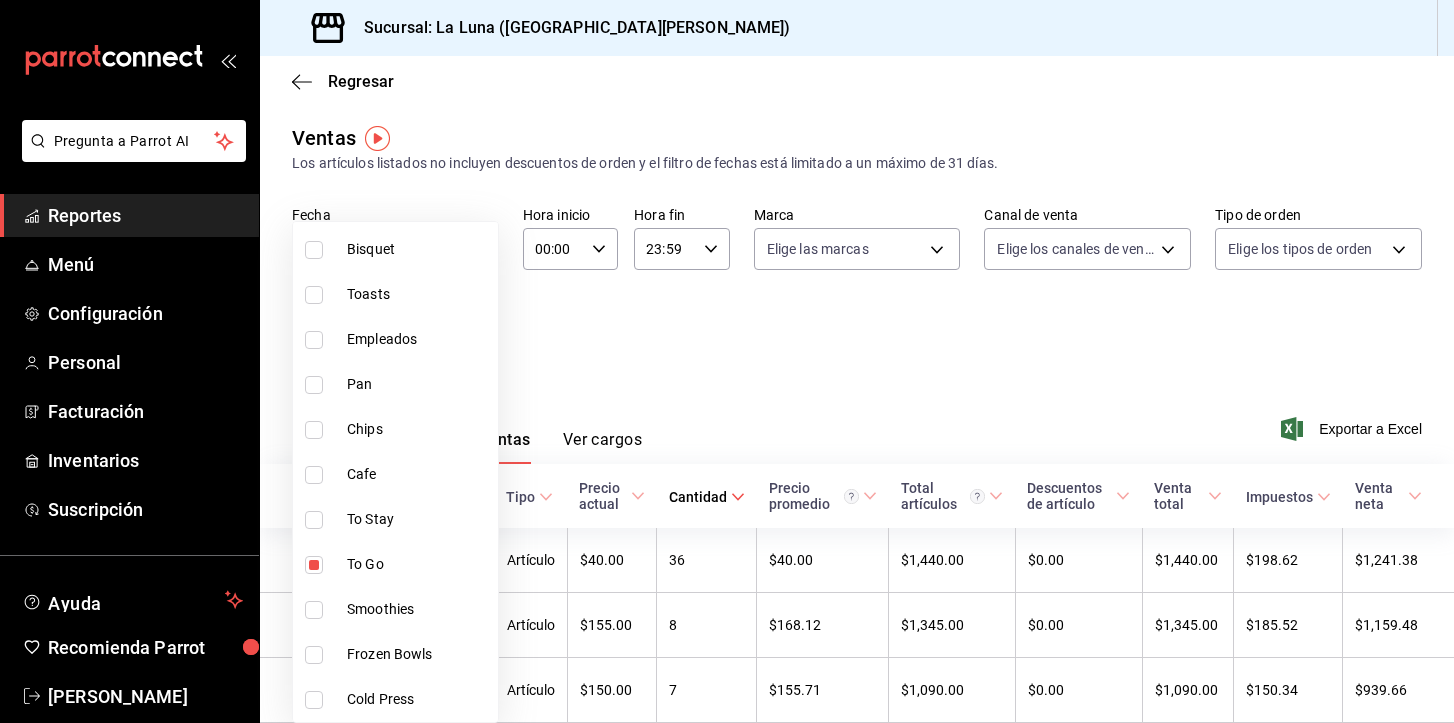 click on "Smoothies" at bounding box center [418, 609] 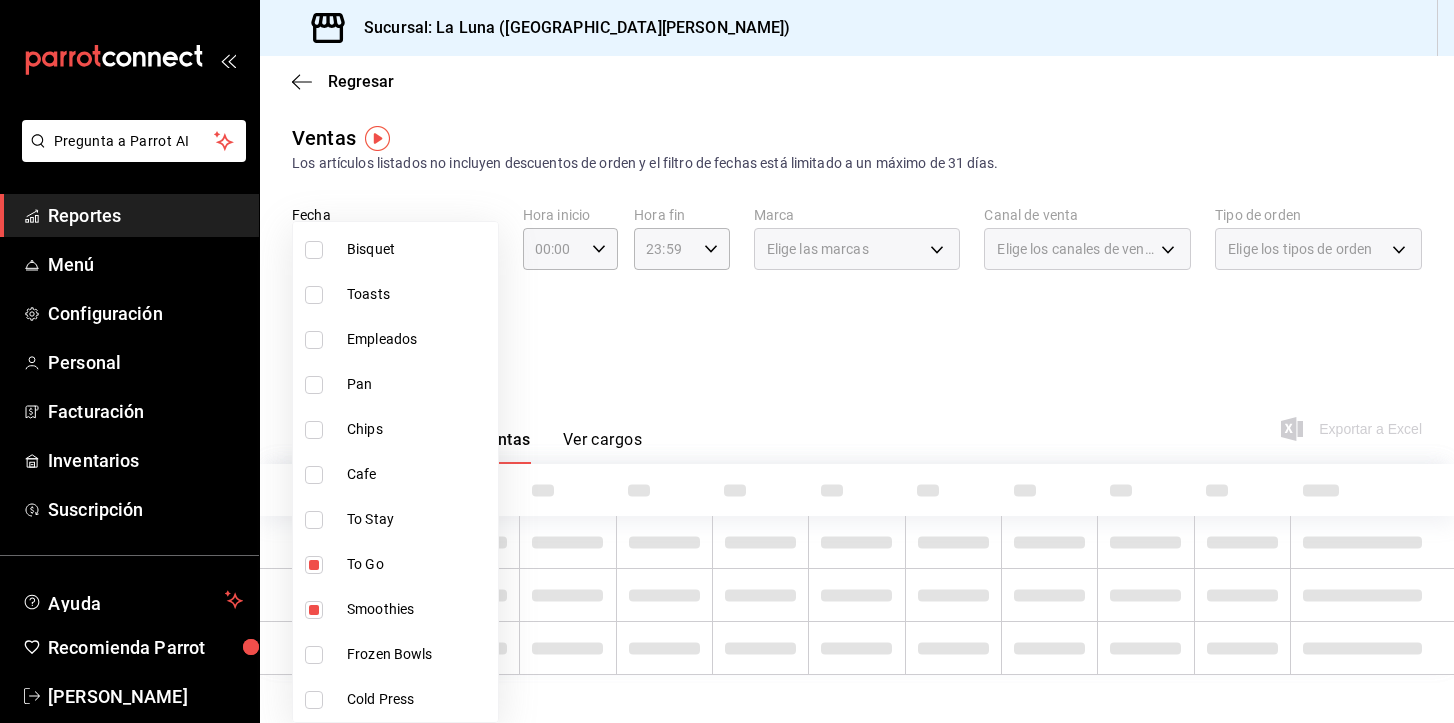 click at bounding box center [314, 565] 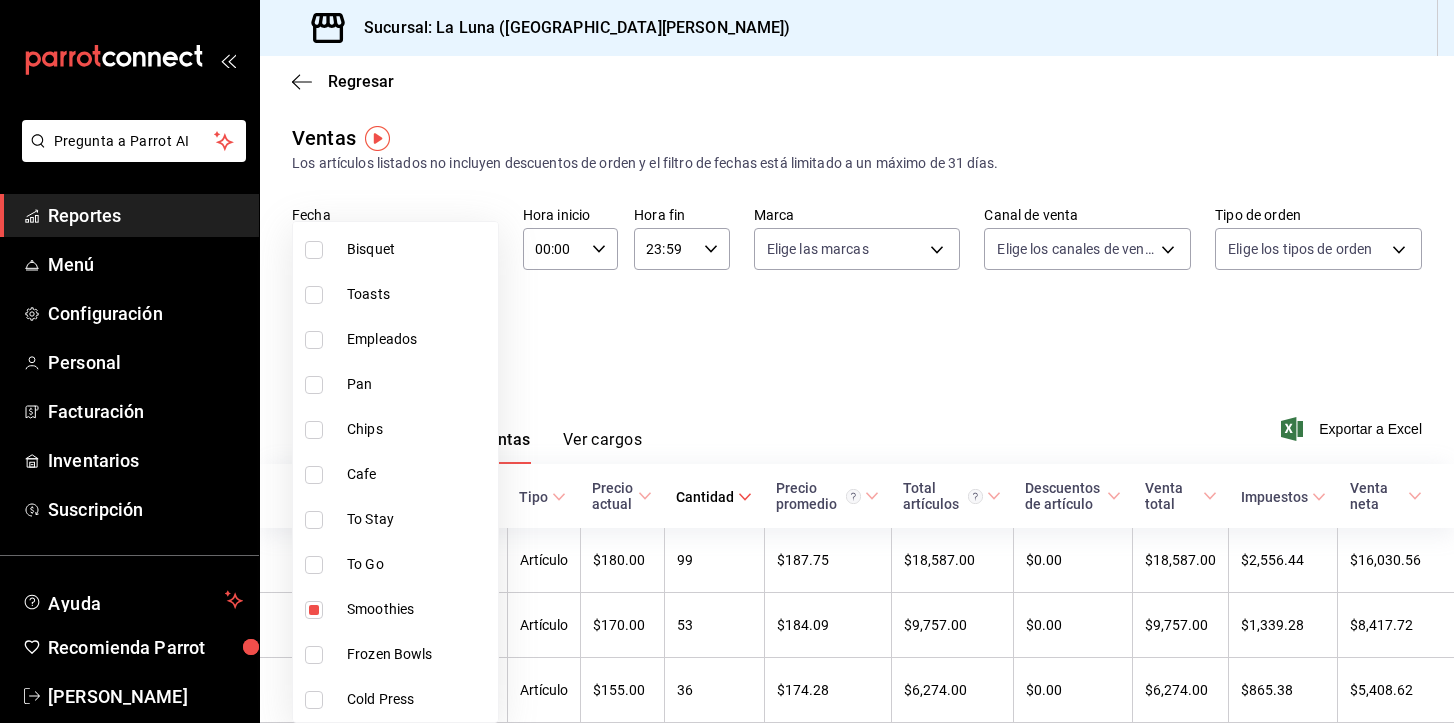 click at bounding box center (727, 361) 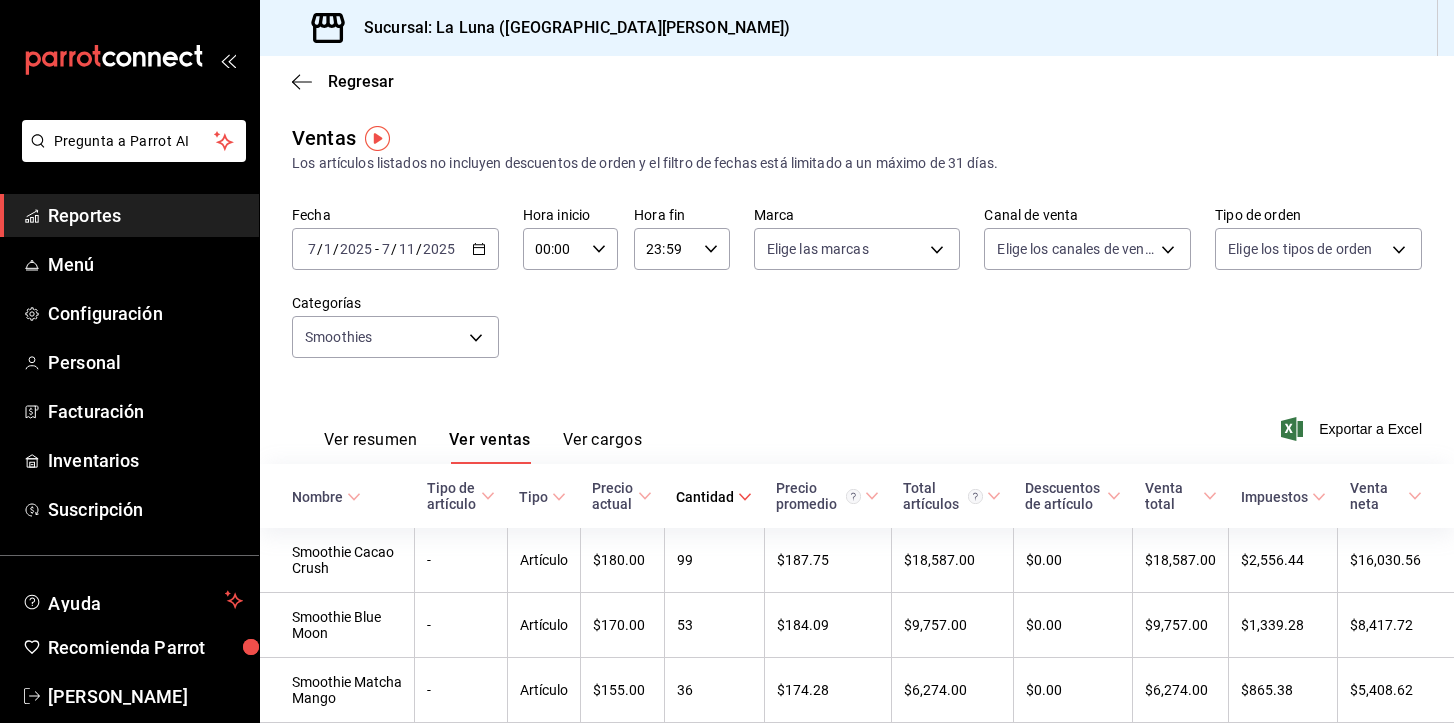 click 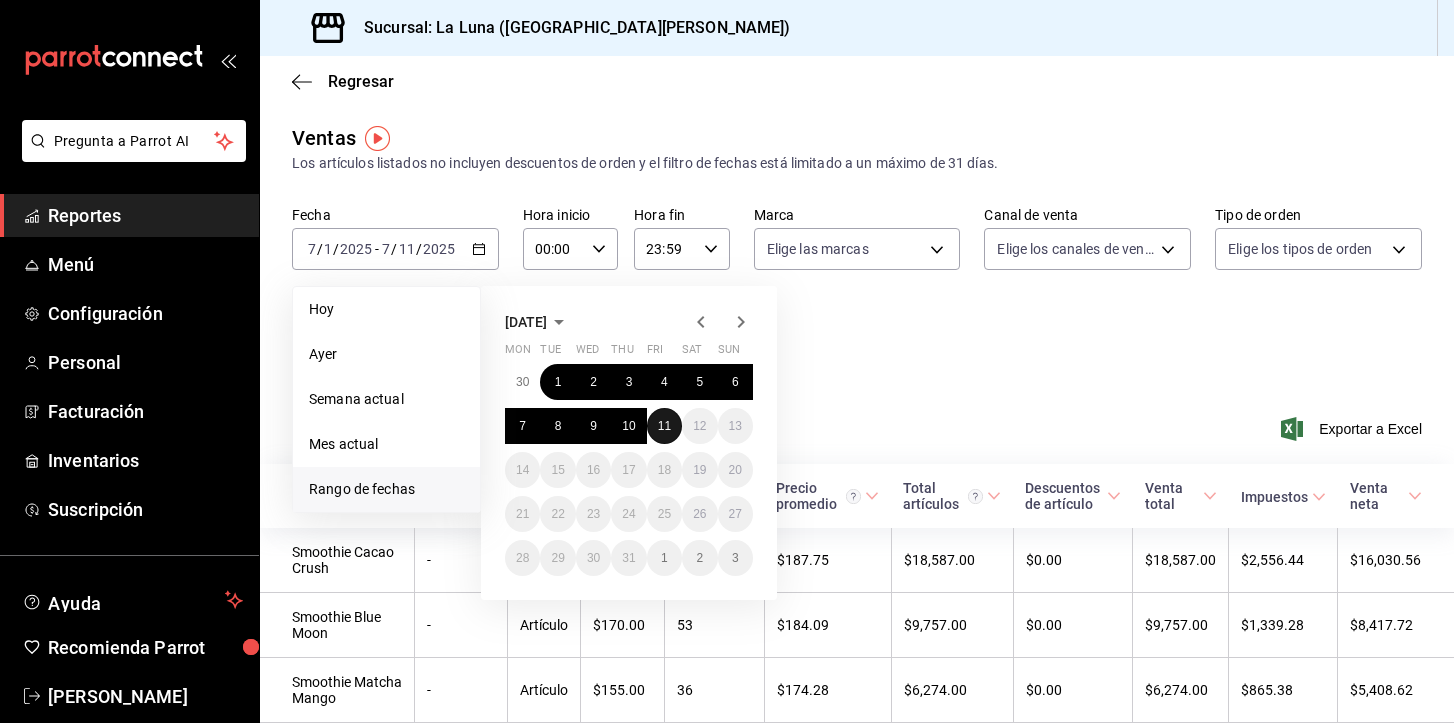 click on "11" at bounding box center [664, 426] 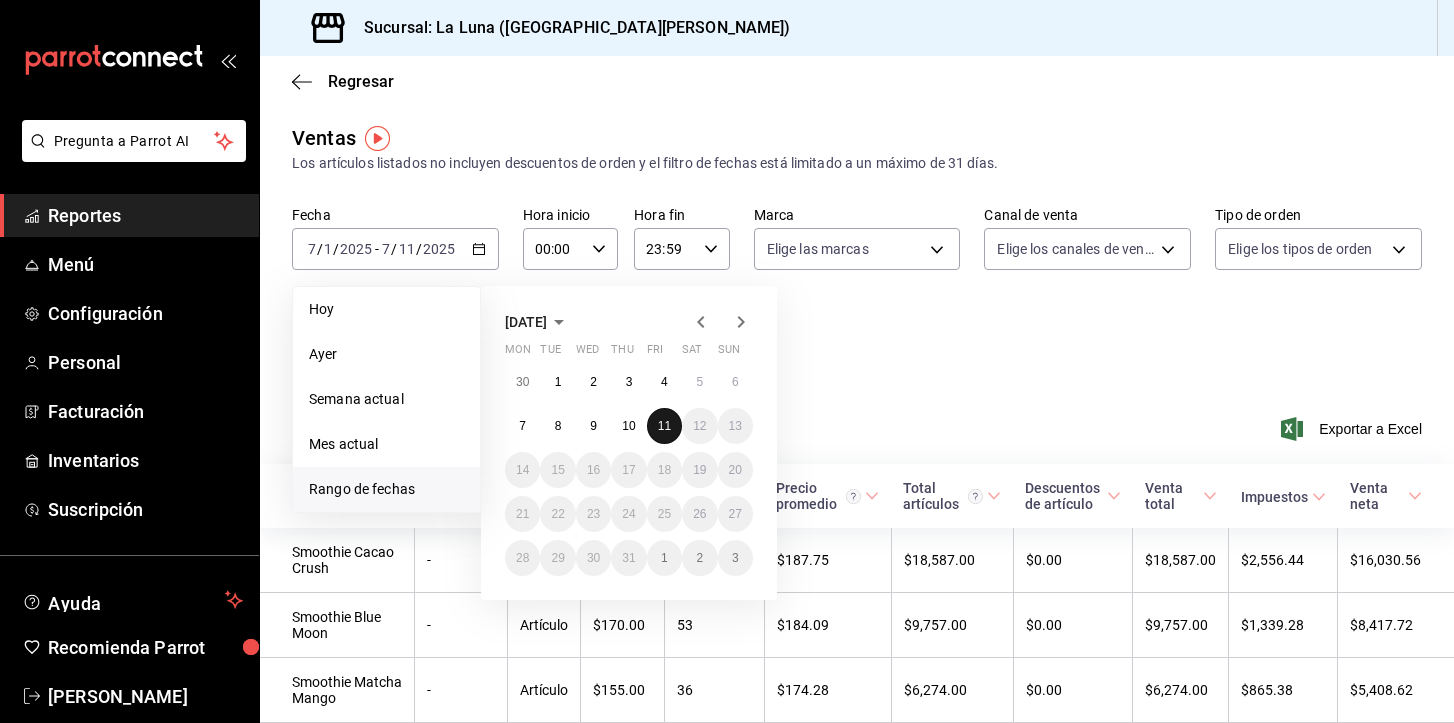 click on "11" at bounding box center [664, 426] 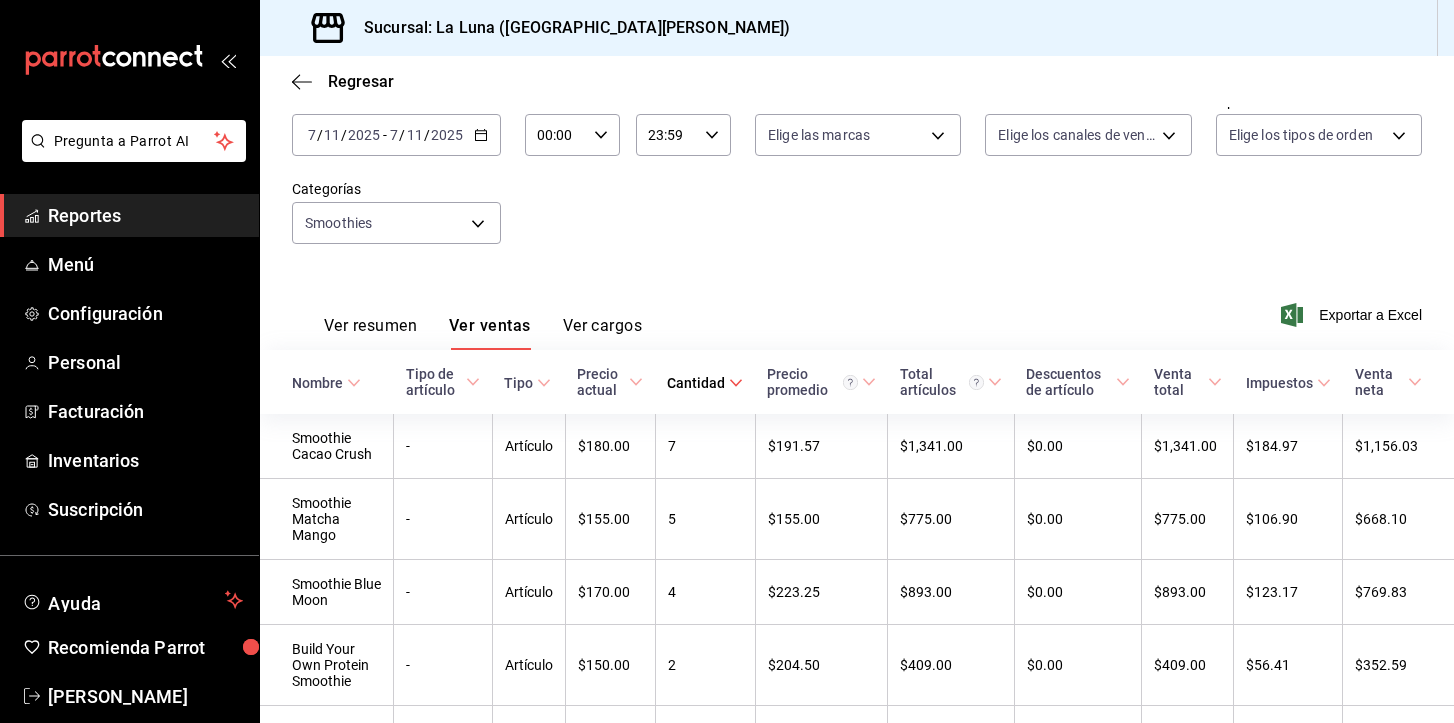 scroll, scrollTop: 95, scrollLeft: 0, axis: vertical 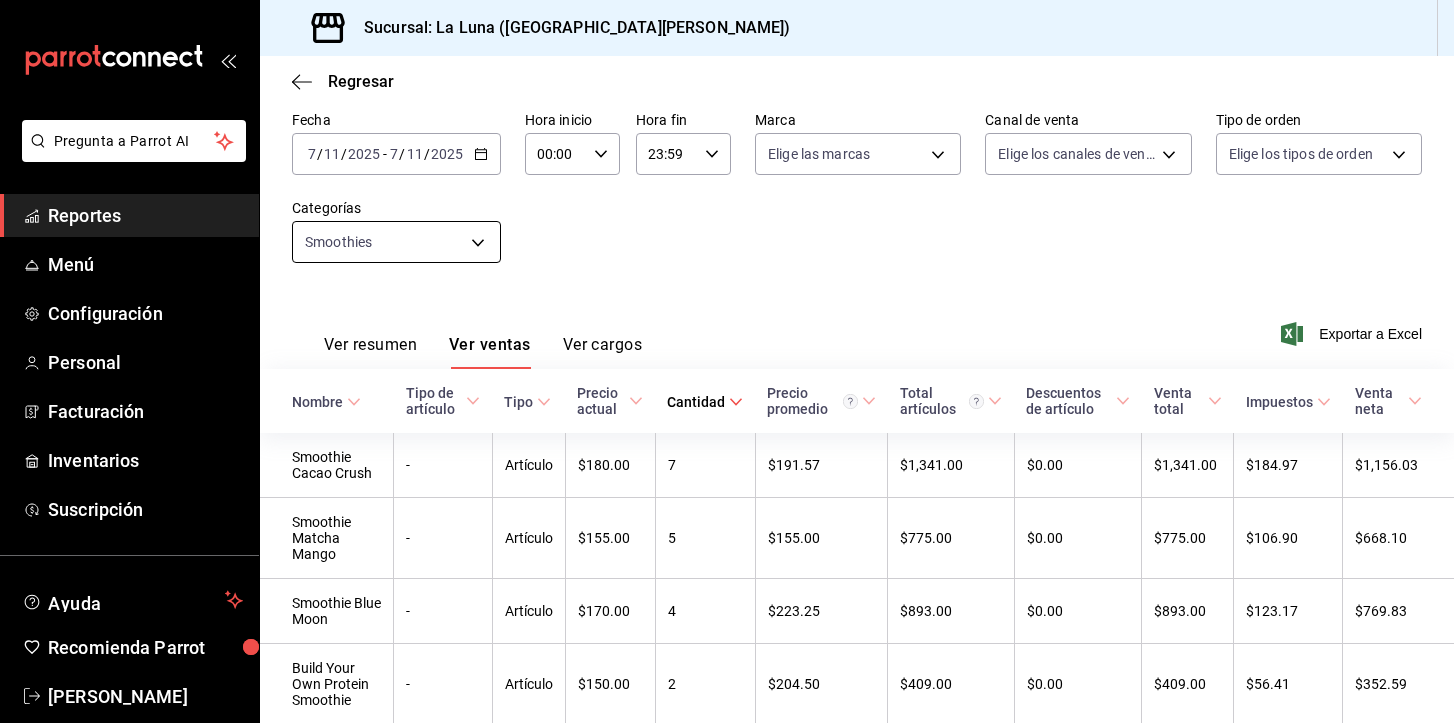 click on "Pregunta a Parrot AI Reportes   Menú   Configuración   Personal   Facturación   Inventarios   Suscripción   Ayuda Recomienda Parrot   [PERSON_NAME]   Sugerir nueva función   Sucursal: La Luna (San [PERSON_NAME]) Regresar Ventas Los artículos listados no incluyen descuentos de orden y el filtro de fechas está limitado a un máximo de 31 días. Fecha [DATE] [DATE] - [DATE] [DATE] Hora inicio 00:00 Hora inicio Hora fin 23:59 Hora fin Marca Elige las marcas Canal de venta Elige los canales de venta Tipo de orden Elige los tipos de orden Categorías Smoothies c86c6c0d-064e-4732-8c93-083e7ac7e37c Ver resumen Ver ventas Ver cargos Exportar a Excel Nombre Tipo de artículo Tipo Precio actual Cantidad Precio promedio   Total artículos   Descuentos de artículo Venta total Impuestos Venta neta Smoothie Cacao Crush - Artículo $180.00 7 $191.57 $1,341.00 $0.00 $1,341.00 $184.97 $1,156.03 Smoothie Matcha Mango - Artículo $155.00 5 $155.00 $775.00 $0.00 $775.00 $106.90 $668.10 Smoothie Blue Moon -" at bounding box center (727, 361) 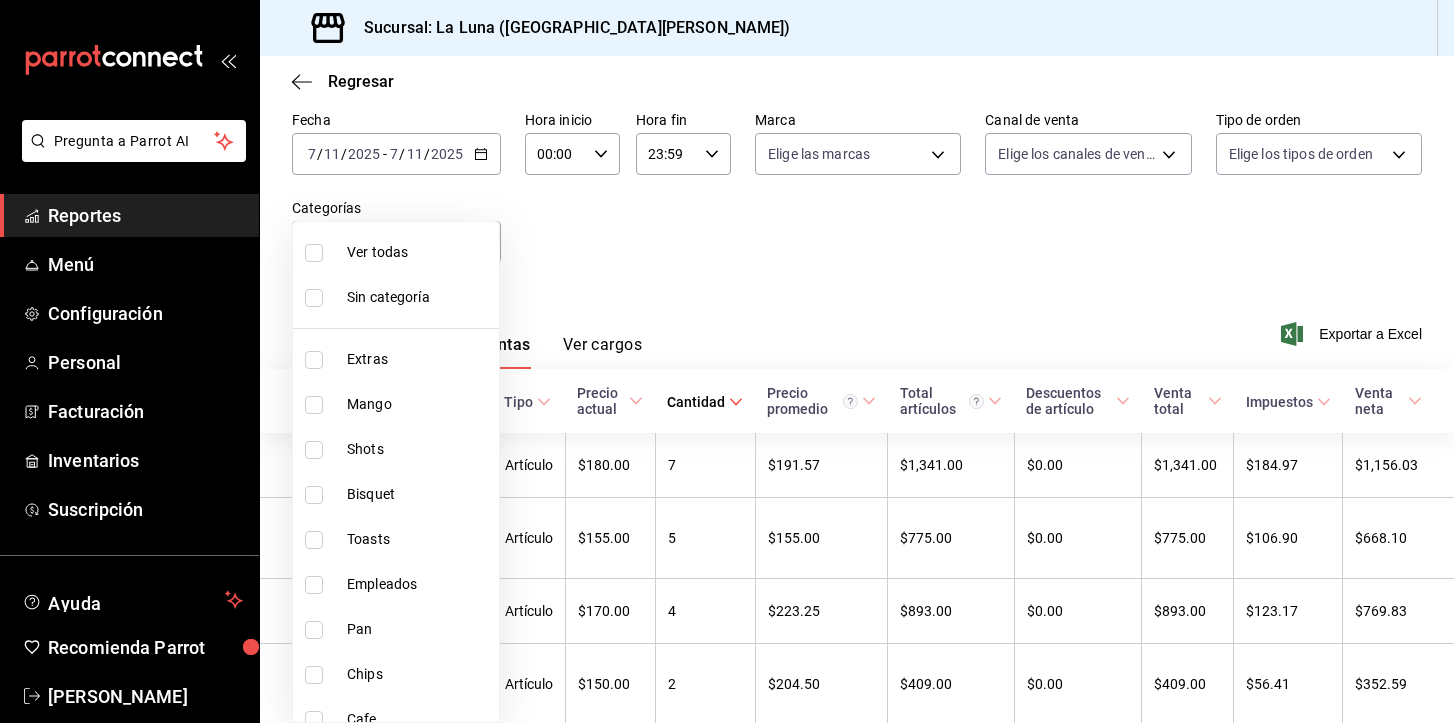click on "Ver todas" at bounding box center [419, 252] 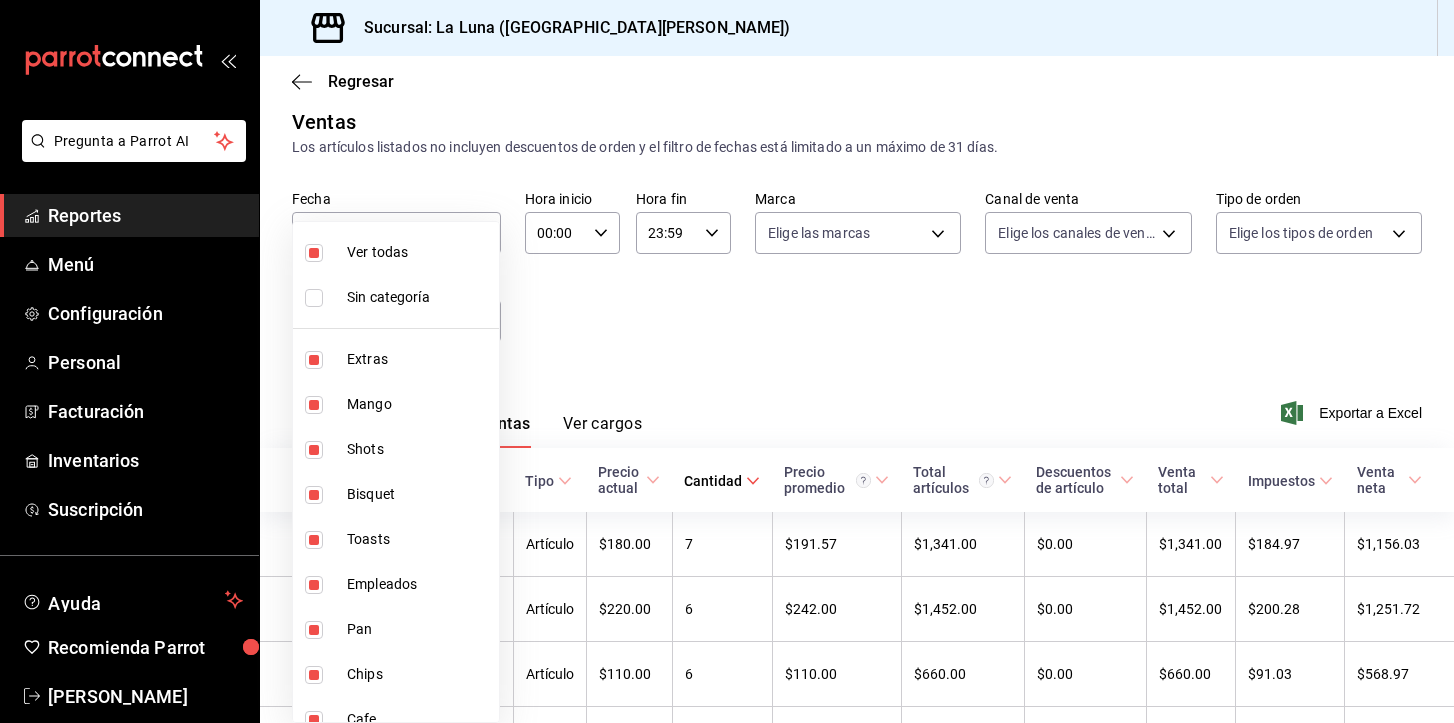scroll, scrollTop: 95, scrollLeft: 0, axis: vertical 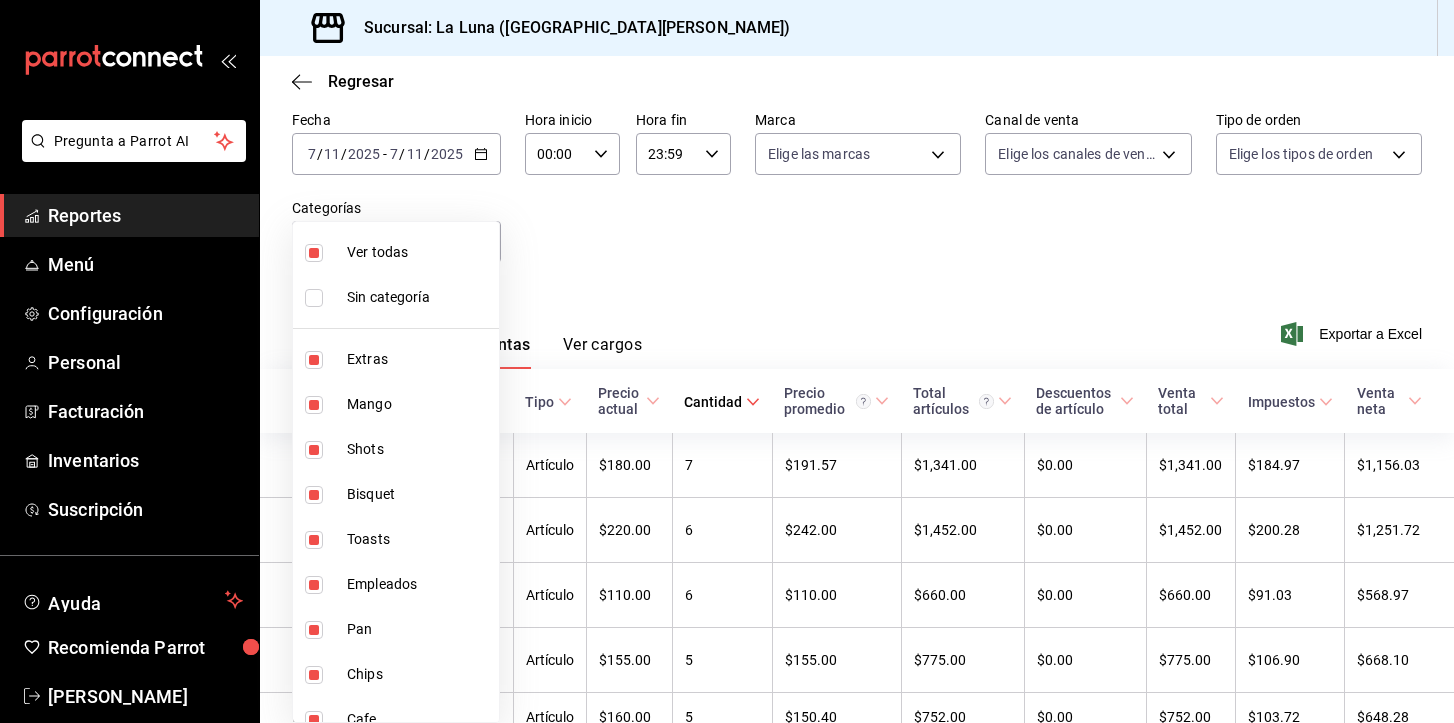 click at bounding box center [727, 361] 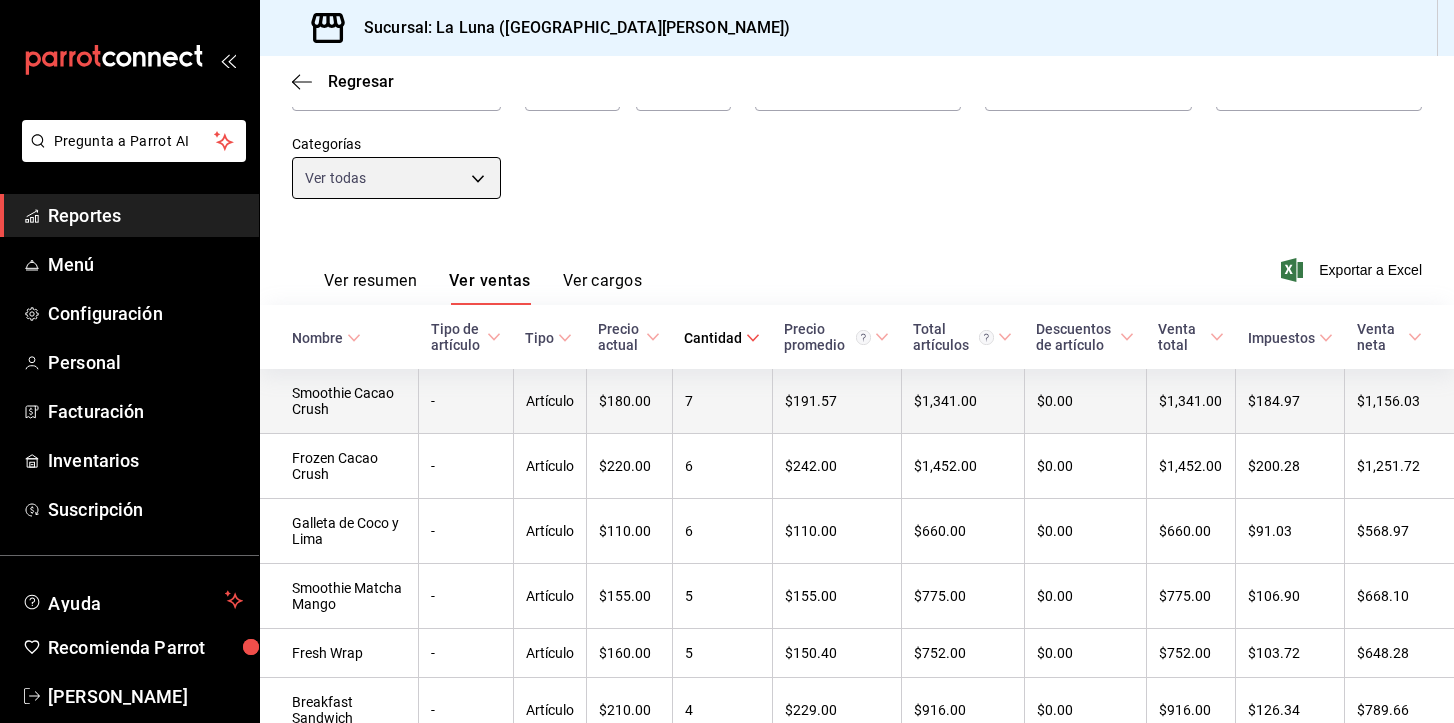 scroll, scrollTop: 166, scrollLeft: 0, axis: vertical 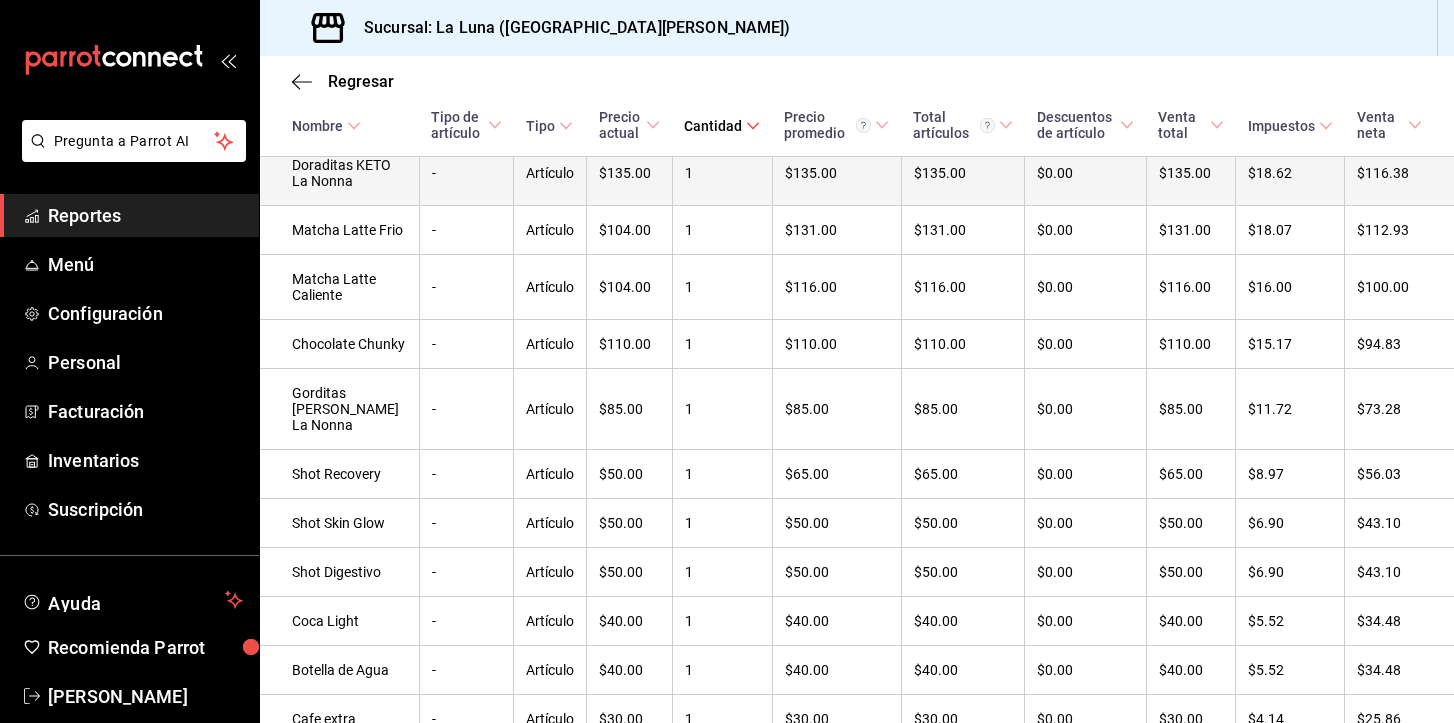 click on "Doraditas KETO La Nonna" at bounding box center (339, 173) 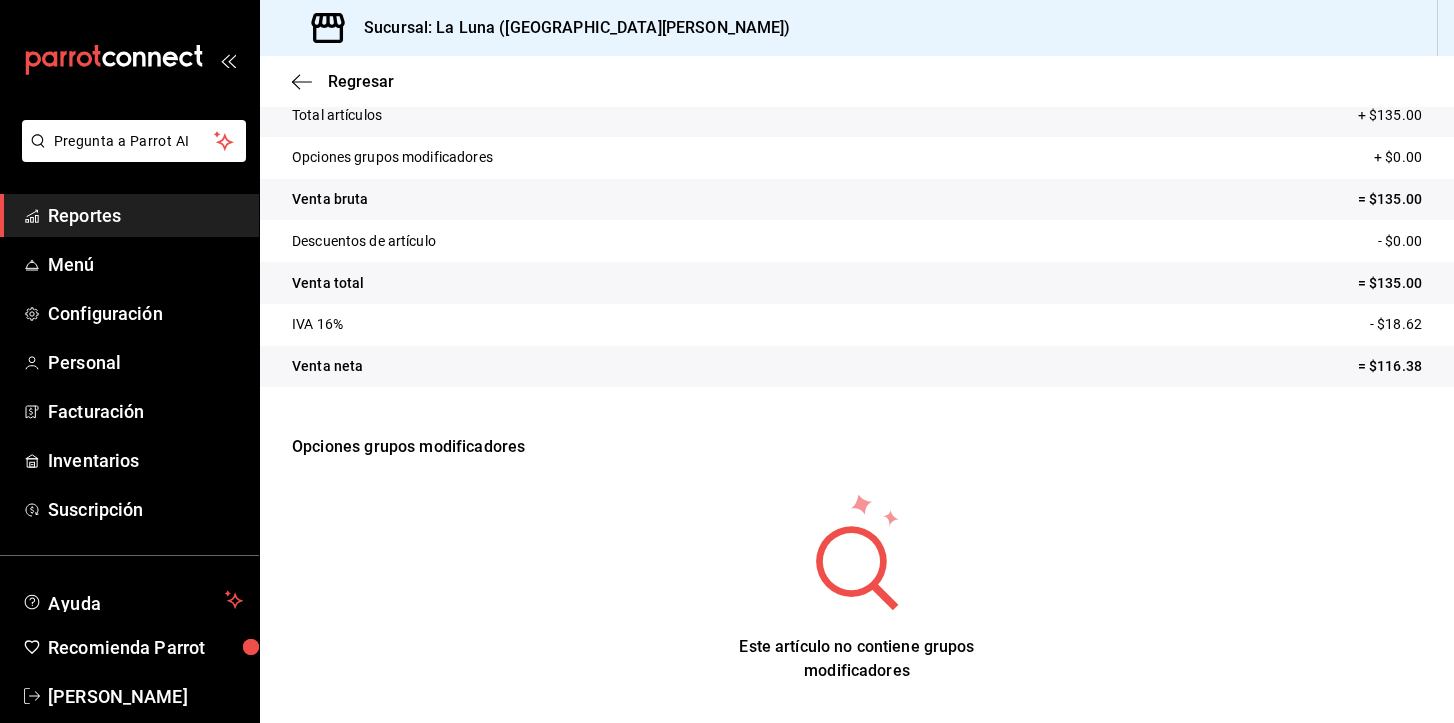 scroll, scrollTop: 0, scrollLeft: 0, axis: both 